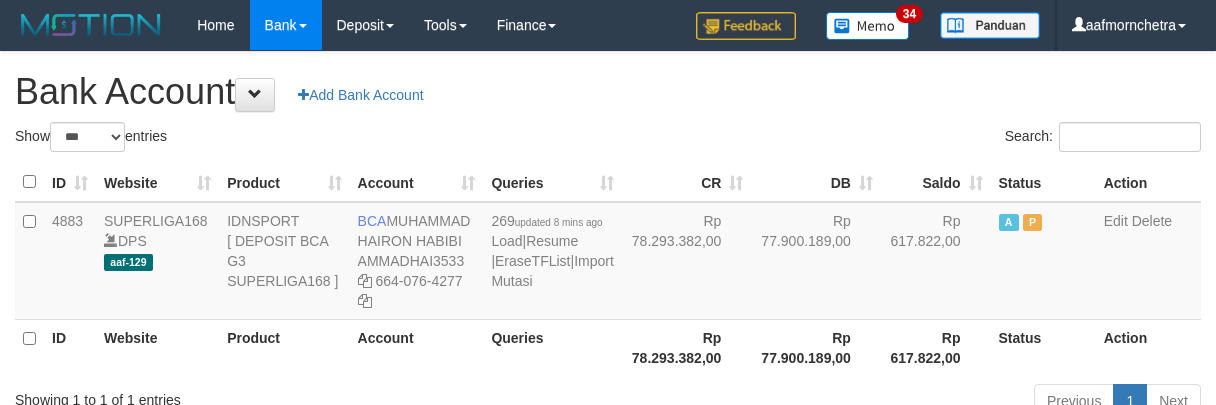 select on "***" 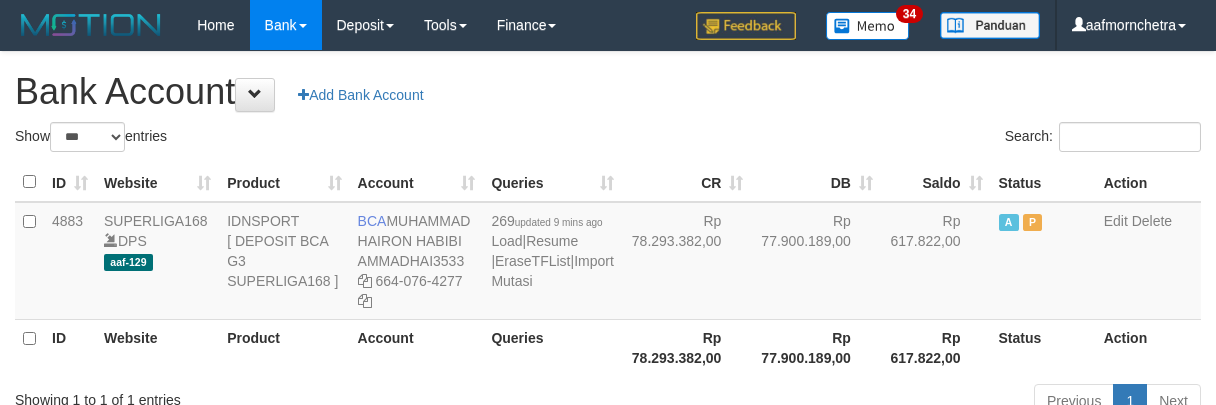 select on "***" 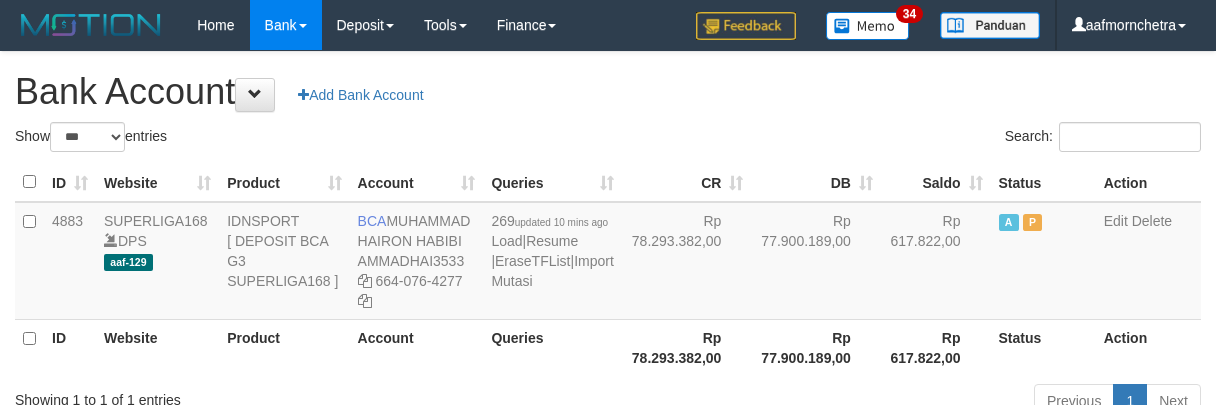 select on "***" 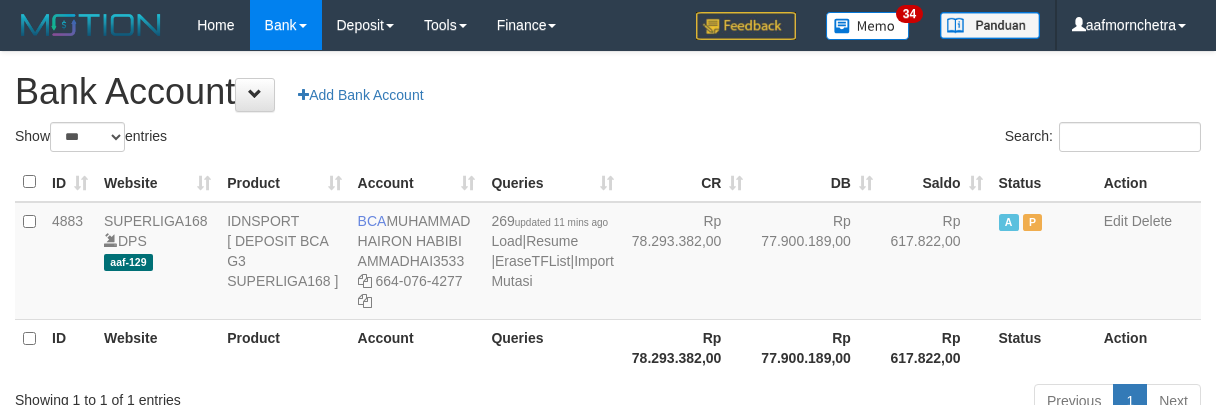 select on "***" 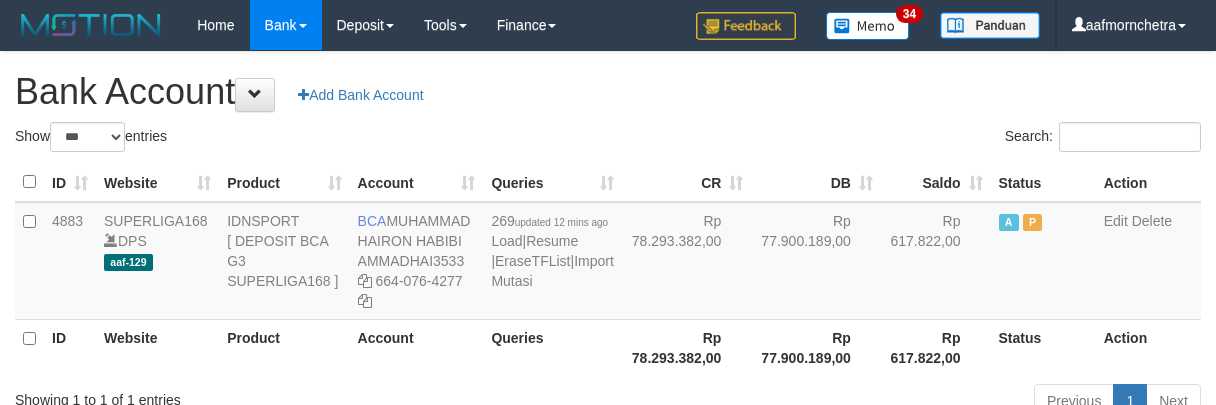 select on "***" 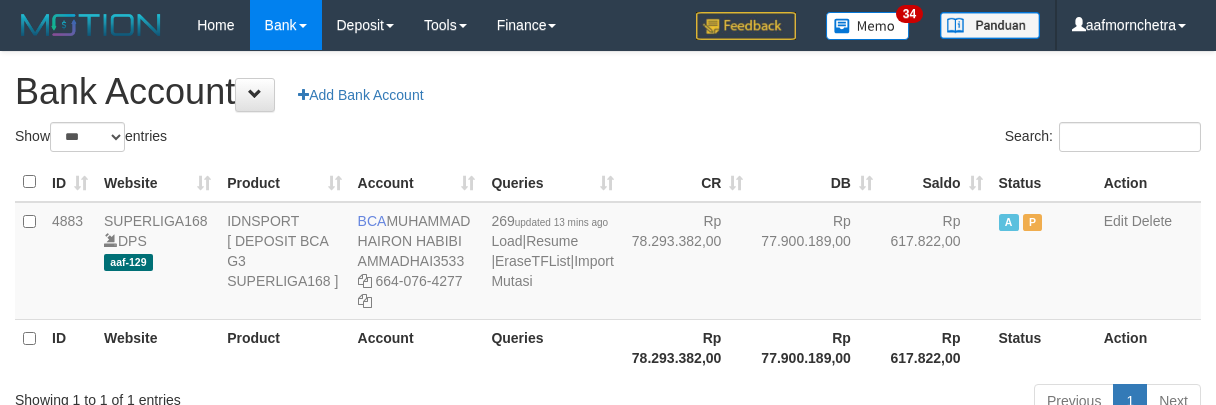 select on "***" 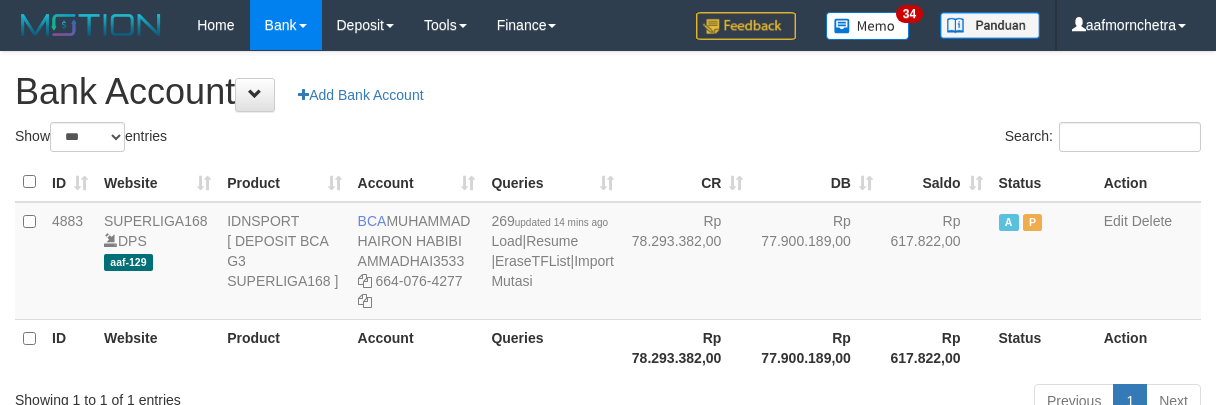 select on "***" 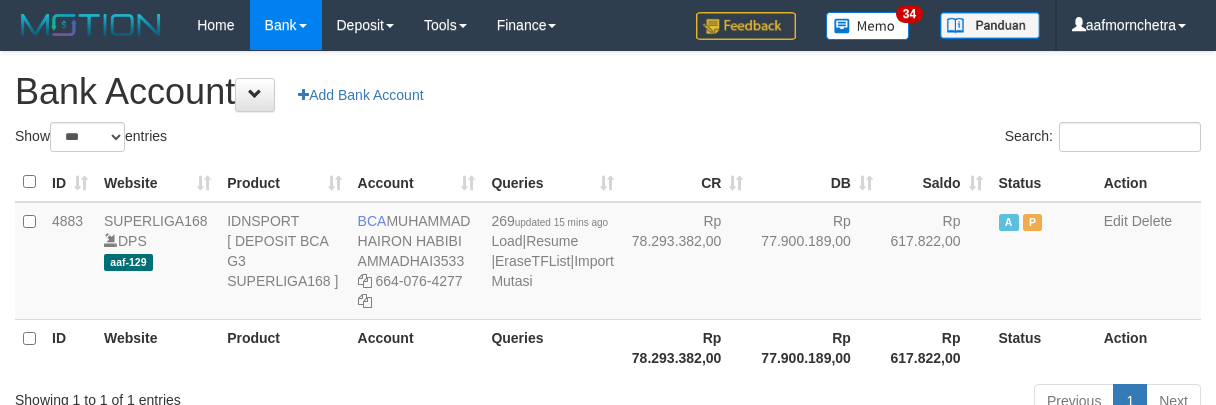 select on "***" 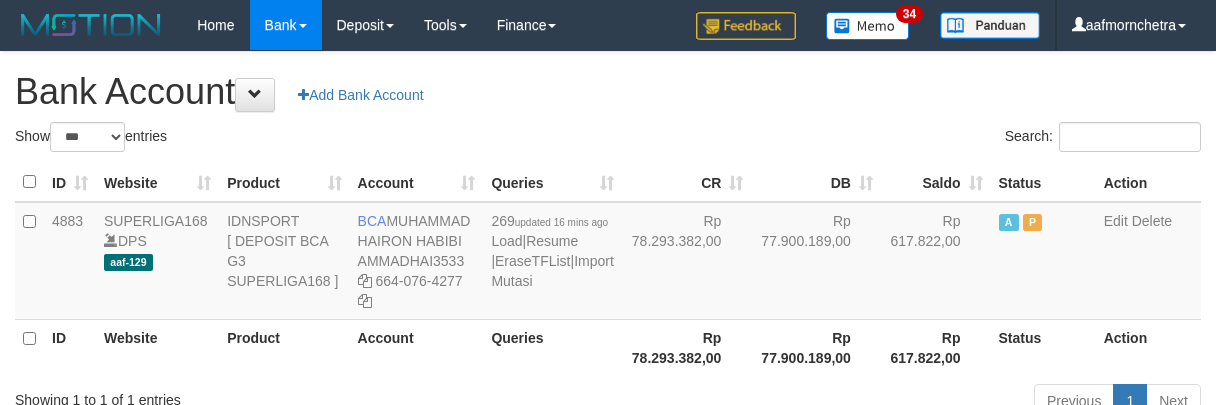select on "***" 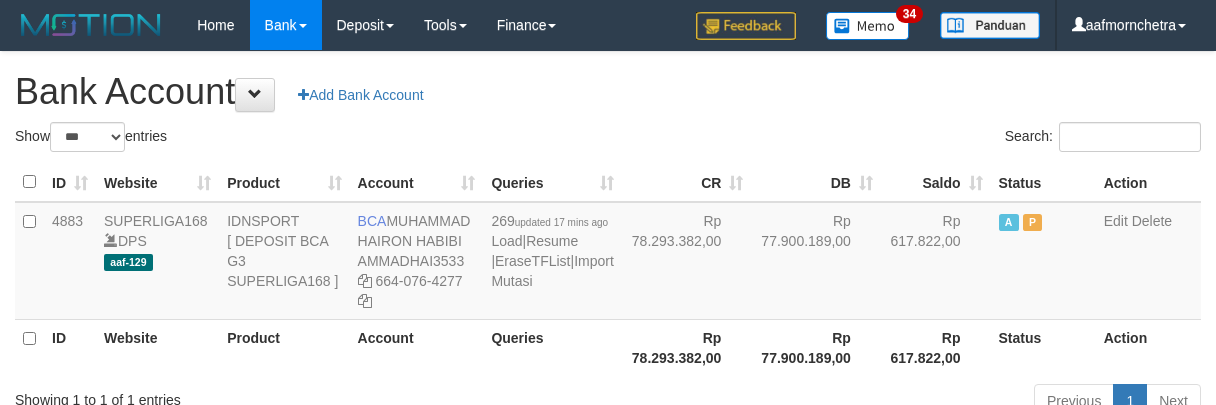 select on "***" 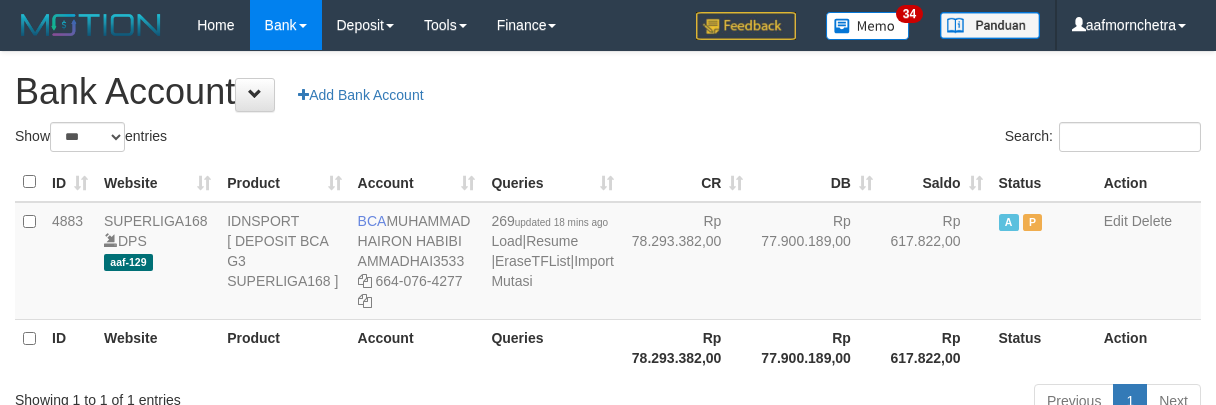 select on "***" 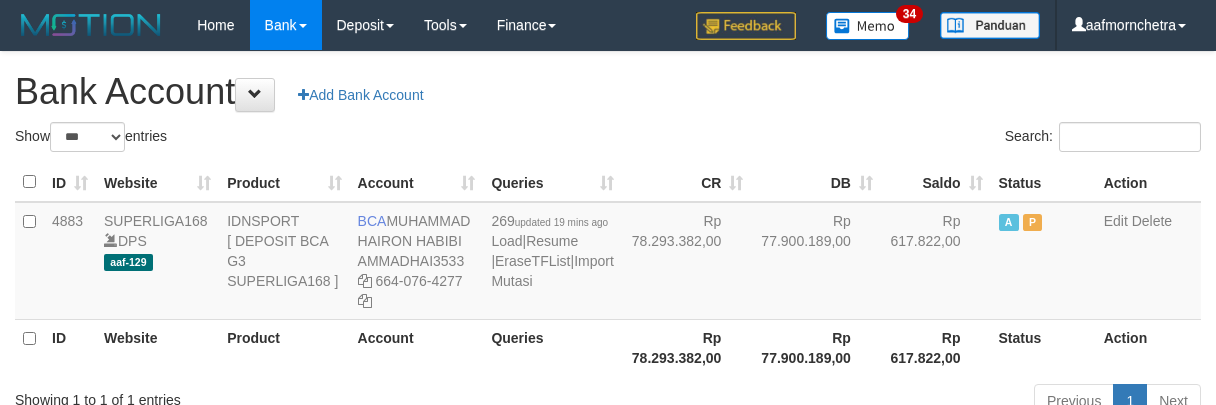 select on "***" 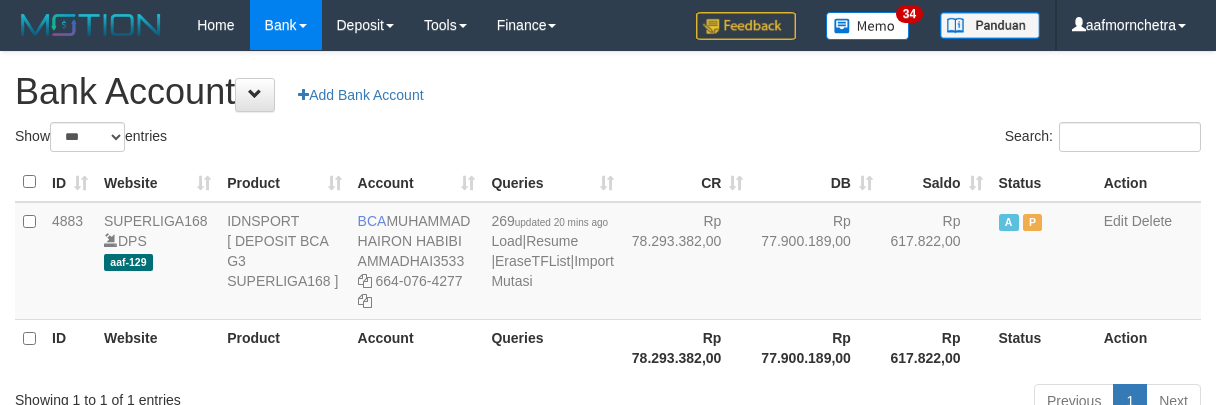 select on "***" 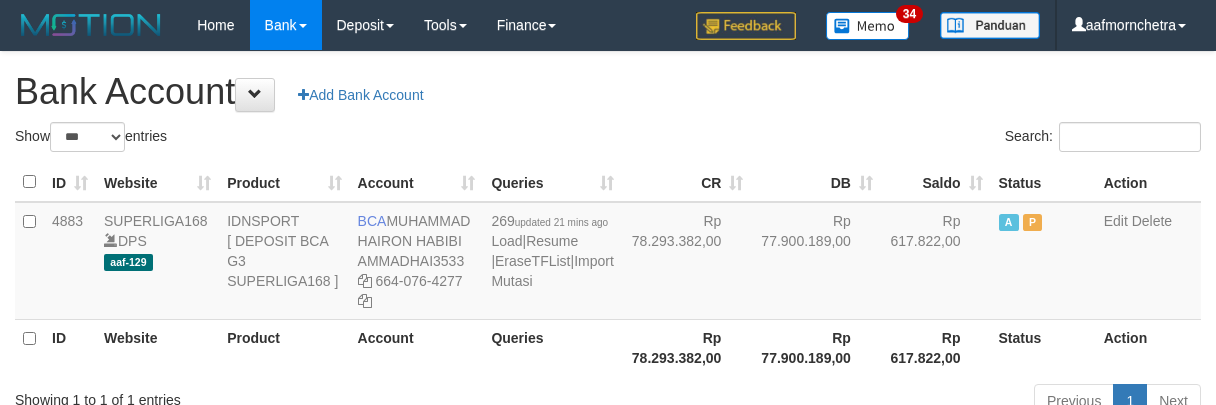 select on "***" 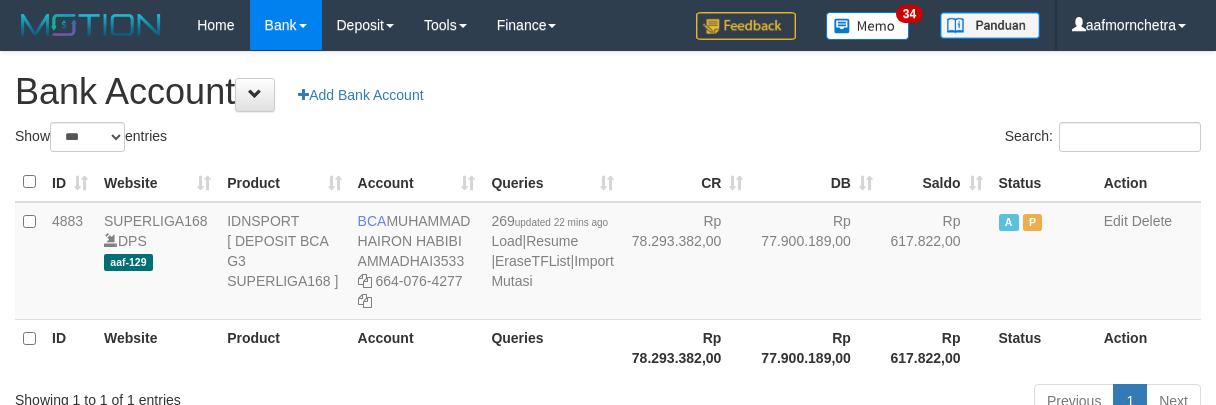 select on "***" 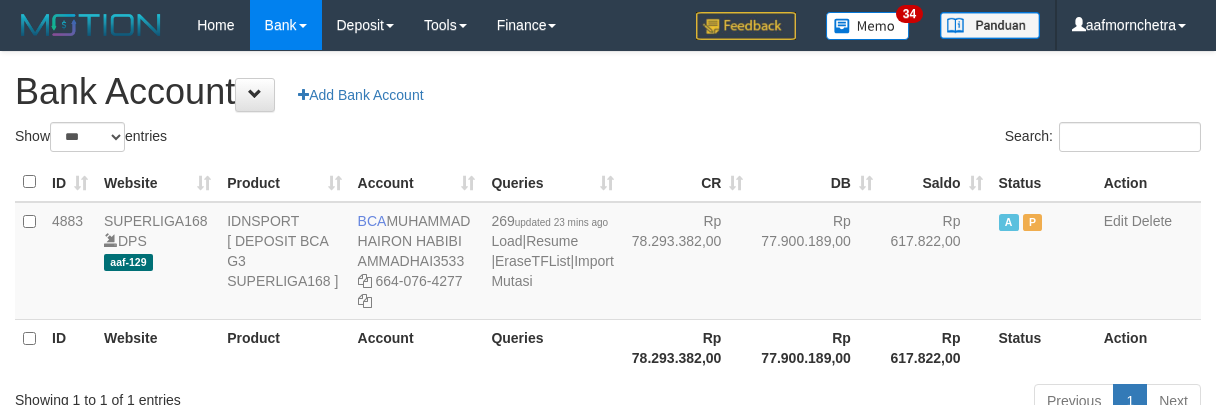 select on "***" 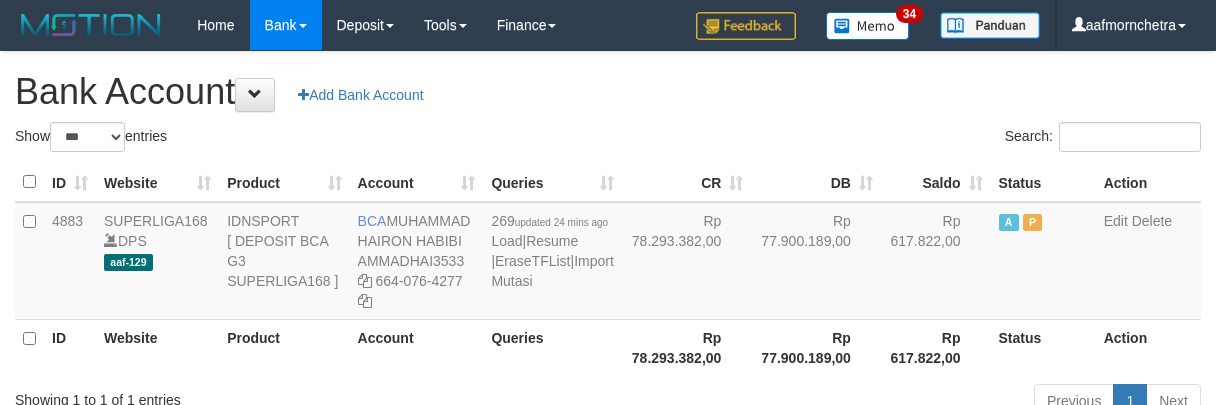 select on "***" 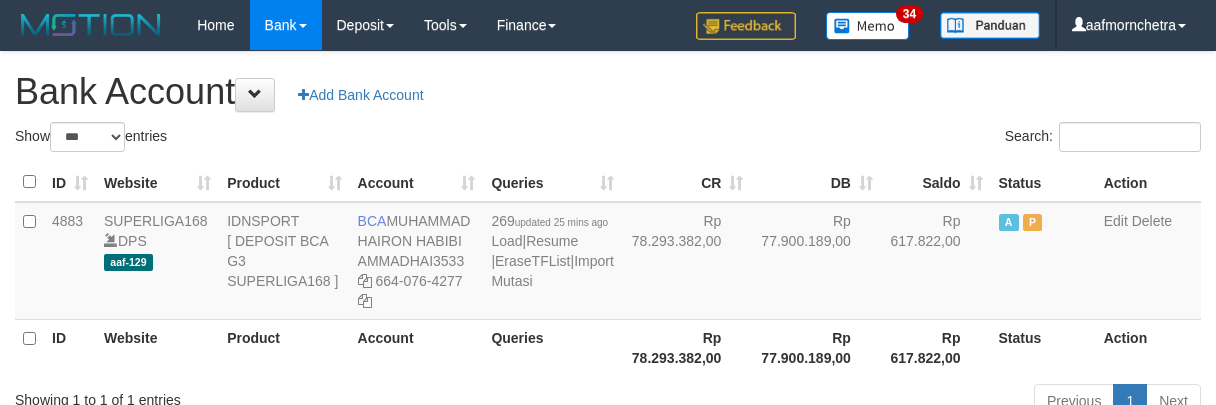 select on "***" 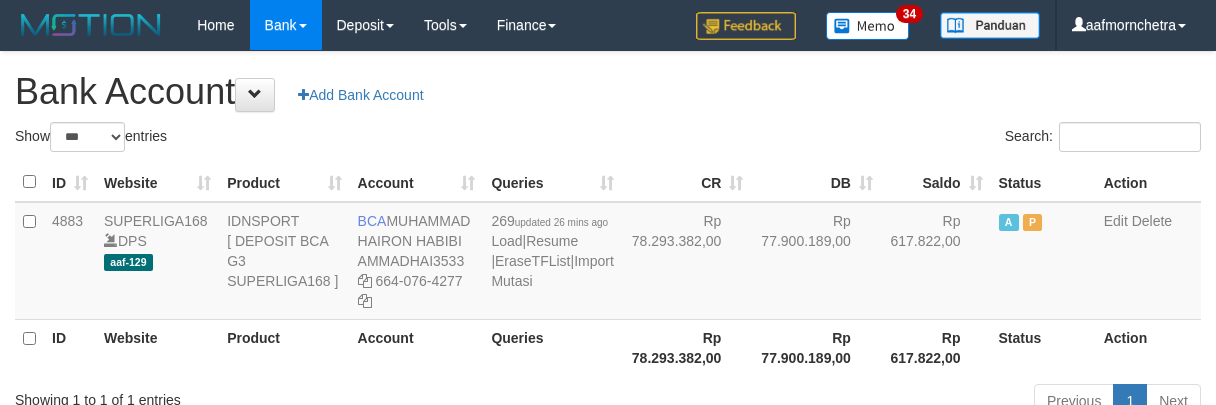 select on "***" 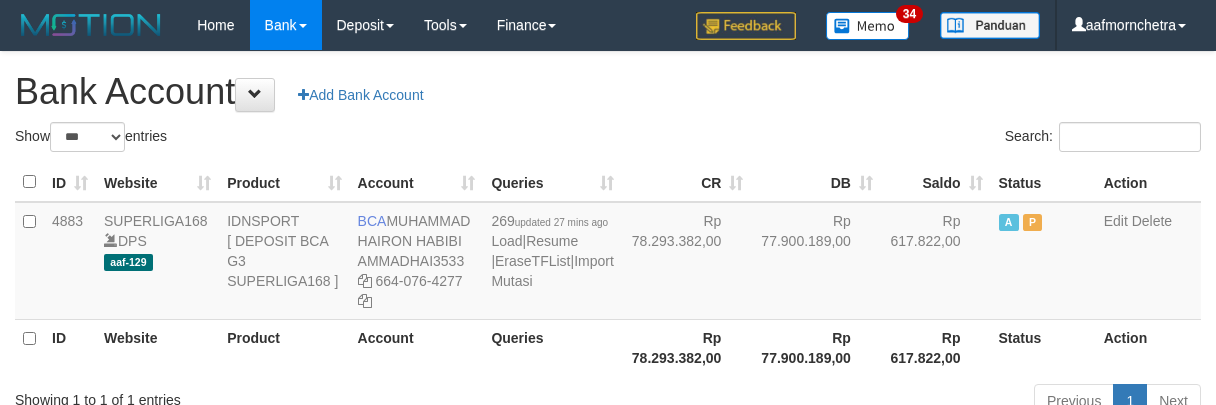 select on "***" 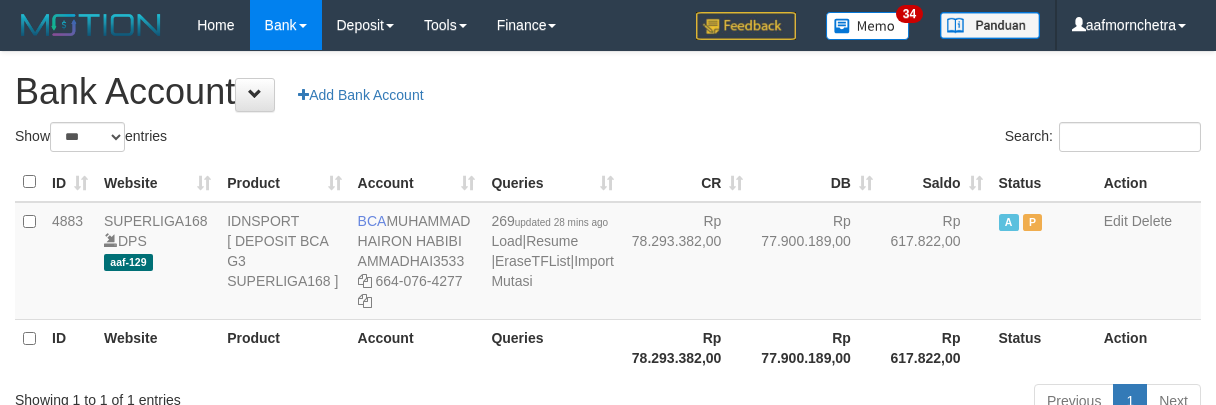 select on "***" 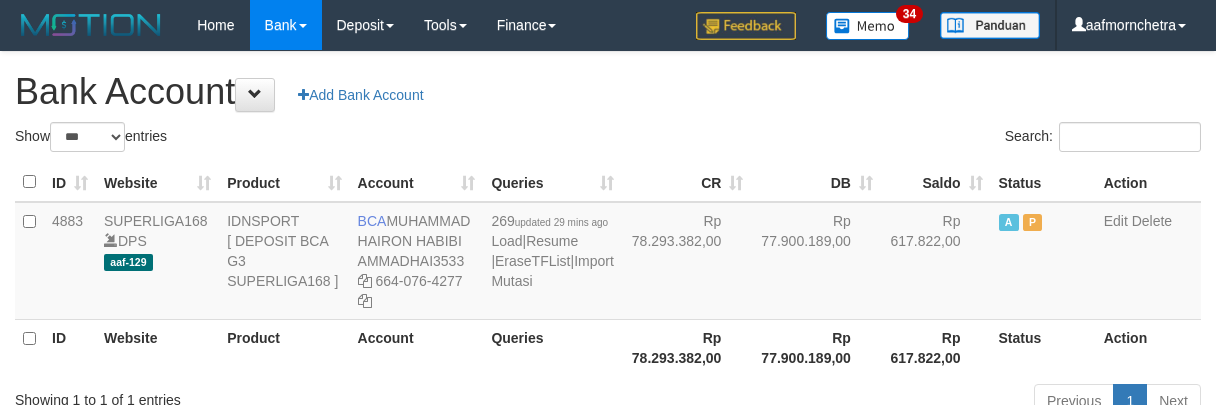 select on "***" 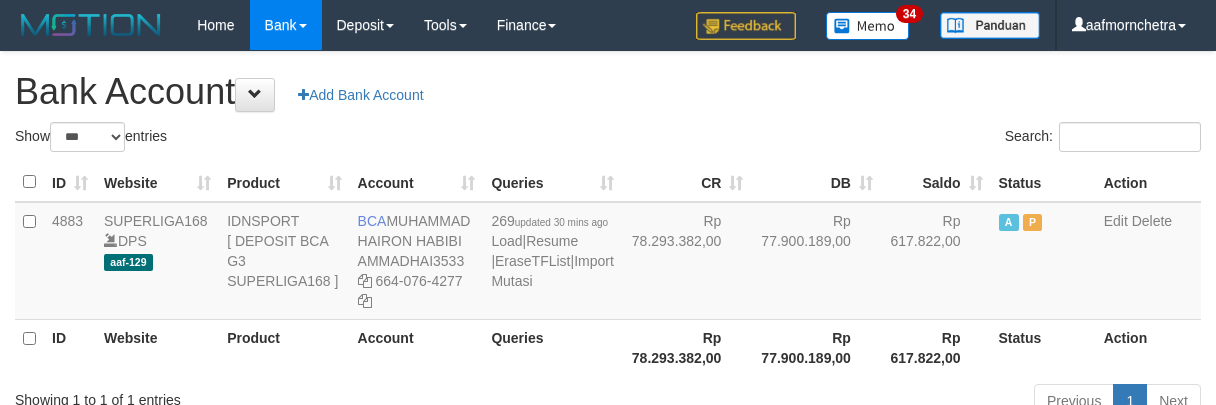 select on "***" 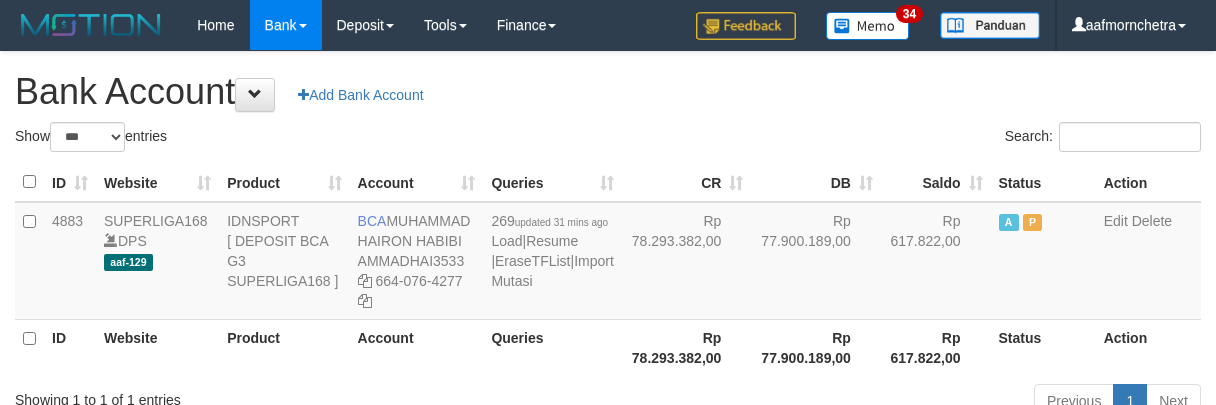 select on "***" 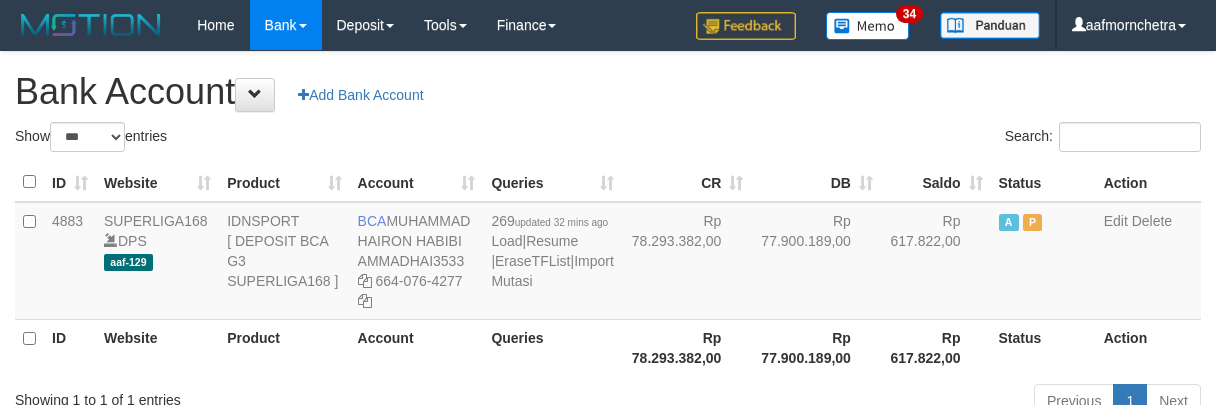 select on "***" 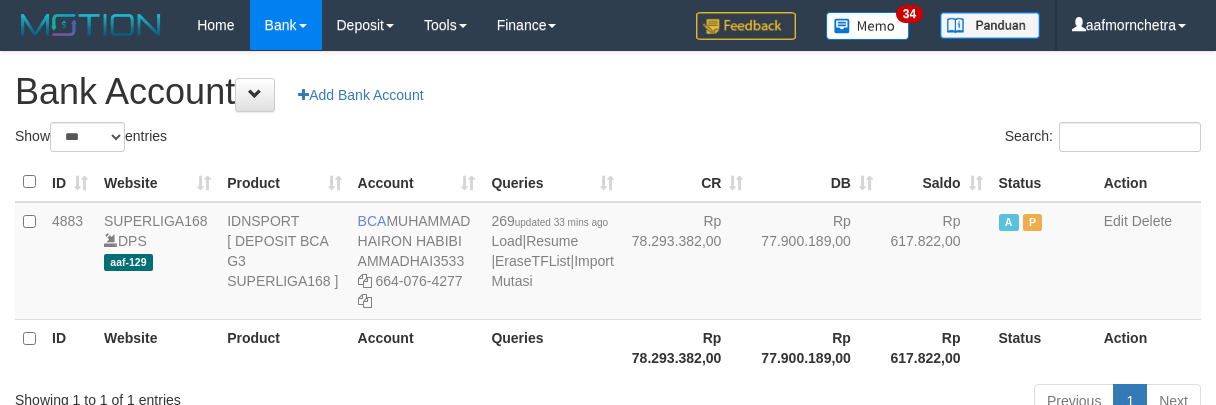 select on "***" 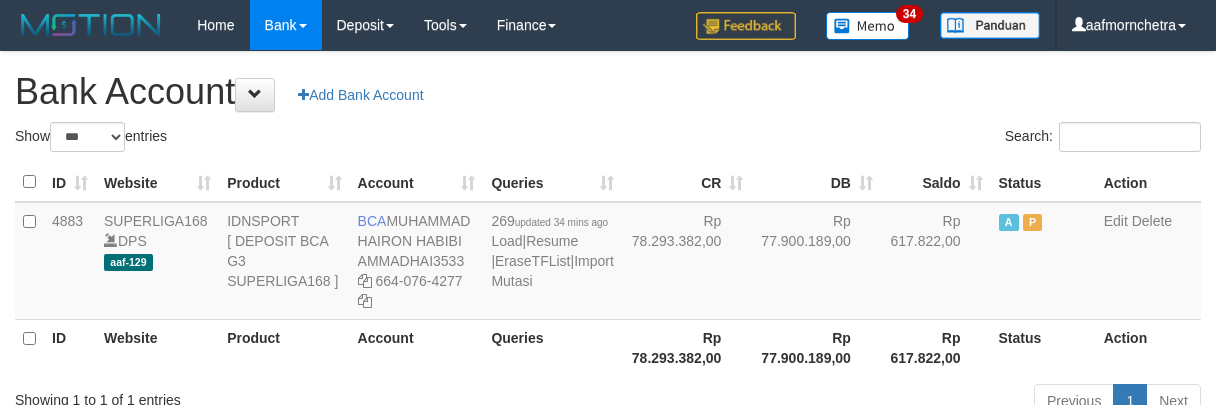 select on "***" 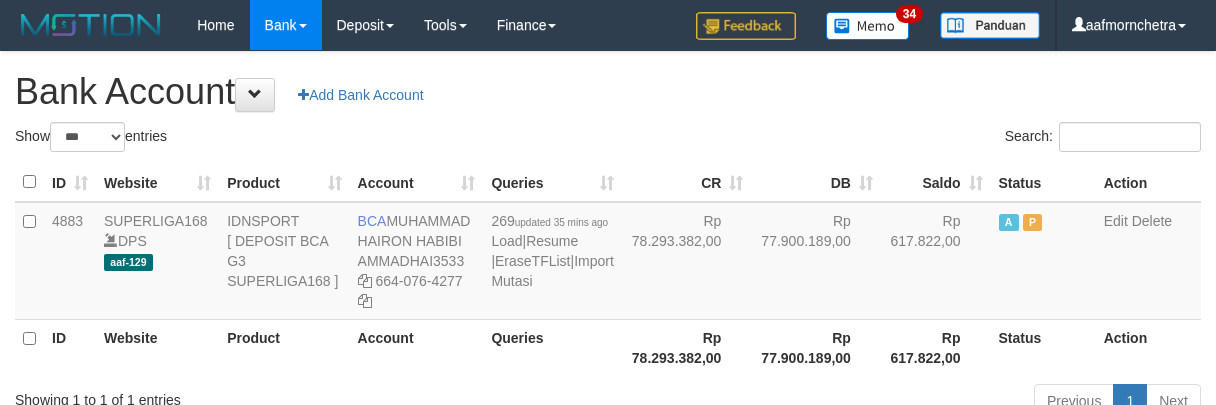 select on "***" 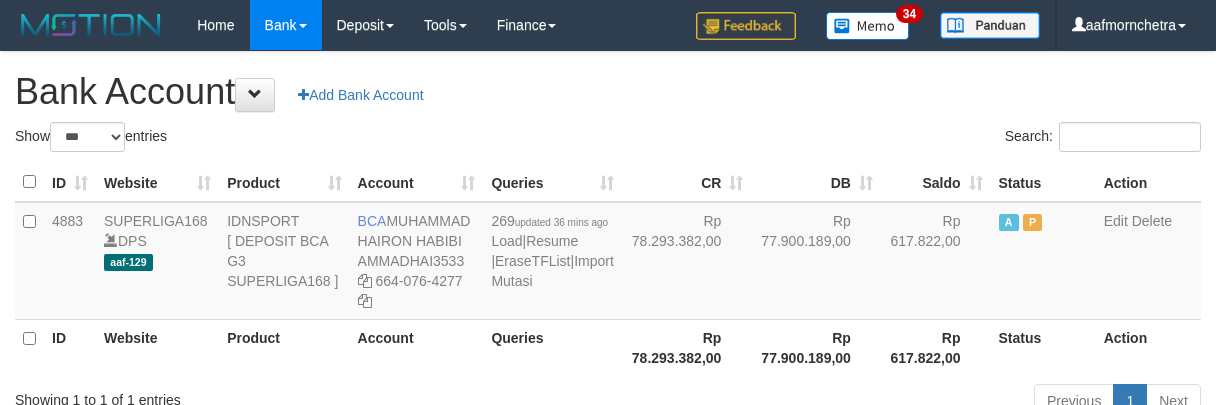 select on "***" 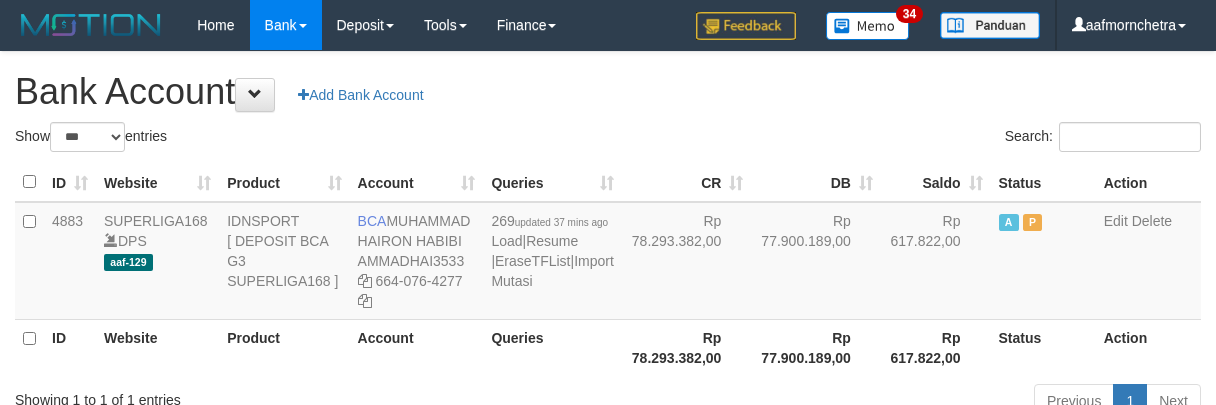 select on "***" 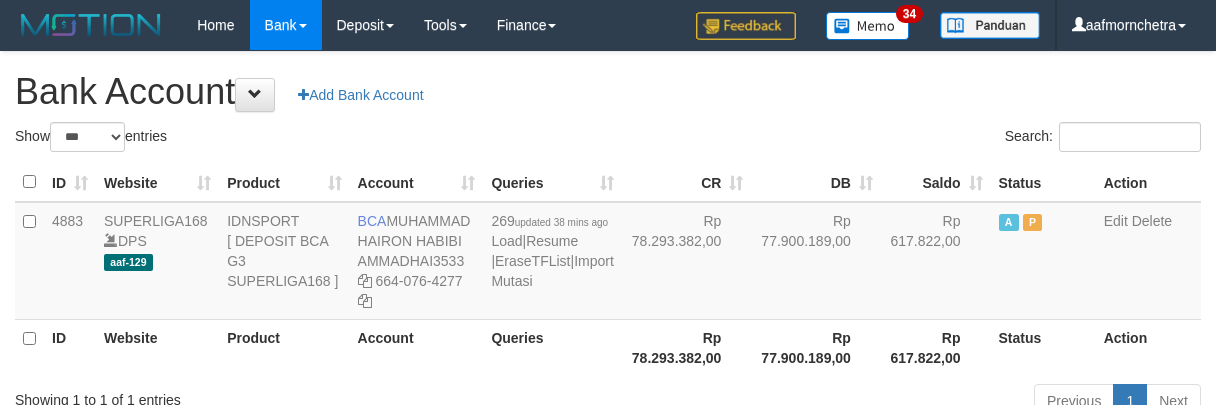 select on "***" 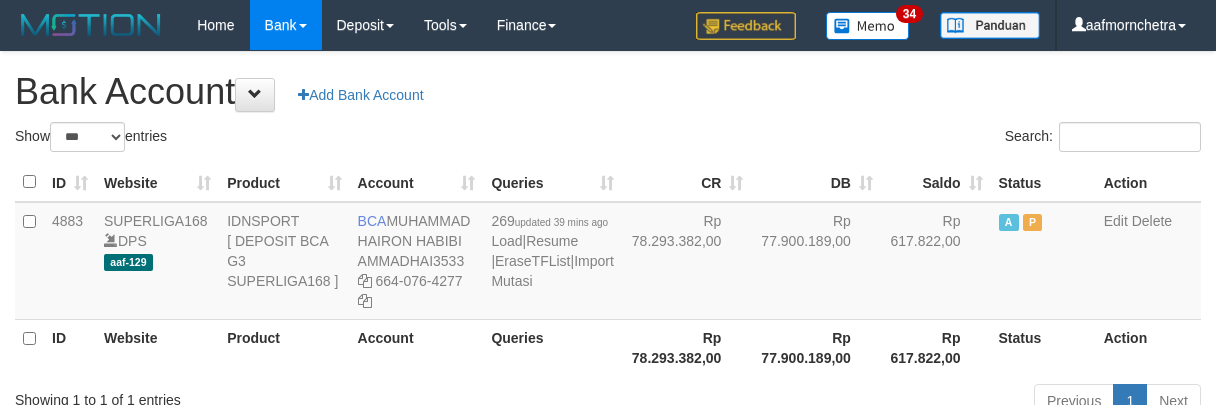 select on "***" 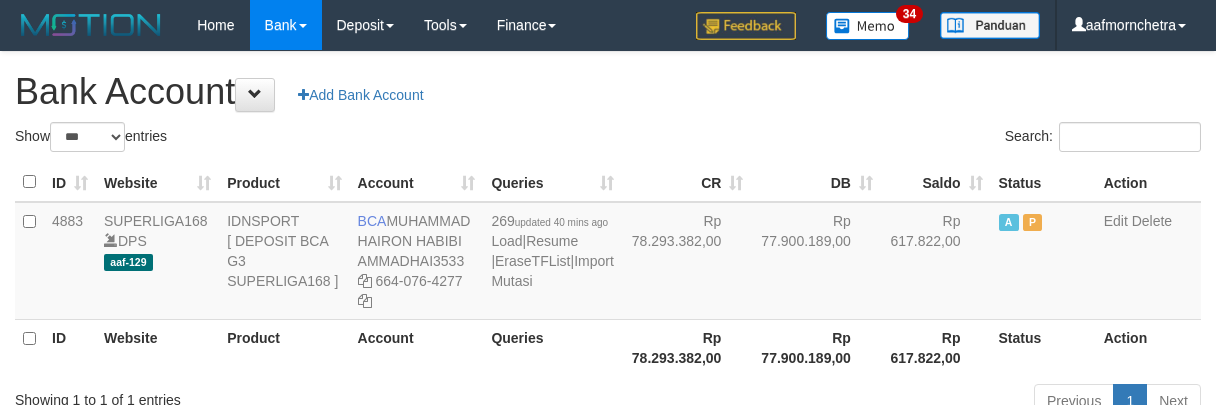select on "***" 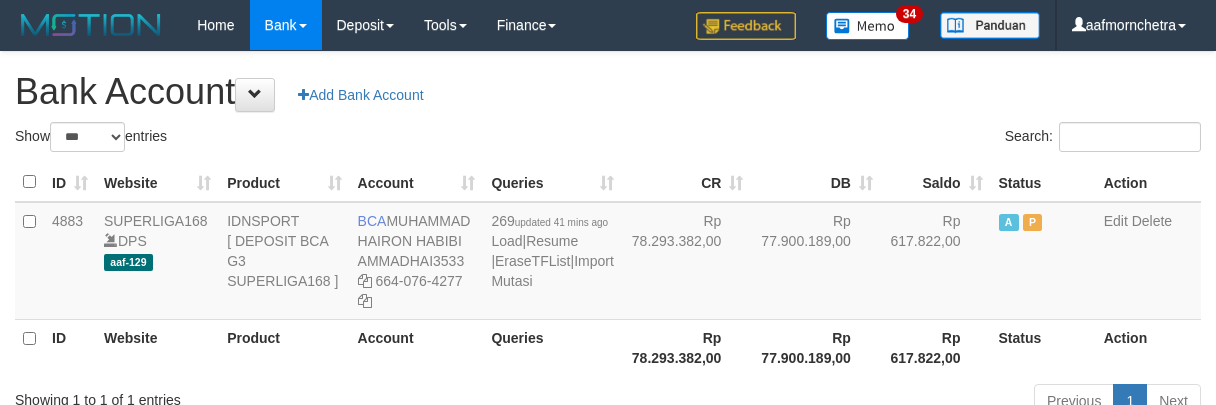 select on "***" 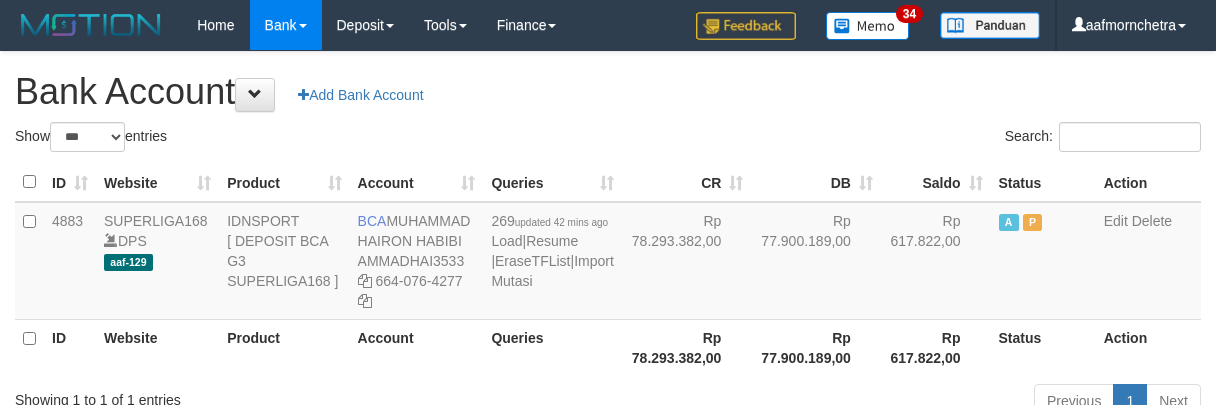 select on "***" 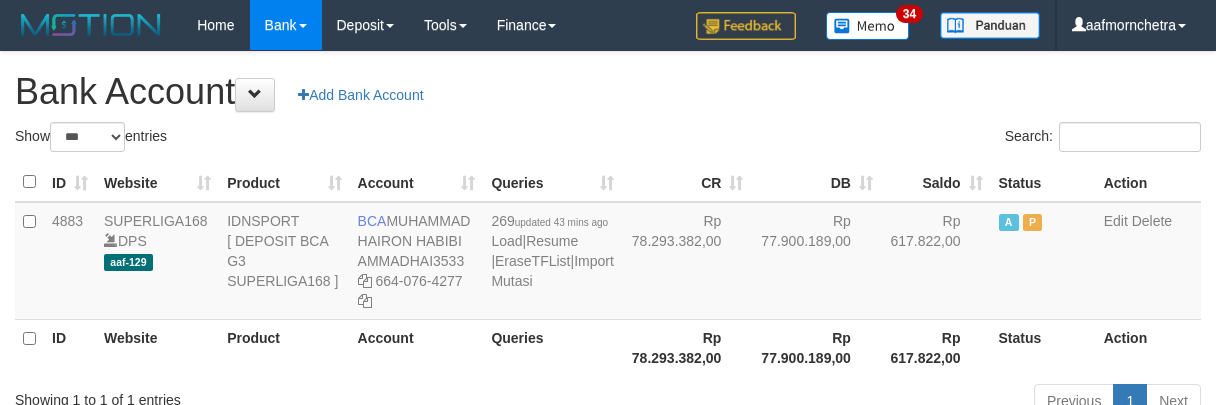 select on "***" 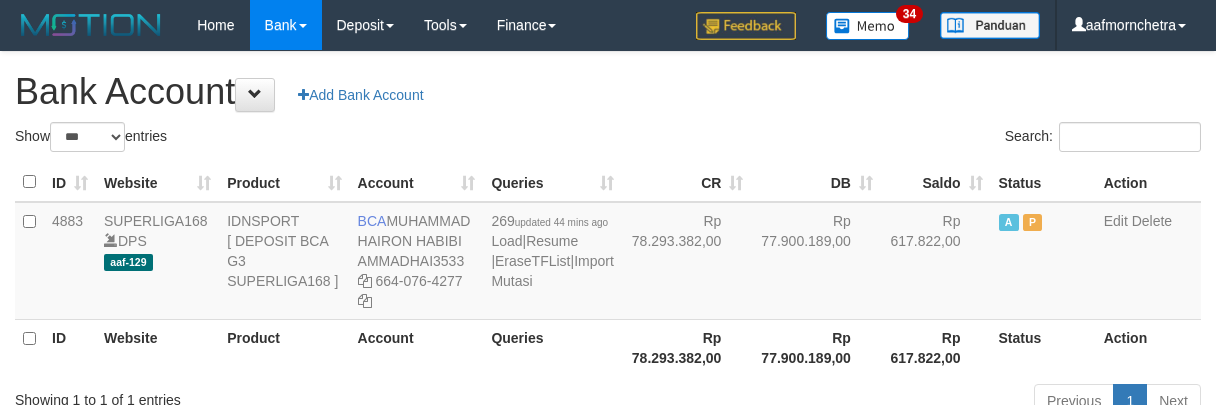 select on "***" 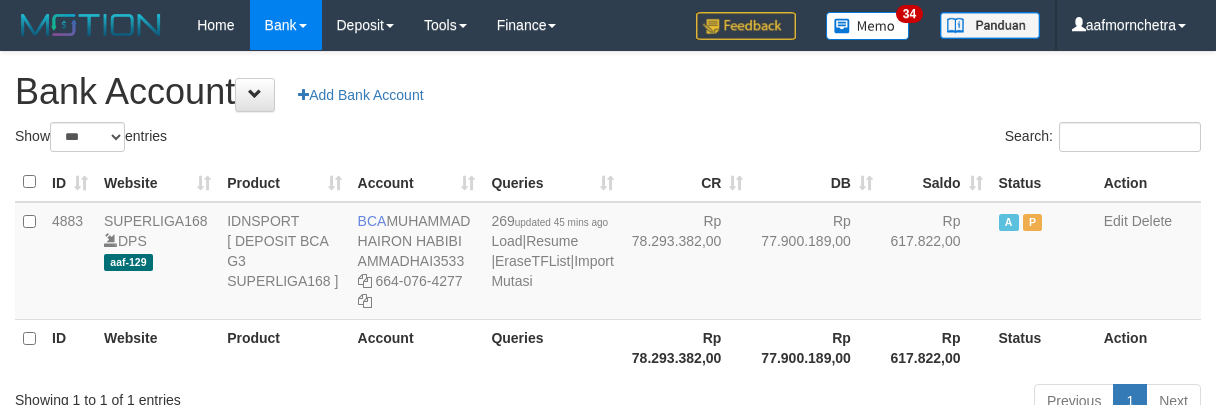 select on "***" 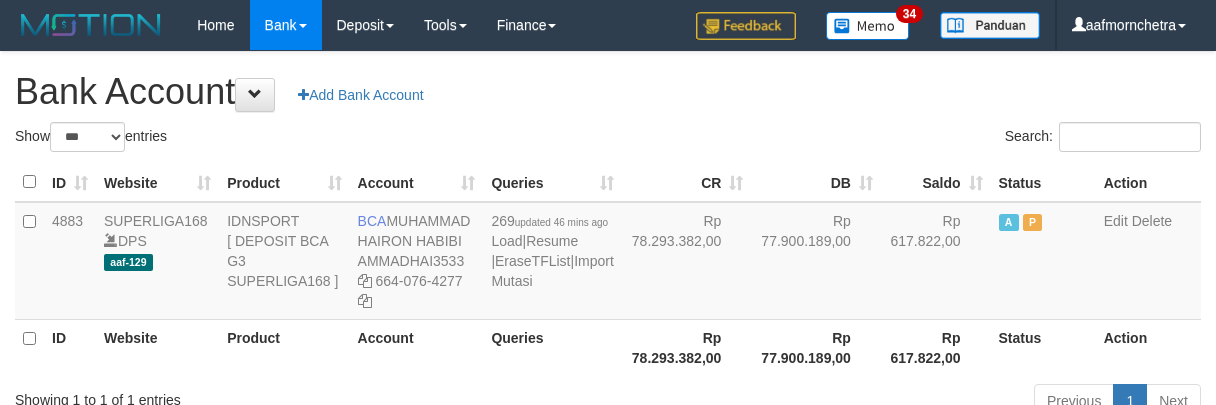 select on "***" 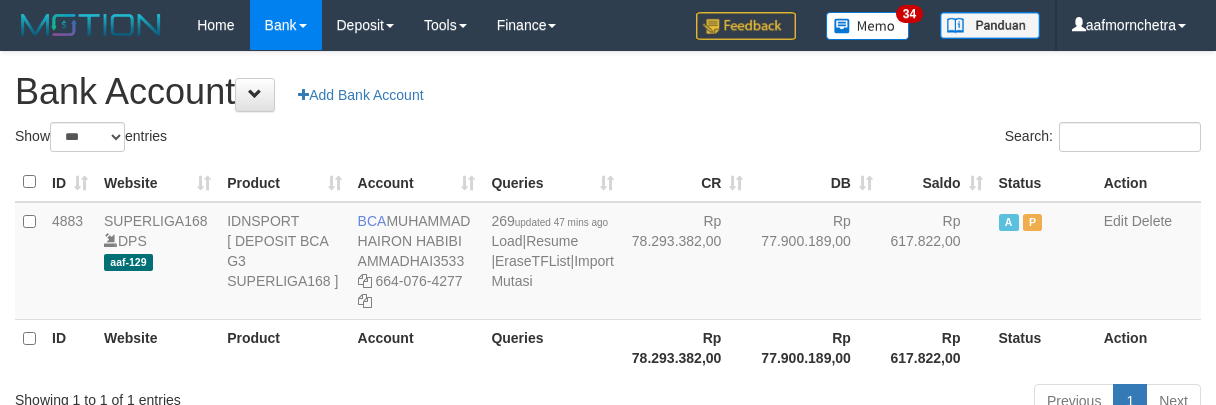 select on "***" 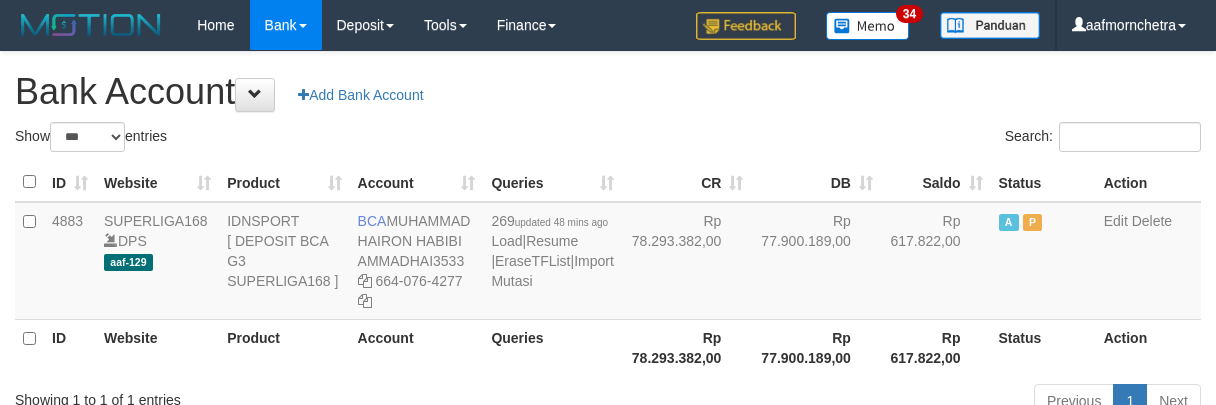 select on "***" 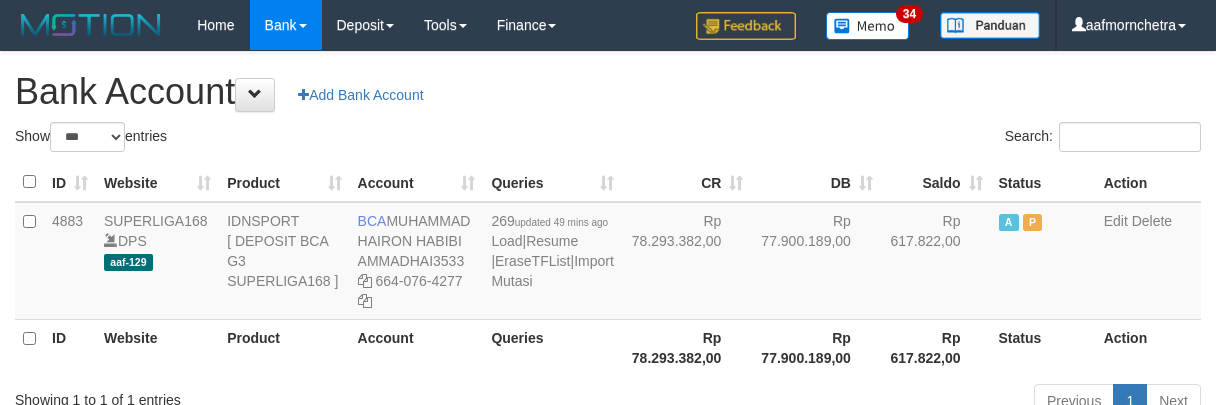 select on "***" 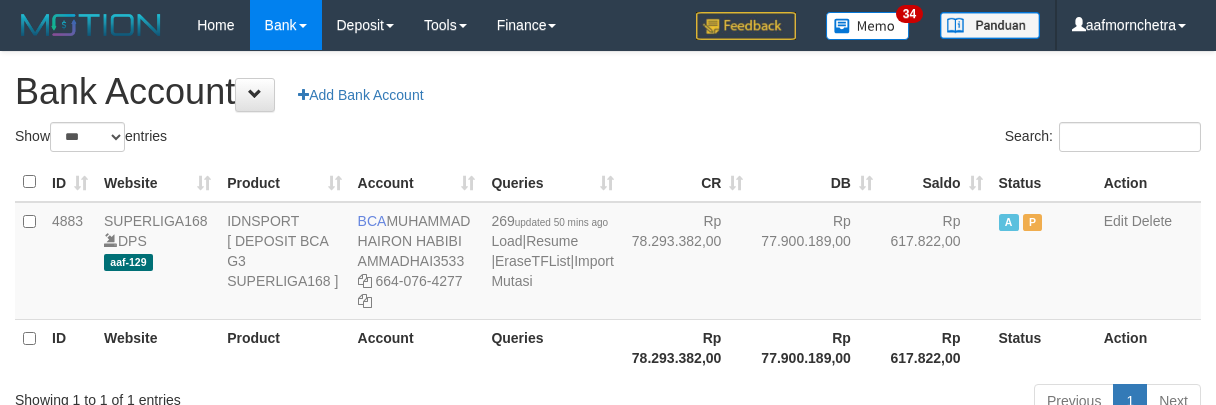 select on "***" 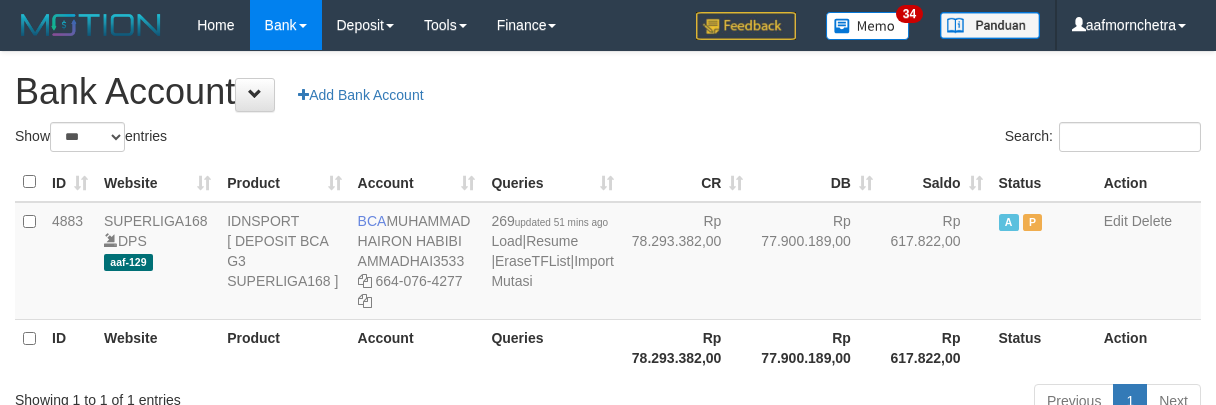 select on "***" 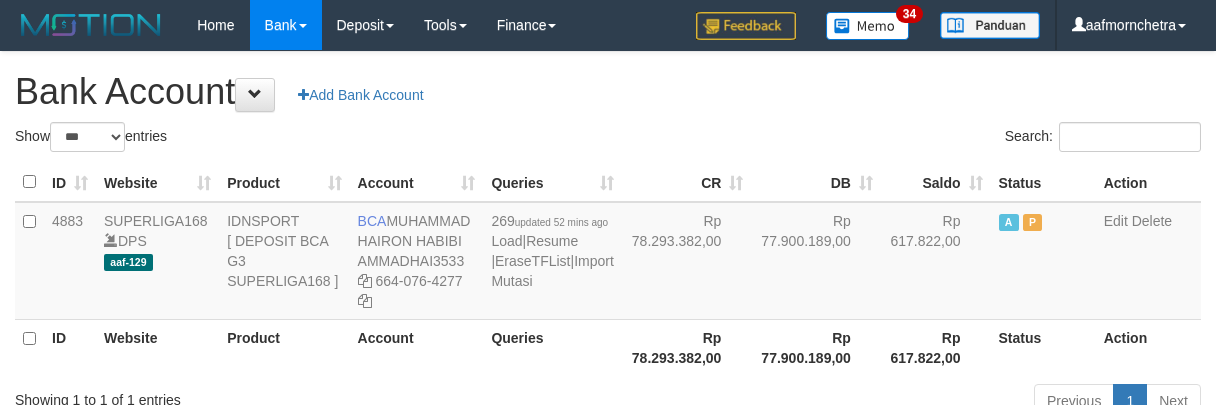 select on "***" 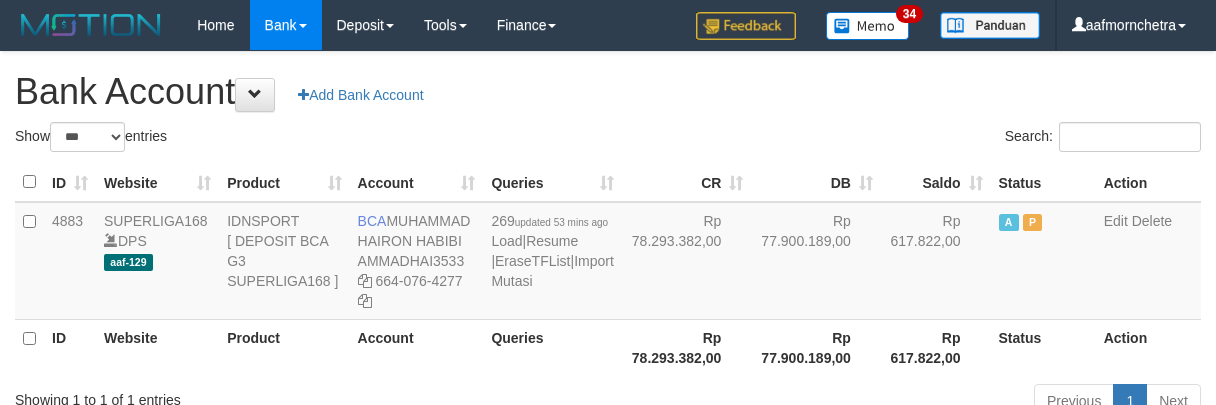 select on "***" 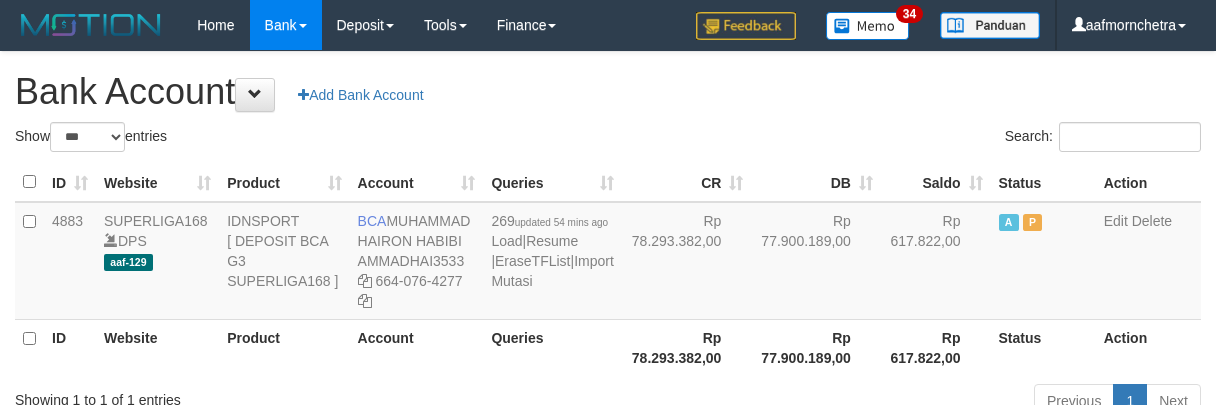 select on "***" 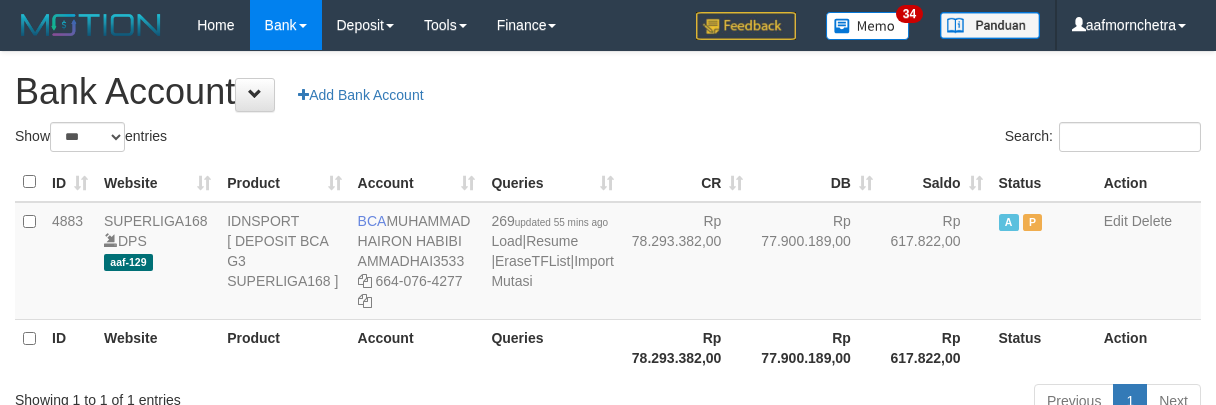 select on "***" 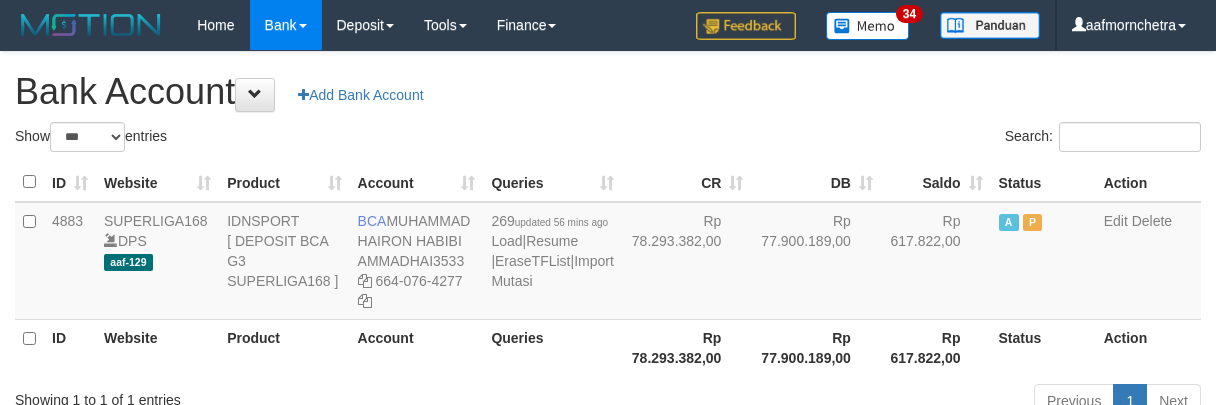 select on "***" 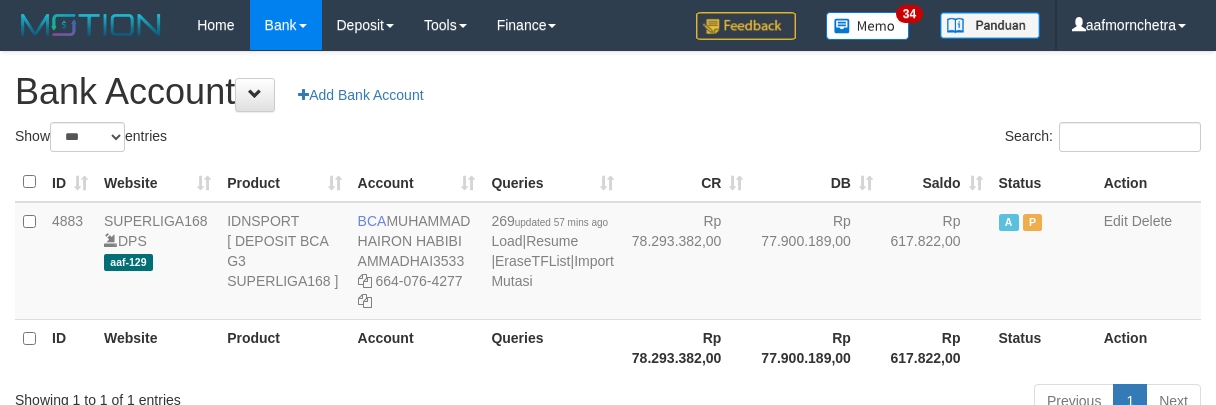 select on "***" 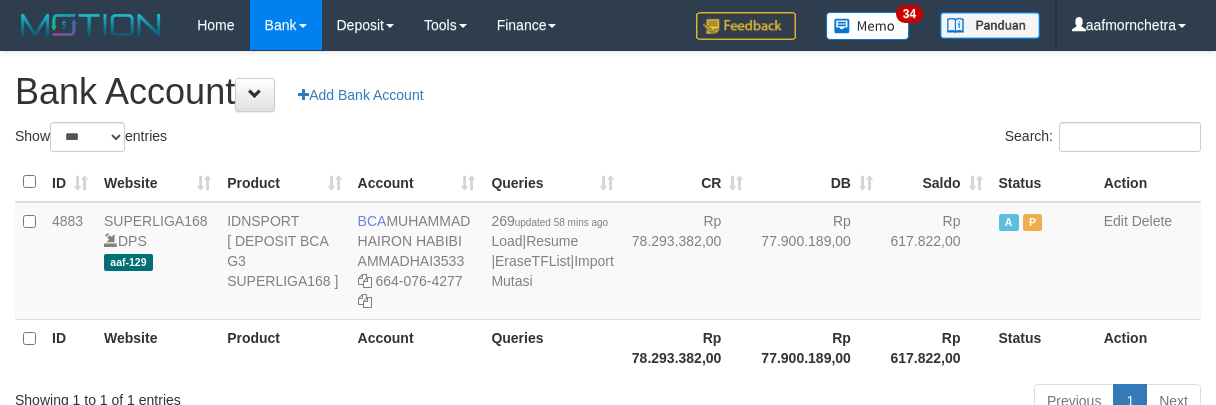 select on "***" 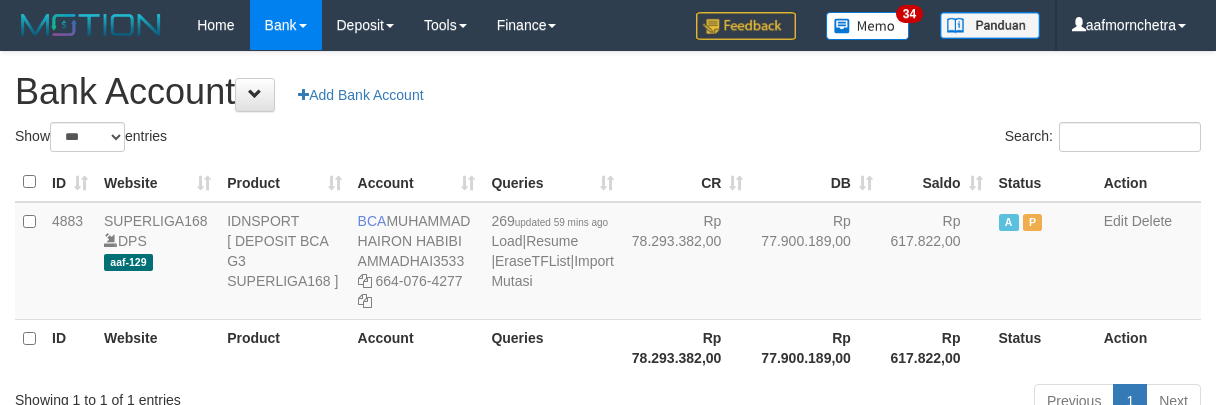 select on "***" 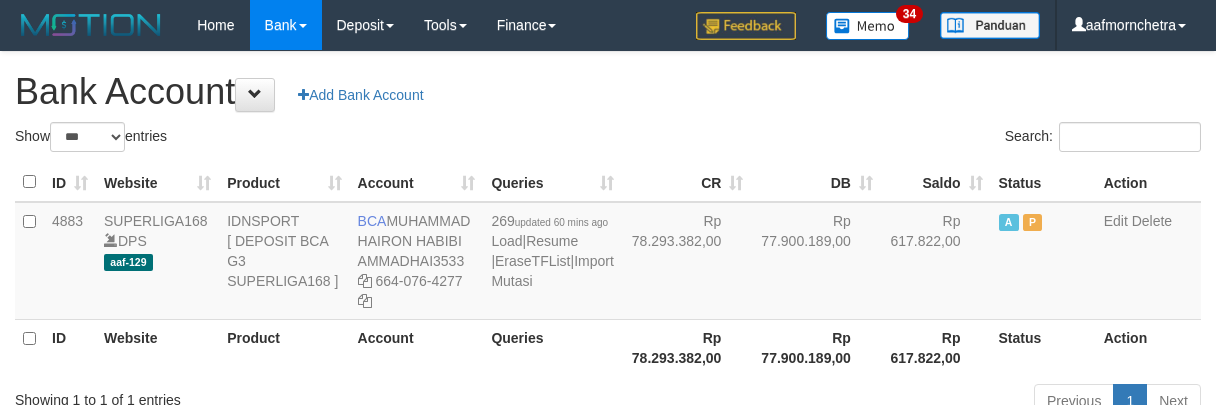 select on "***" 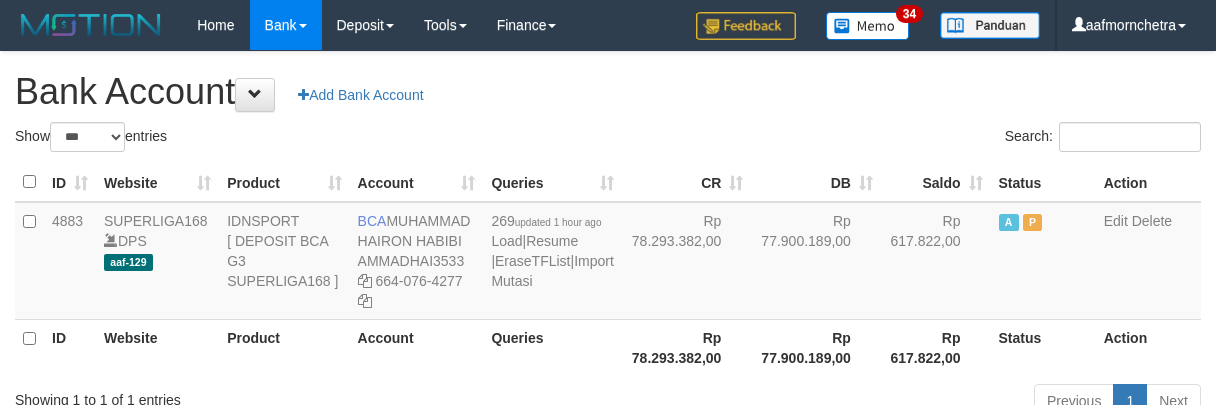 select on "***" 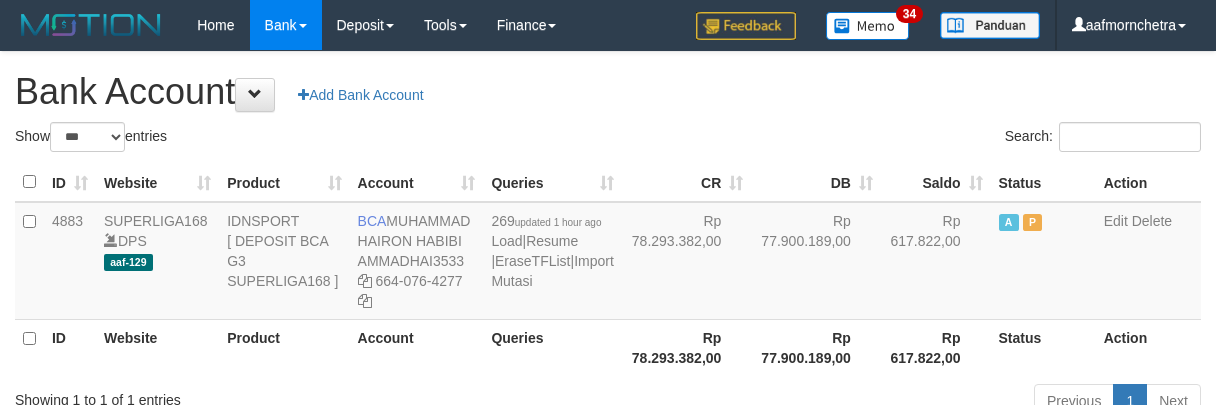 scroll, scrollTop: 0, scrollLeft: 0, axis: both 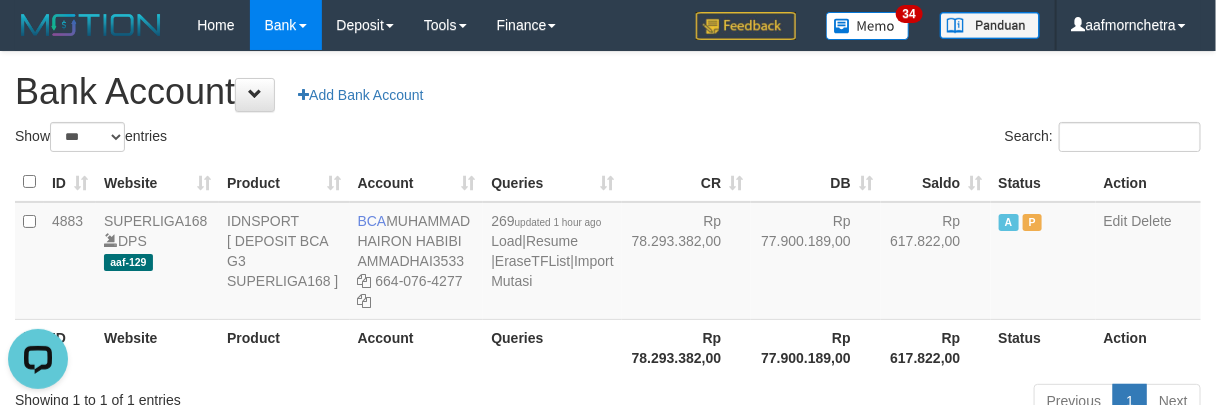 drag, startPoint x: 322, startPoint y: 72, endPoint x: 495, endPoint y: 78, distance: 173.10402 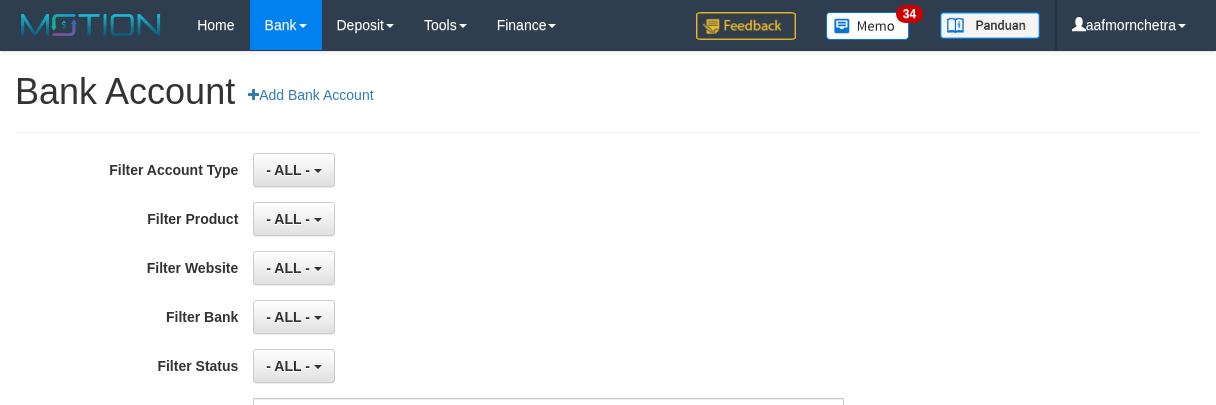 scroll, scrollTop: 0, scrollLeft: 0, axis: both 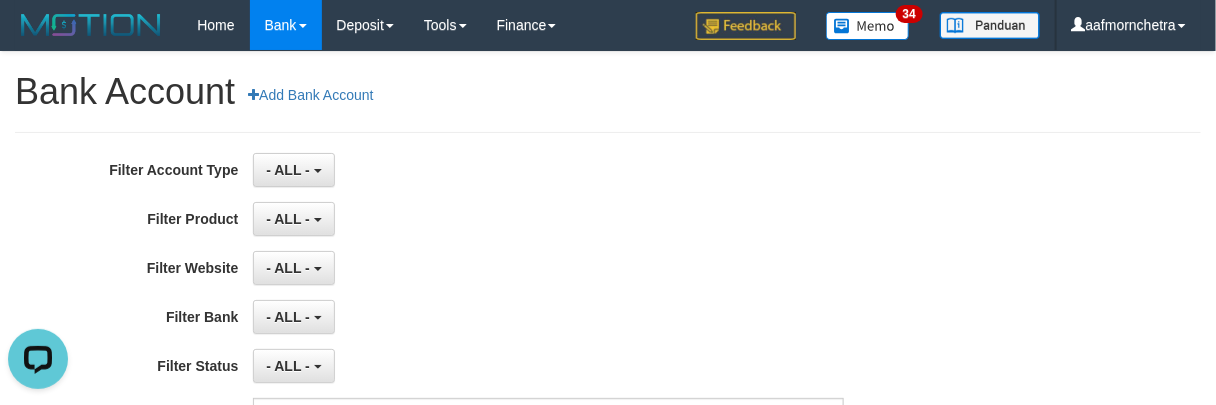click on "- ALL -    SELECT ALL  SELECT GAME  - ALL -
[ISPORT] SUPERLIGA168" at bounding box center [548, 268] 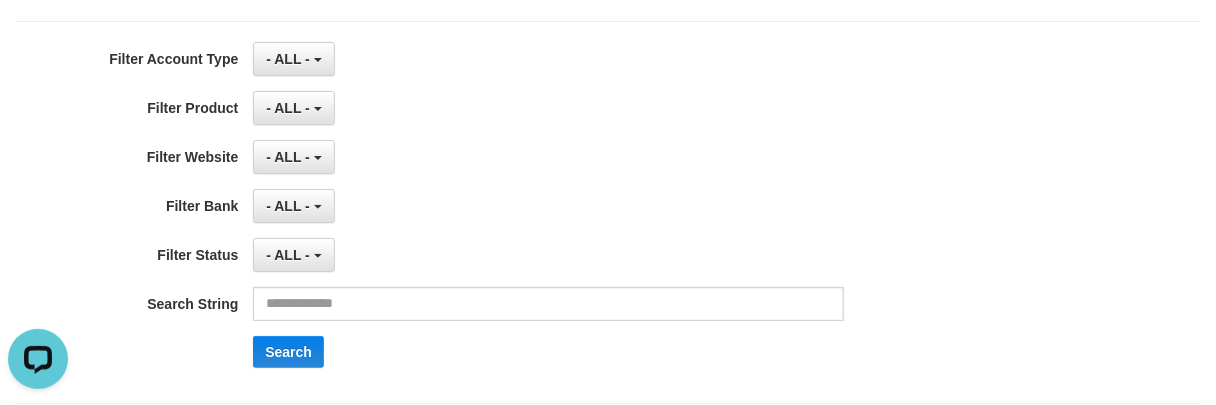 scroll, scrollTop: 199, scrollLeft: 0, axis: vertical 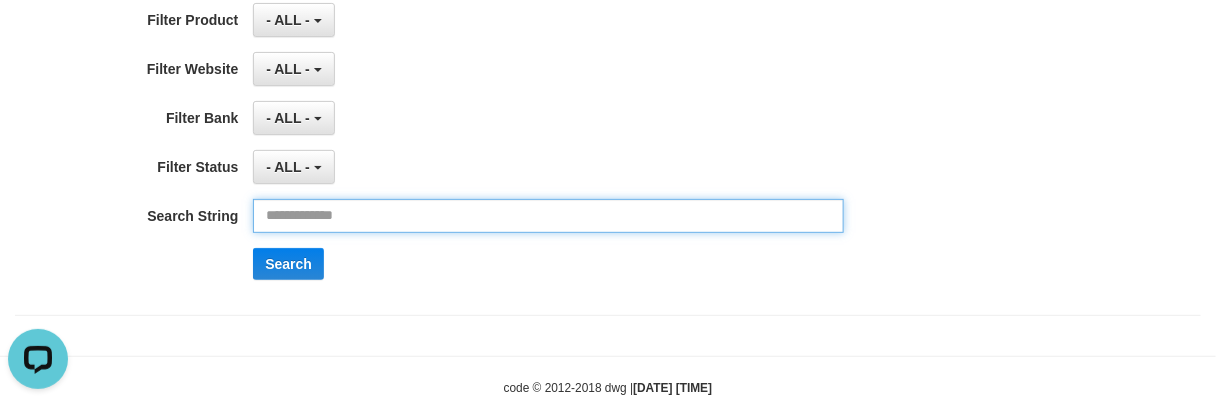 click at bounding box center [548, 216] 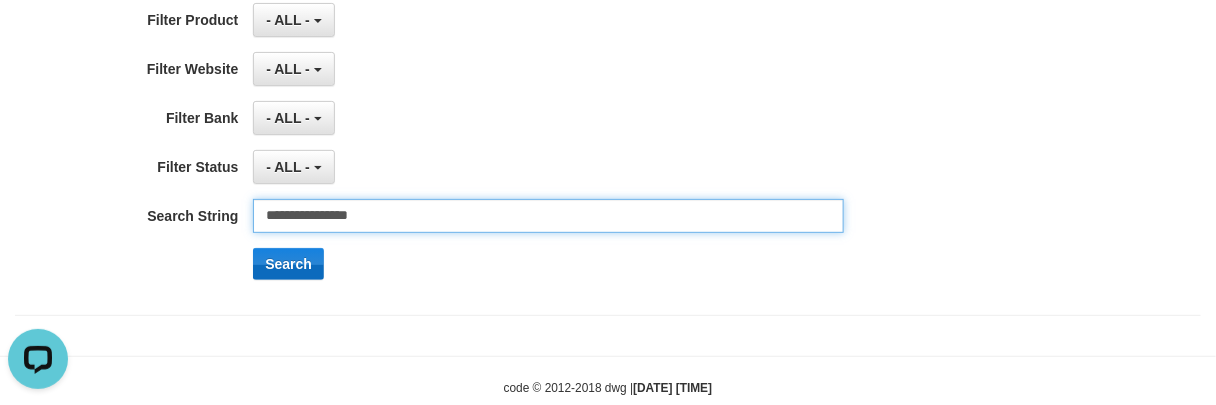 type on "**********" 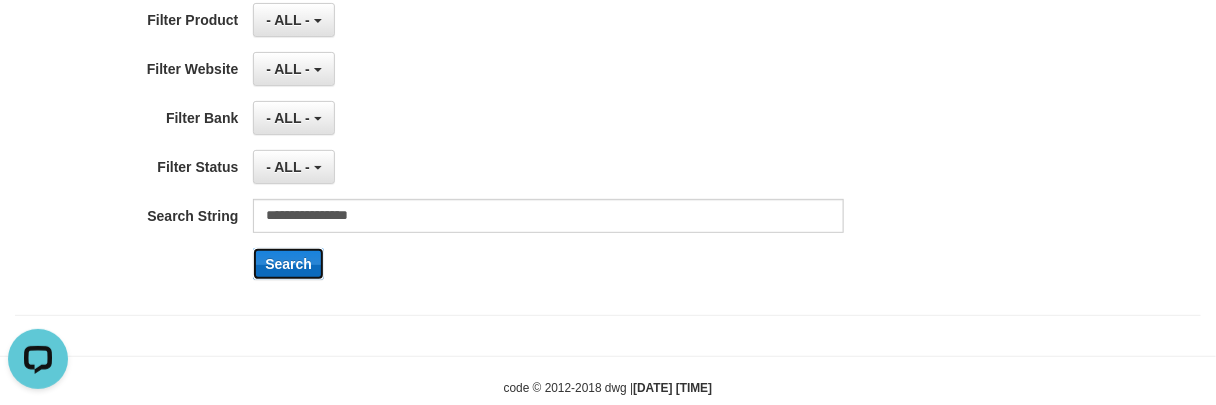 click on "Search" at bounding box center [288, 264] 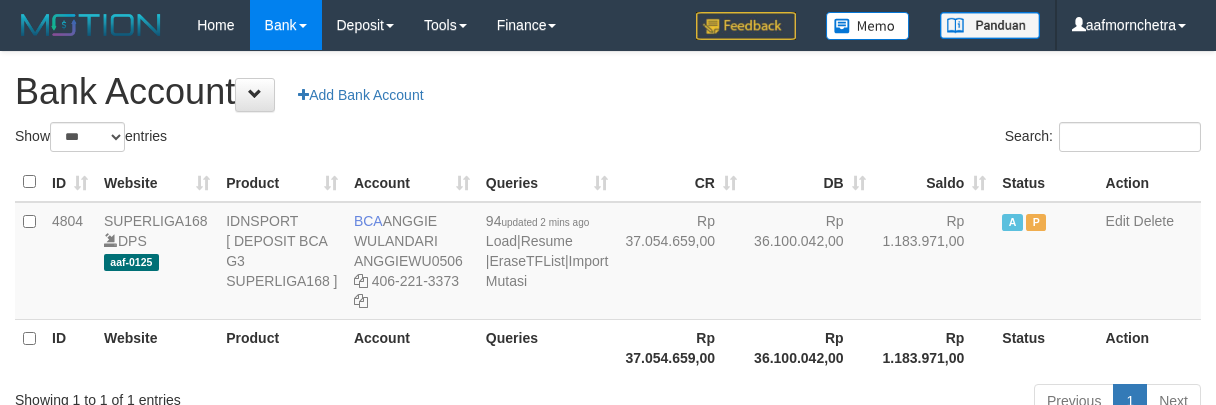 select on "***" 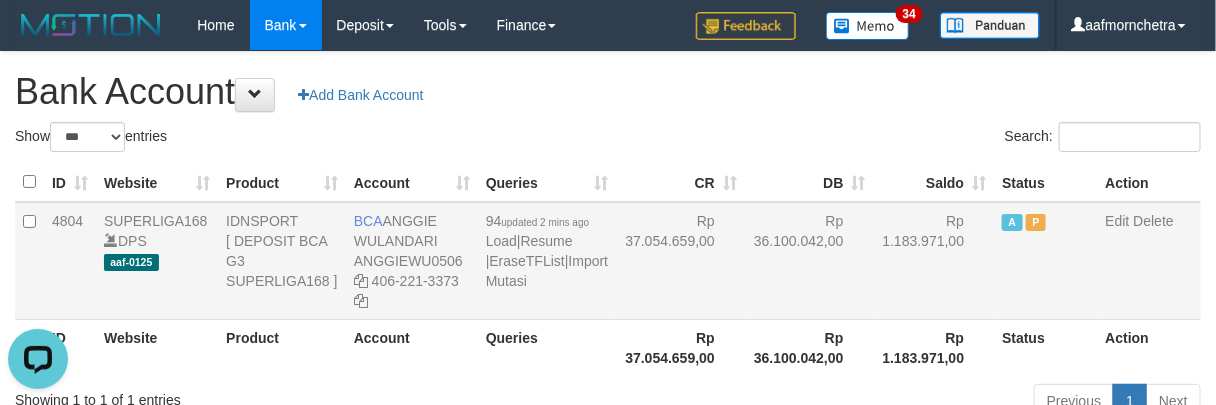 scroll, scrollTop: 0, scrollLeft: 0, axis: both 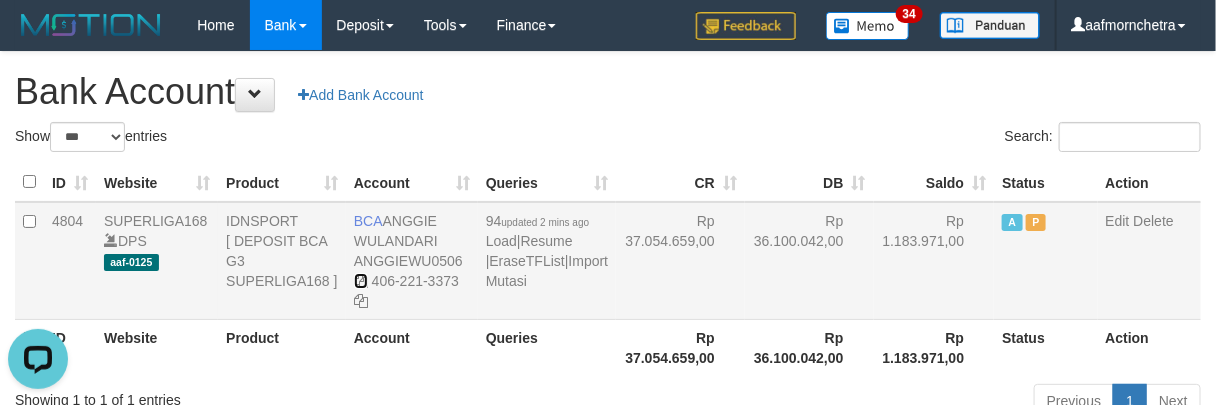 click at bounding box center [361, 281] 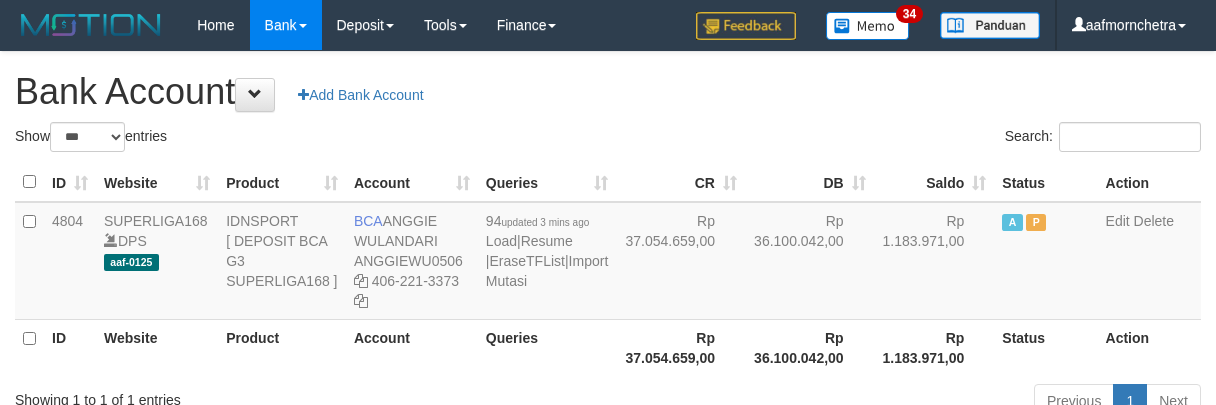 select on "***" 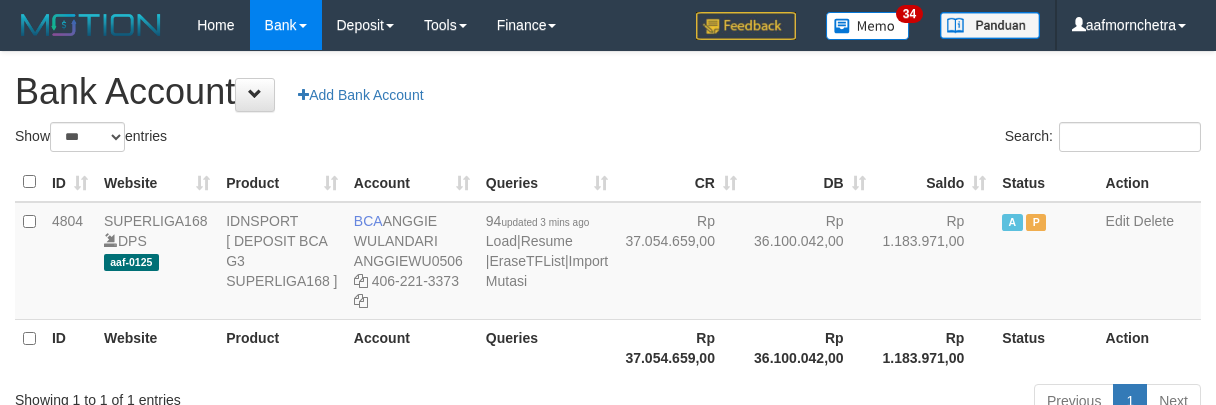 scroll, scrollTop: 0, scrollLeft: 0, axis: both 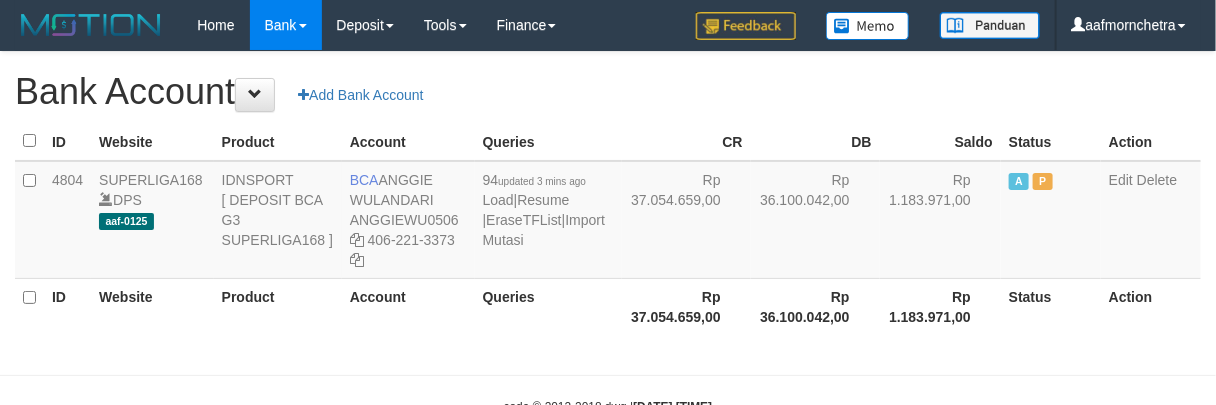 select on "***" 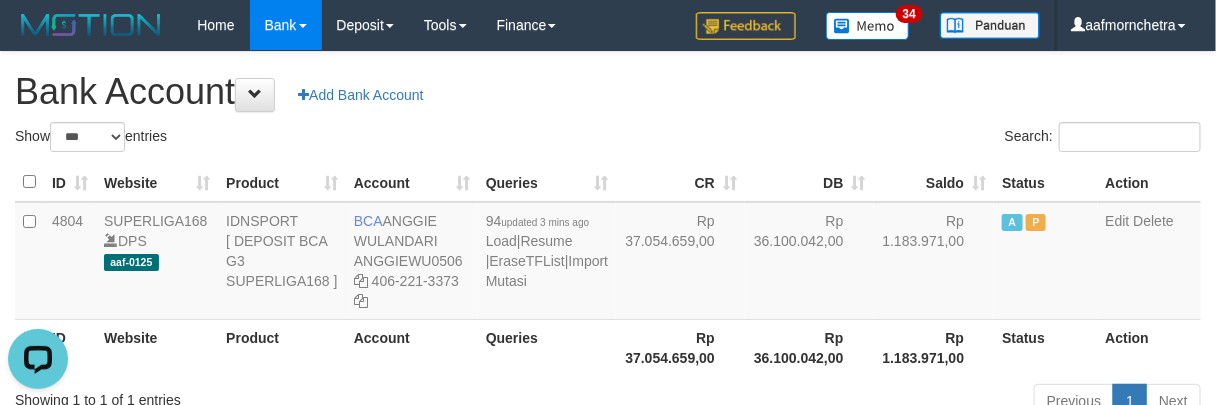 scroll, scrollTop: 0, scrollLeft: 0, axis: both 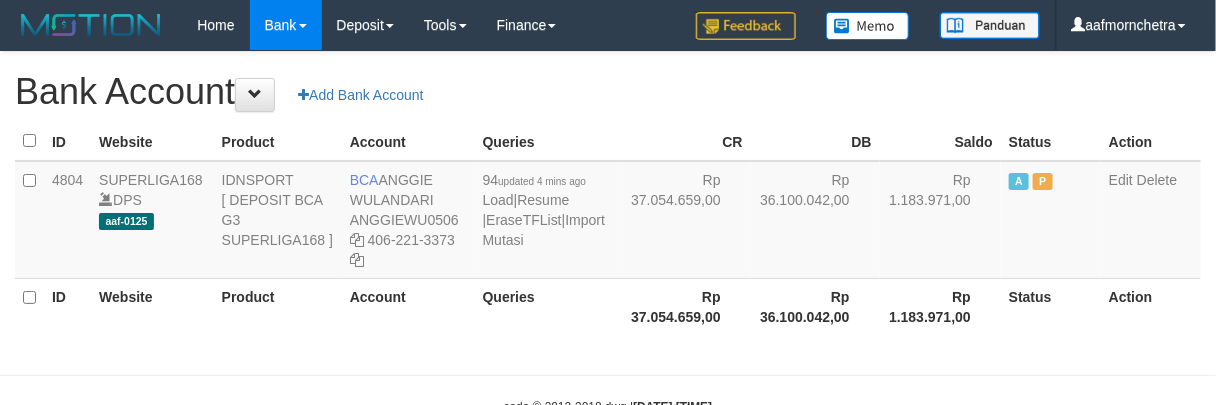select on "***" 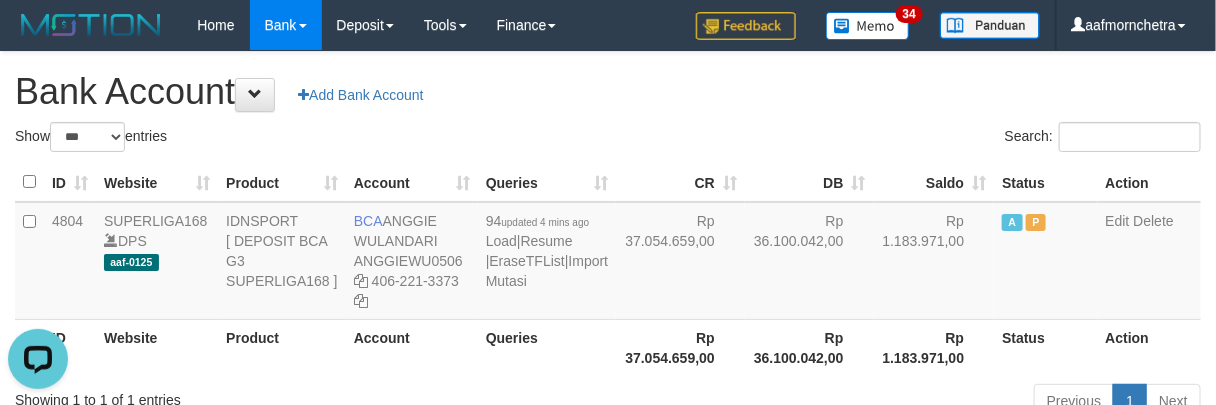 scroll, scrollTop: 0, scrollLeft: 0, axis: both 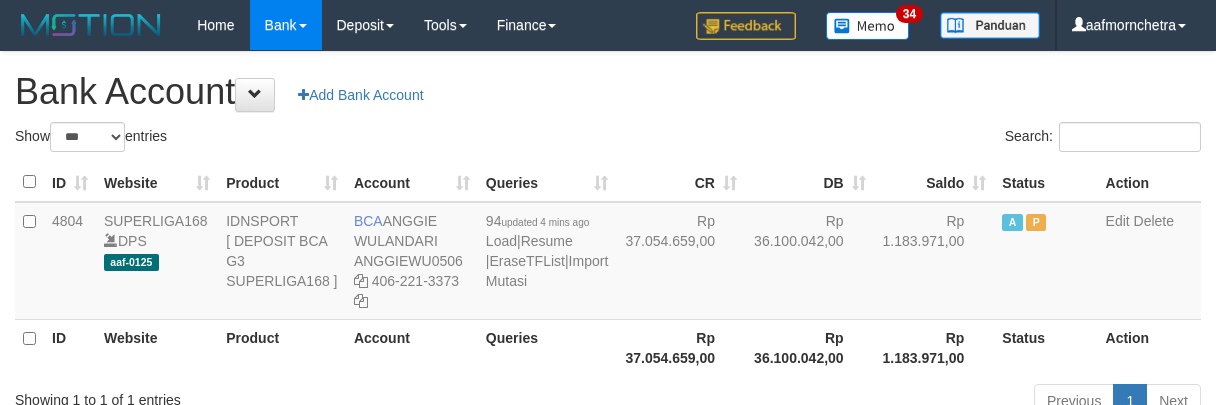 select on "***" 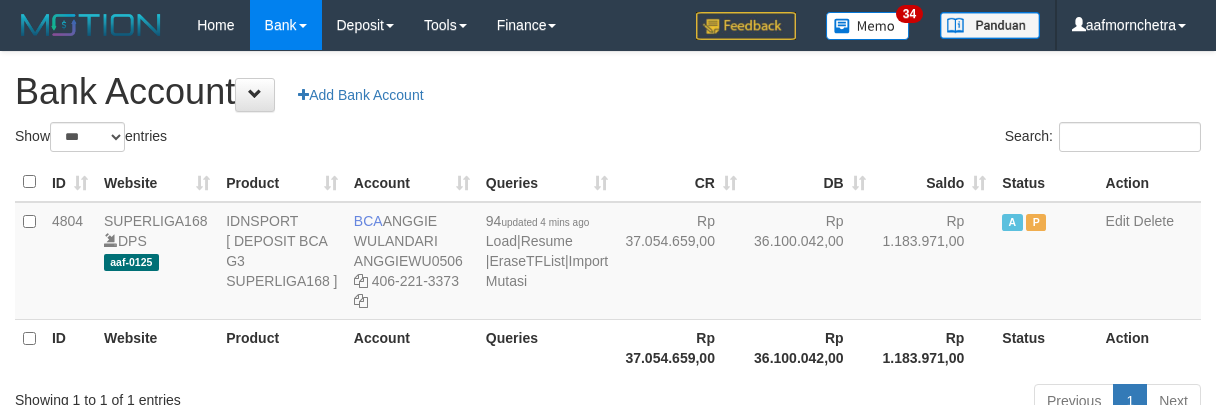 scroll, scrollTop: 0, scrollLeft: 0, axis: both 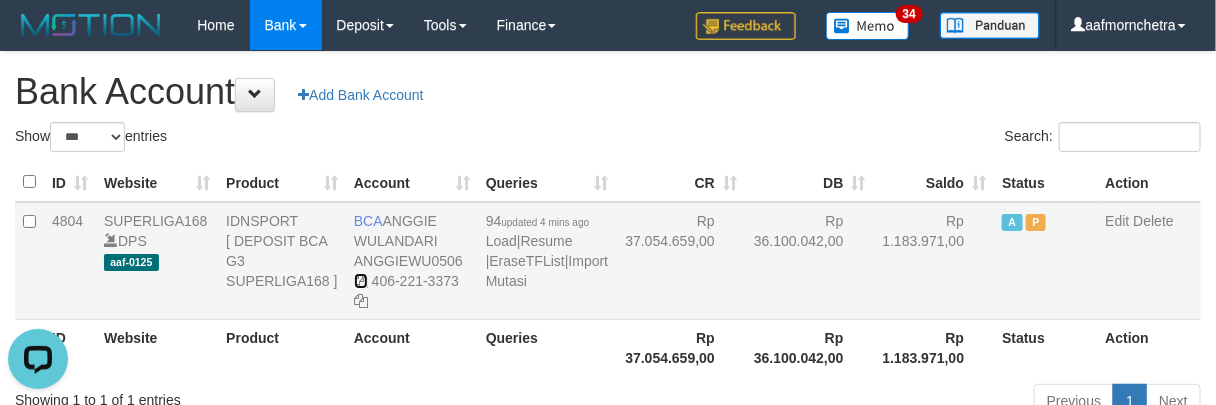 click at bounding box center [361, 281] 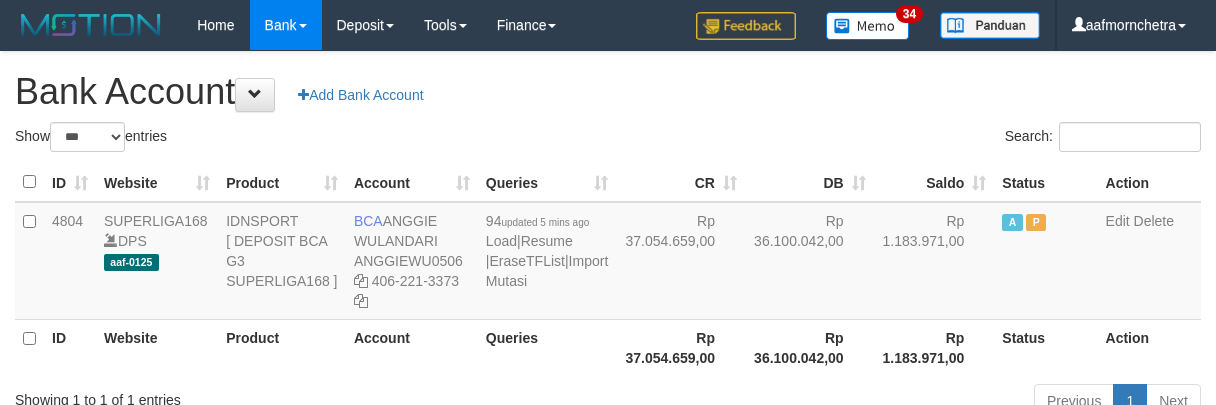 select on "***" 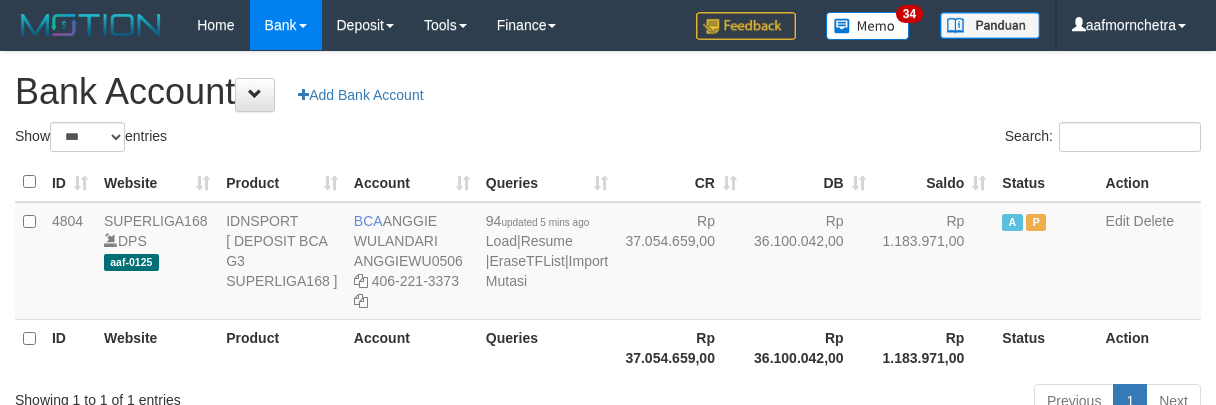 scroll, scrollTop: 0, scrollLeft: 0, axis: both 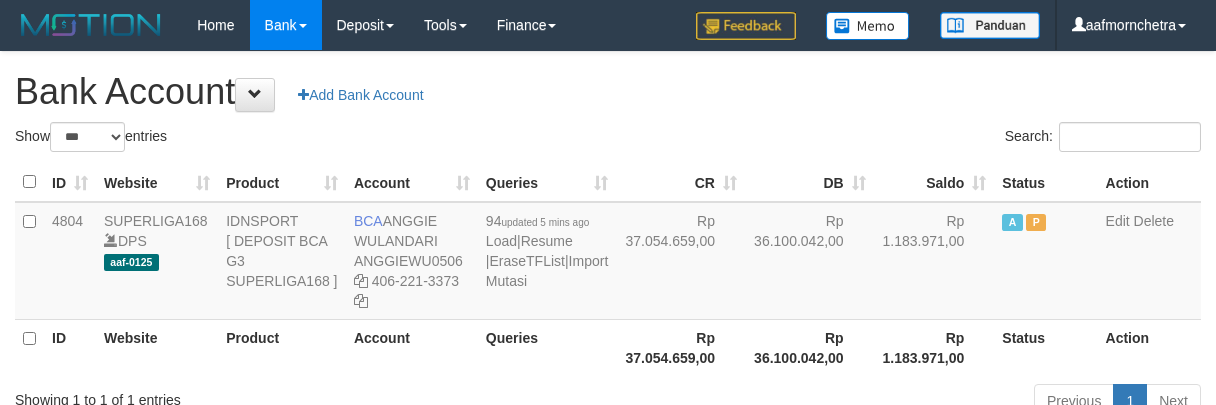 select on "***" 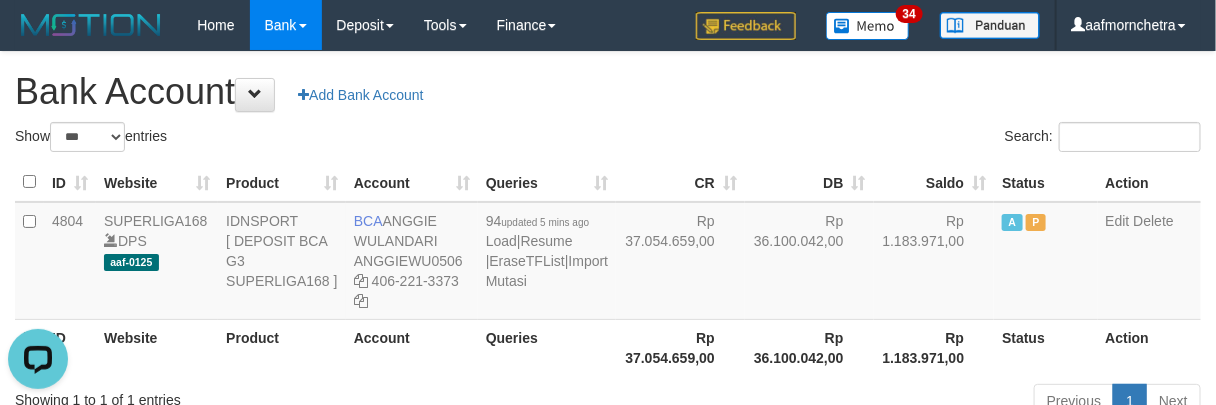 scroll, scrollTop: 0, scrollLeft: 0, axis: both 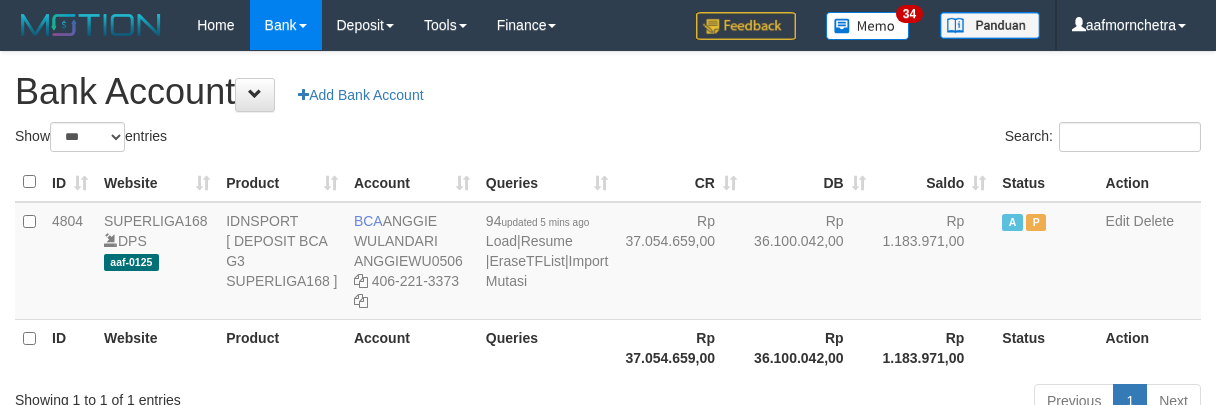 select on "***" 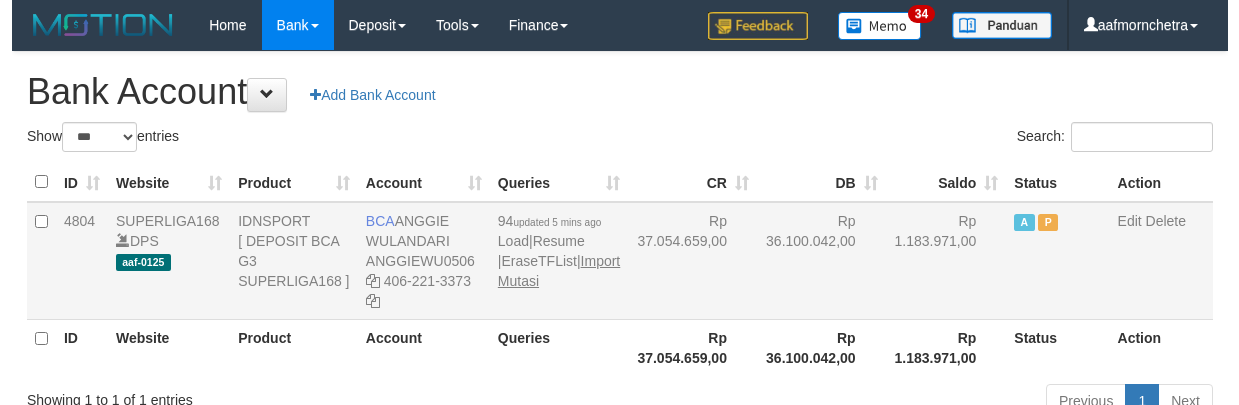 scroll, scrollTop: 0, scrollLeft: 0, axis: both 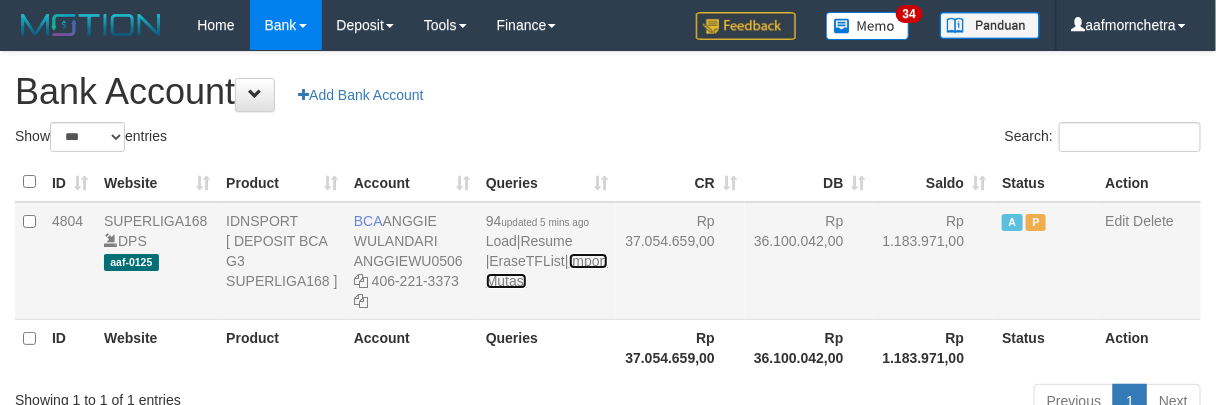 click on "Import Mutasi" at bounding box center [547, 271] 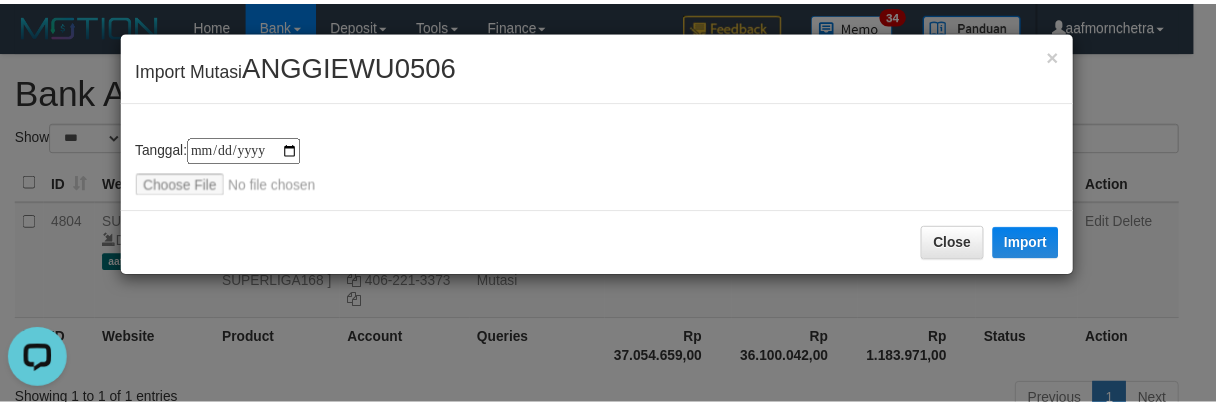 scroll, scrollTop: 0, scrollLeft: 0, axis: both 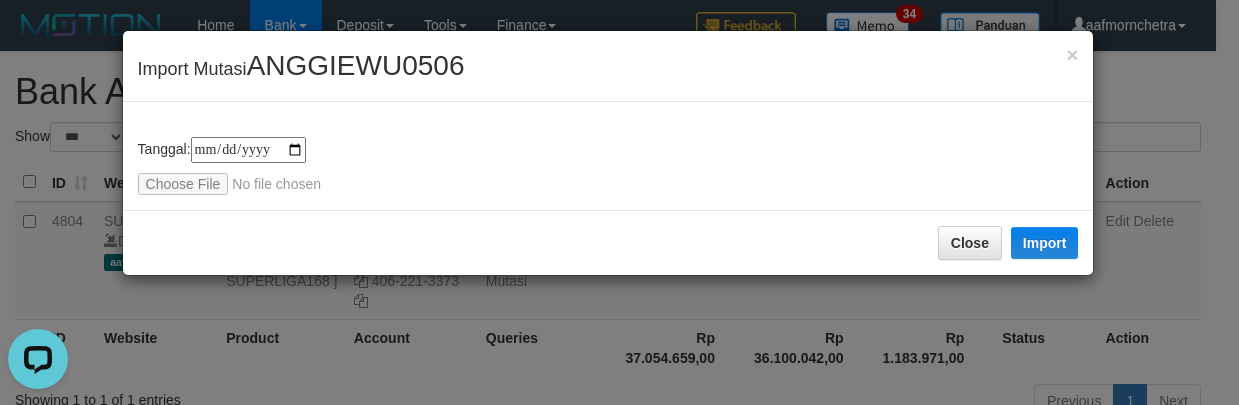 type on "**********" 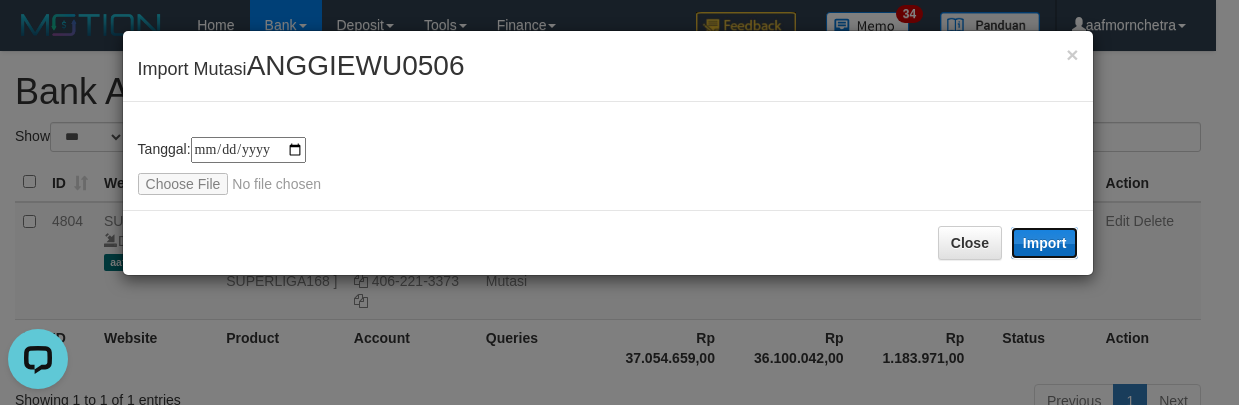click on "Import" at bounding box center [1045, 243] 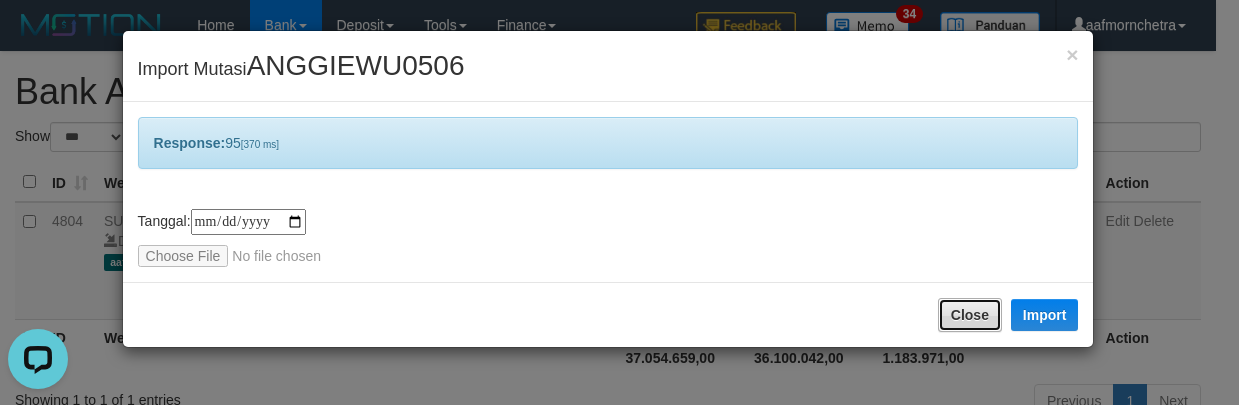 click on "Close" at bounding box center [970, 315] 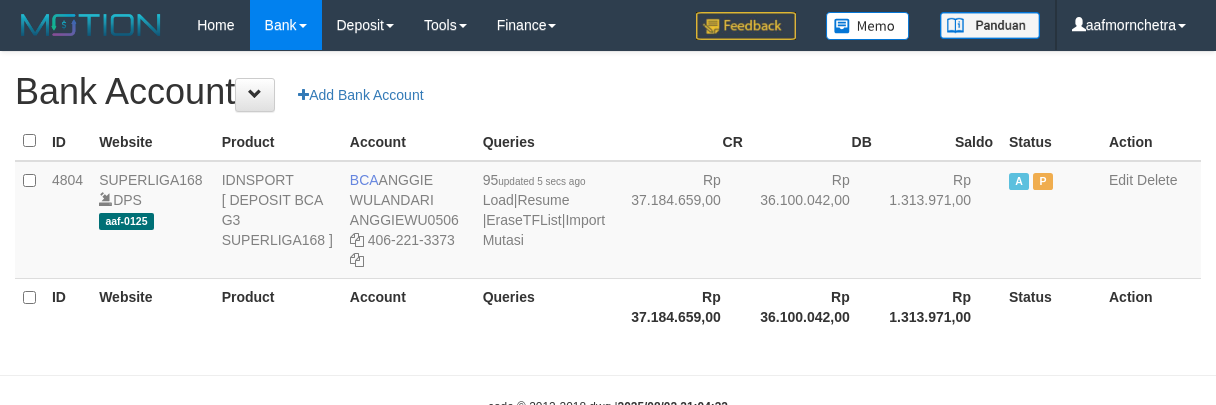 scroll, scrollTop: 0, scrollLeft: 0, axis: both 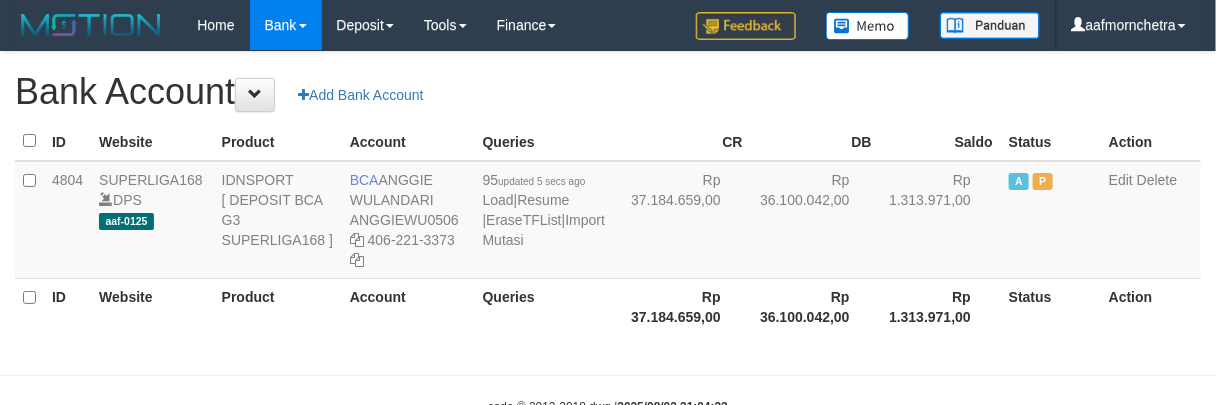 select on "***" 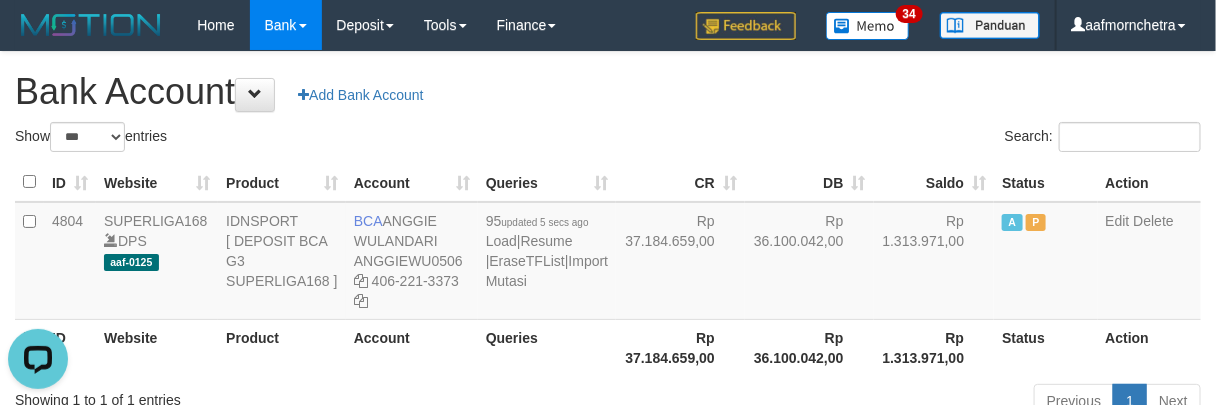 scroll, scrollTop: 0, scrollLeft: 0, axis: both 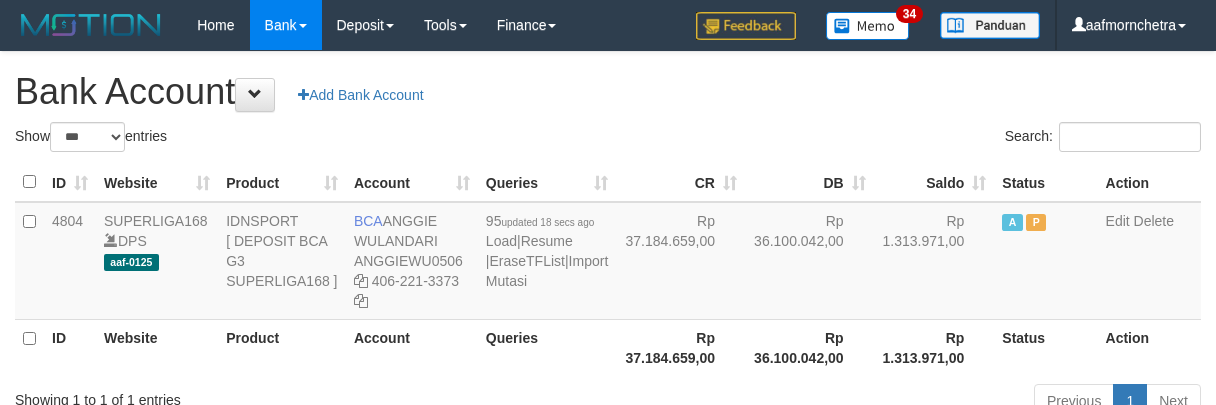 select on "***" 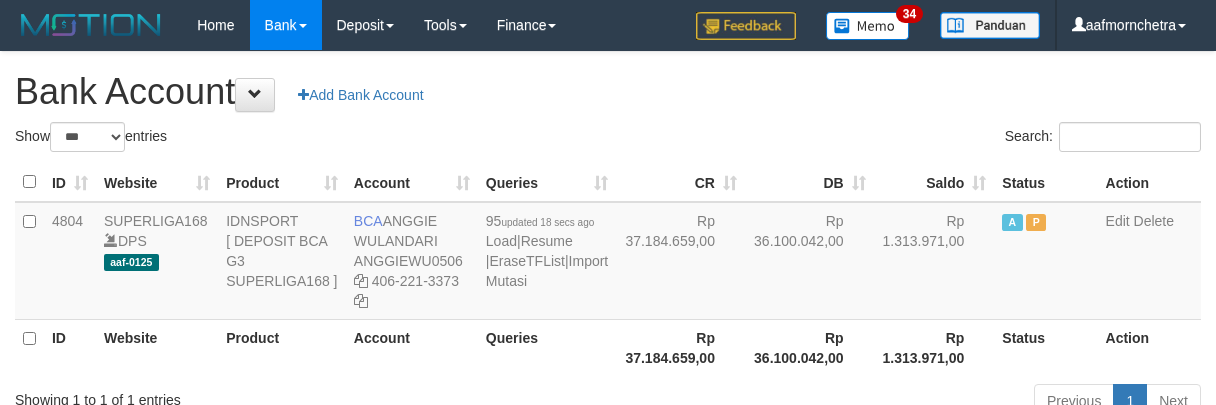scroll, scrollTop: 0, scrollLeft: 0, axis: both 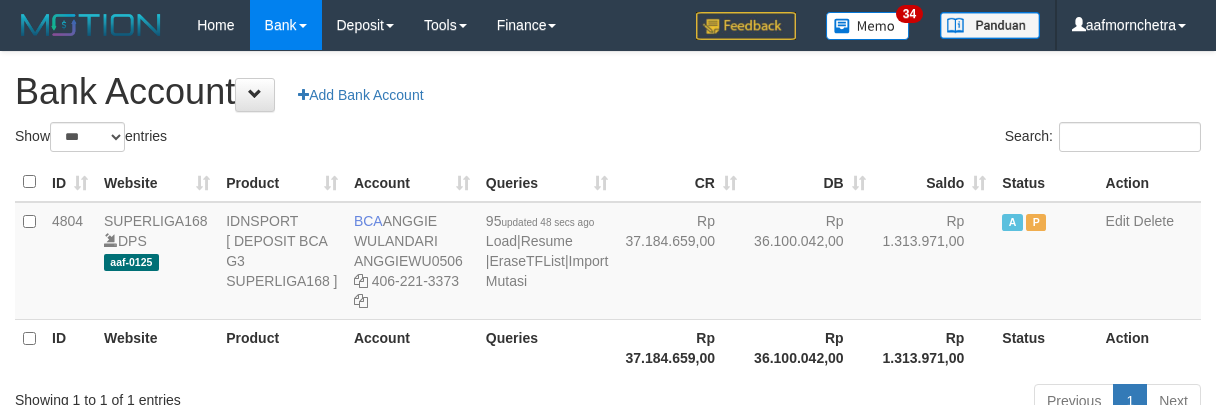 select on "***" 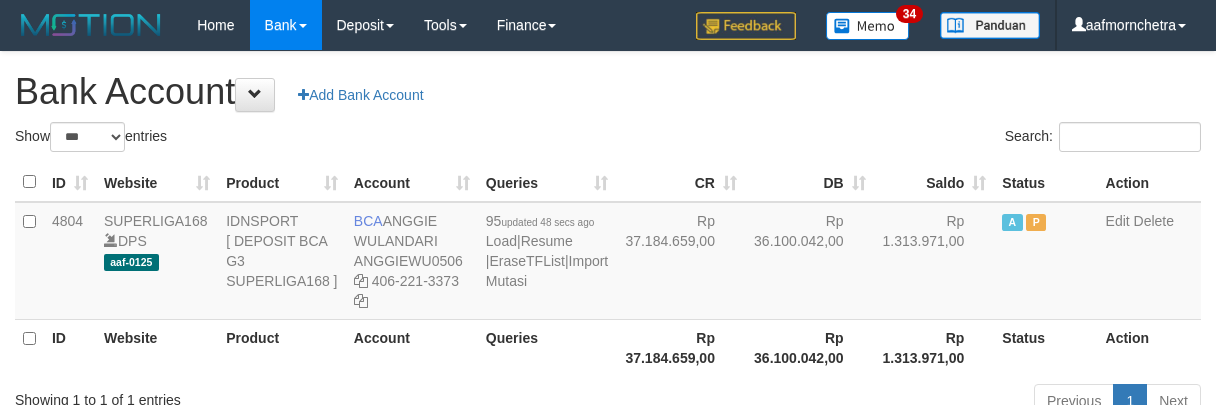 scroll, scrollTop: 0, scrollLeft: 0, axis: both 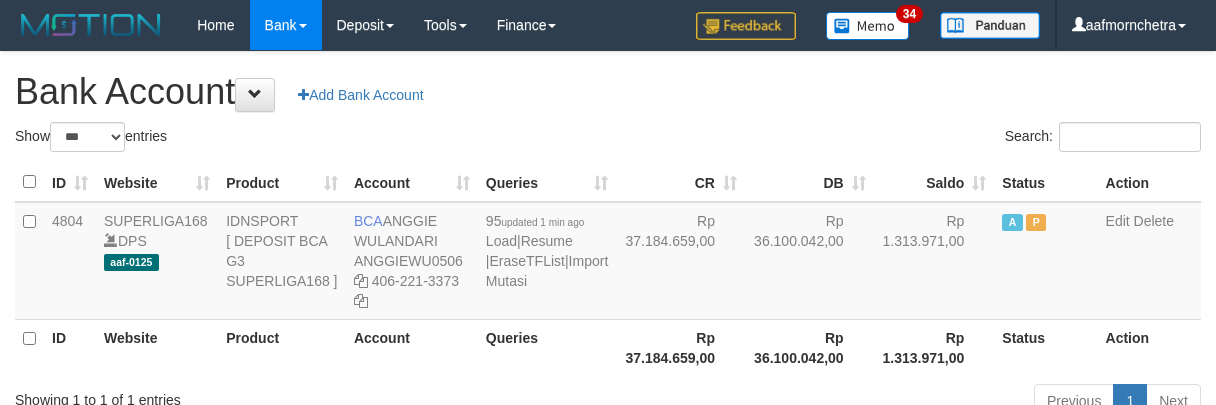 select on "***" 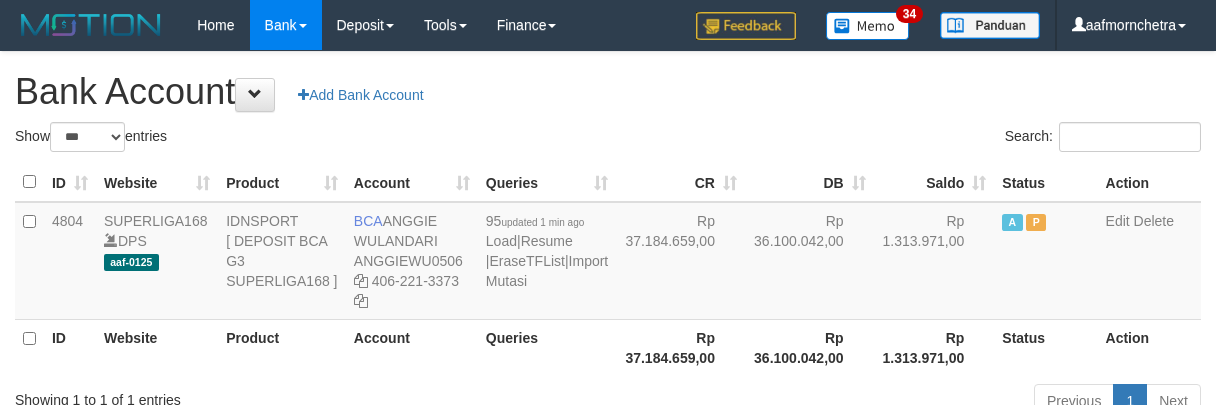 scroll, scrollTop: 0, scrollLeft: 0, axis: both 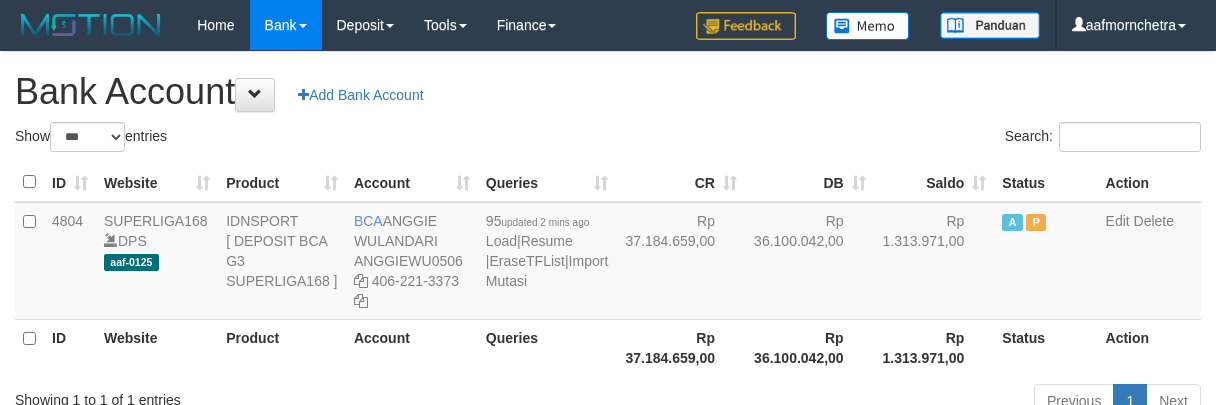 select on "***" 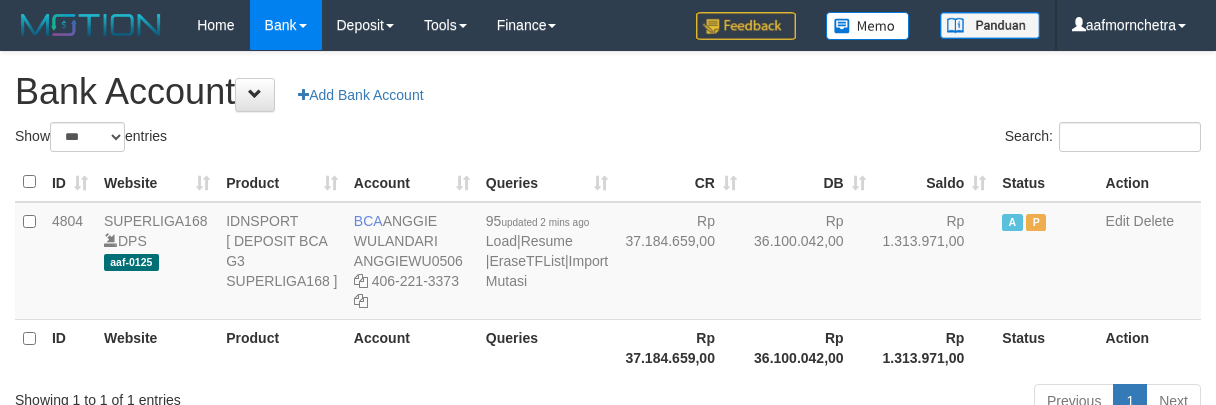 scroll, scrollTop: 0, scrollLeft: 0, axis: both 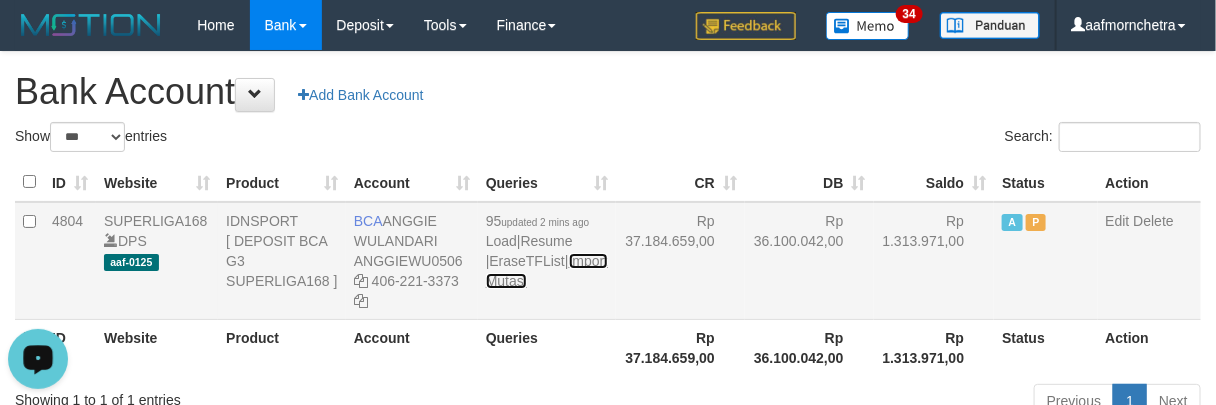click on "Import Mutasi" at bounding box center (547, 271) 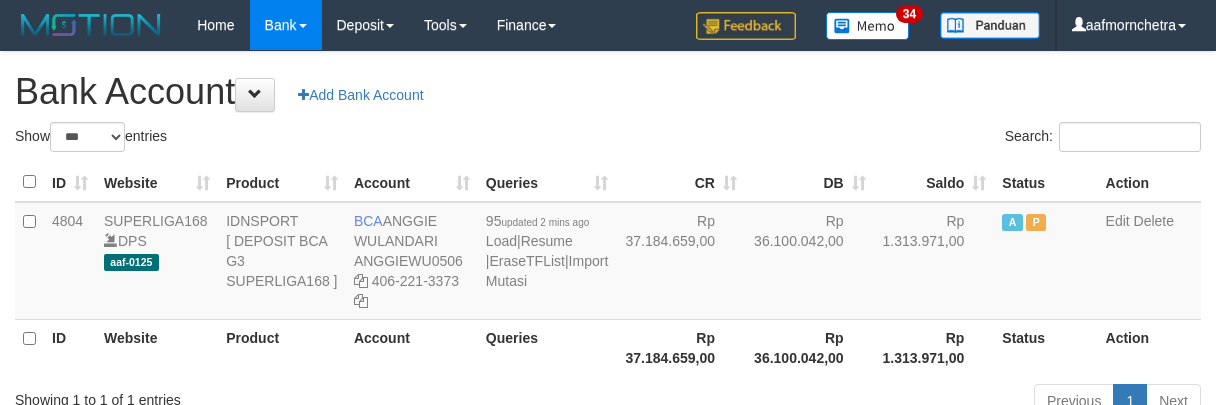 select on "***" 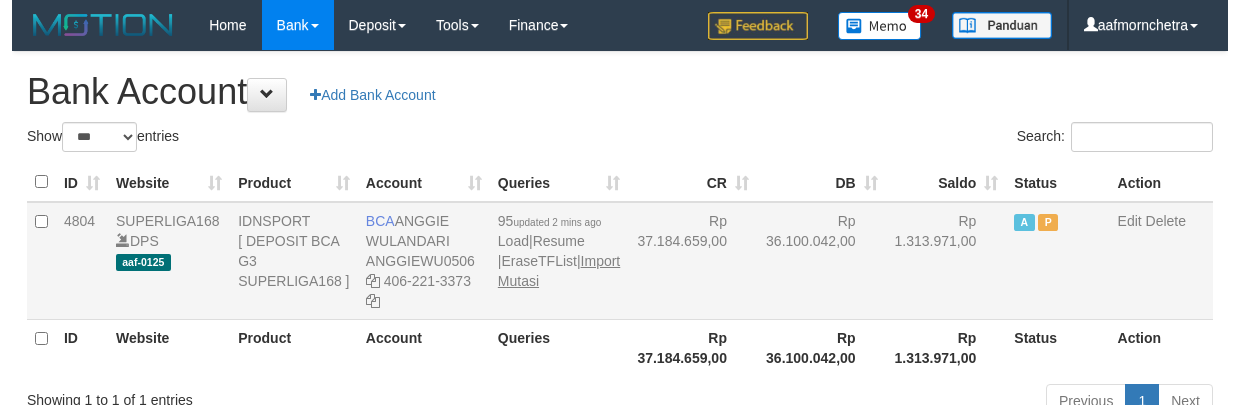 scroll, scrollTop: 0, scrollLeft: 0, axis: both 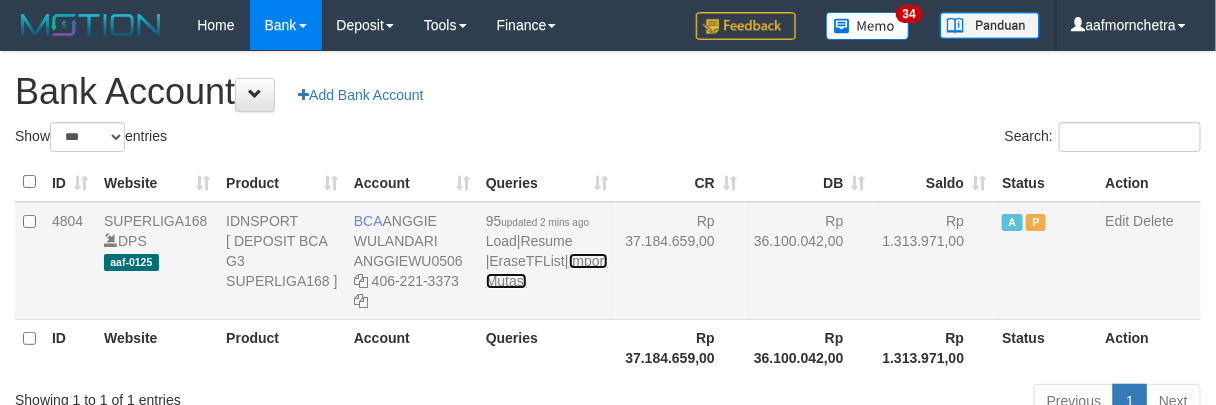 click on "Import Mutasi" at bounding box center [547, 271] 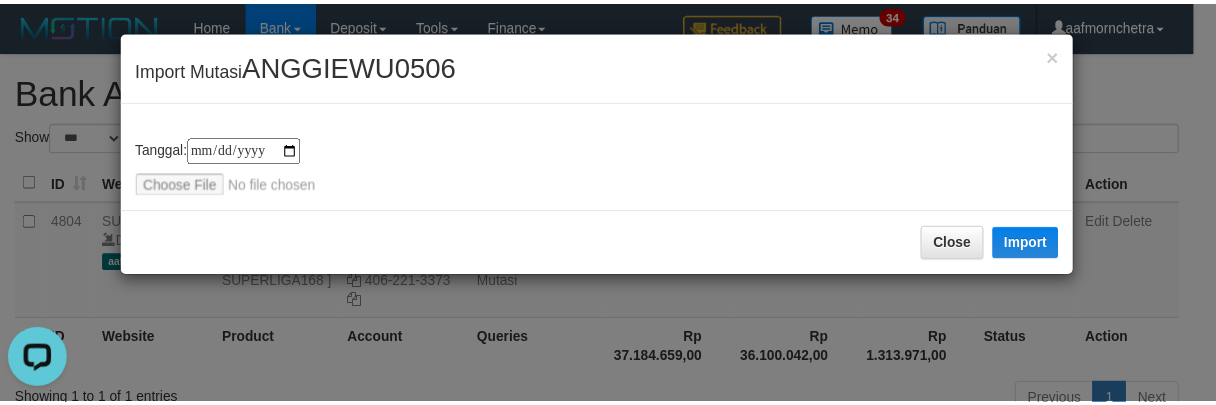 scroll, scrollTop: 0, scrollLeft: 0, axis: both 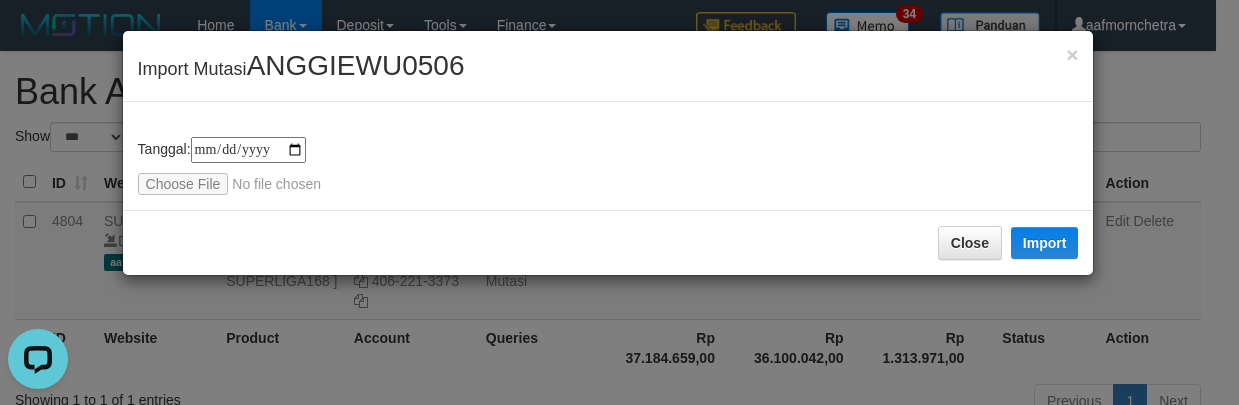 type on "**********" 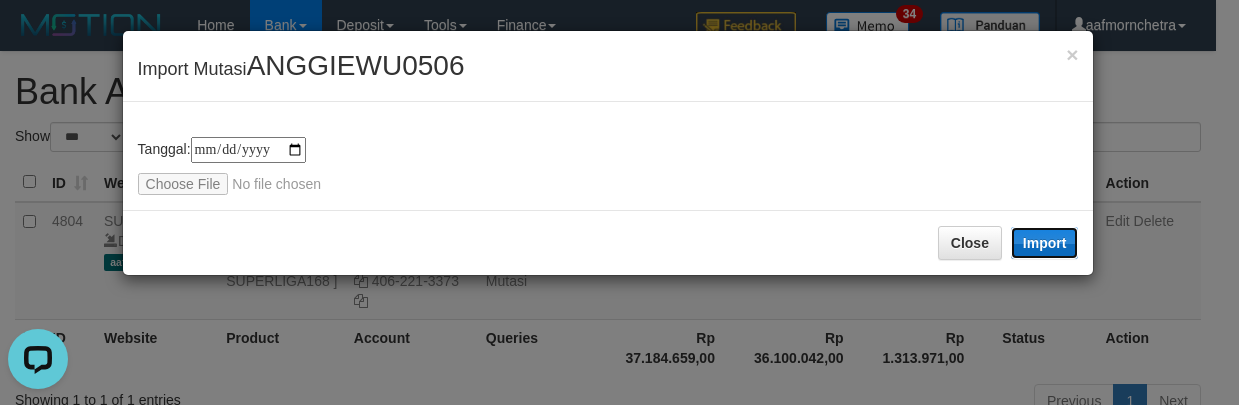 click on "Import" at bounding box center [1045, 243] 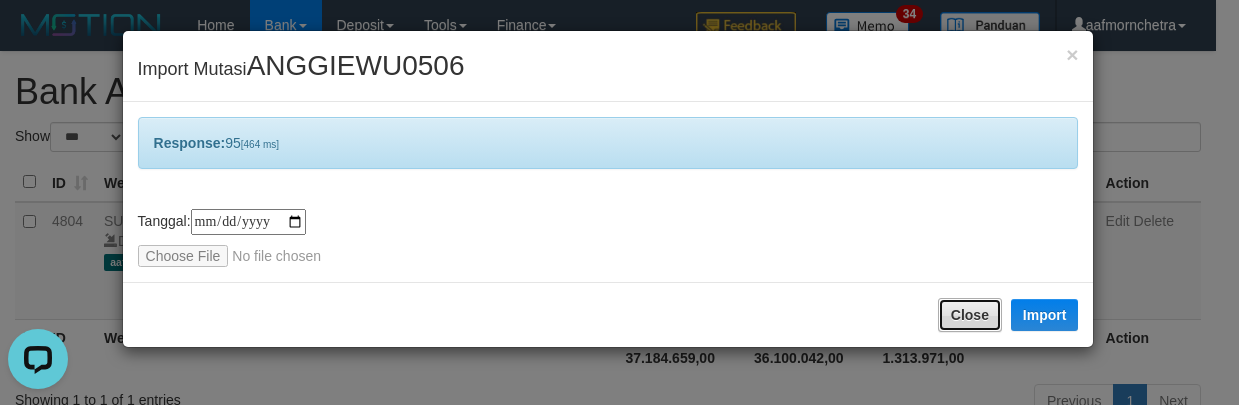 click on "Close" at bounding box center [970, 315] 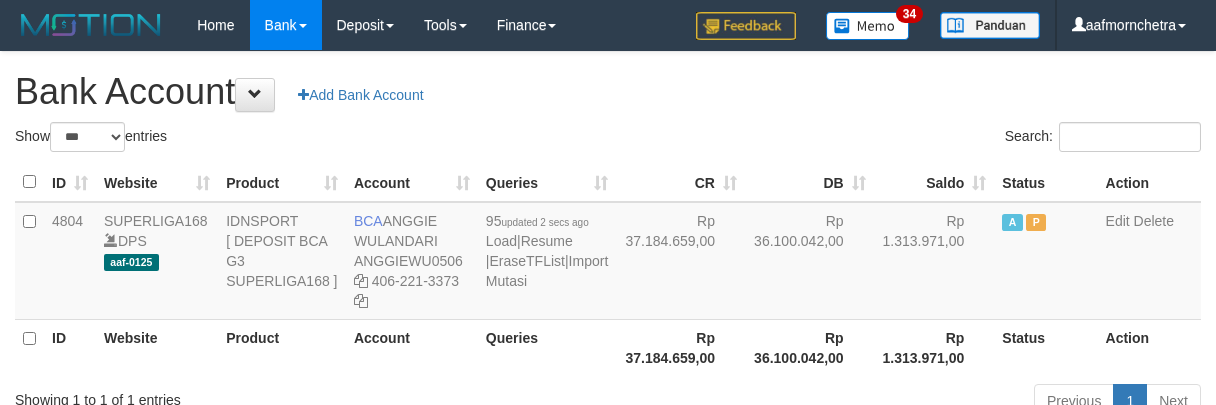 select on "***" 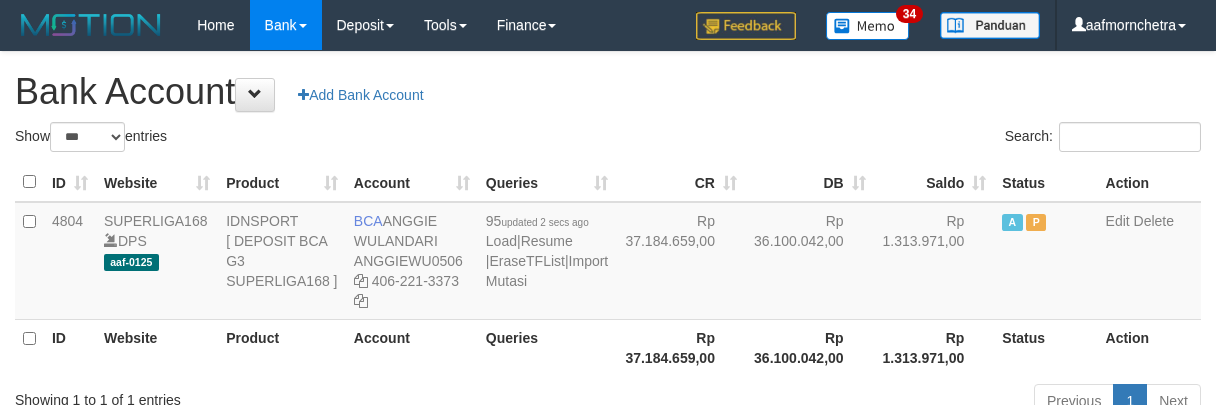 scroll, scrollTop: 0, scrollLeft: 0, axis: both 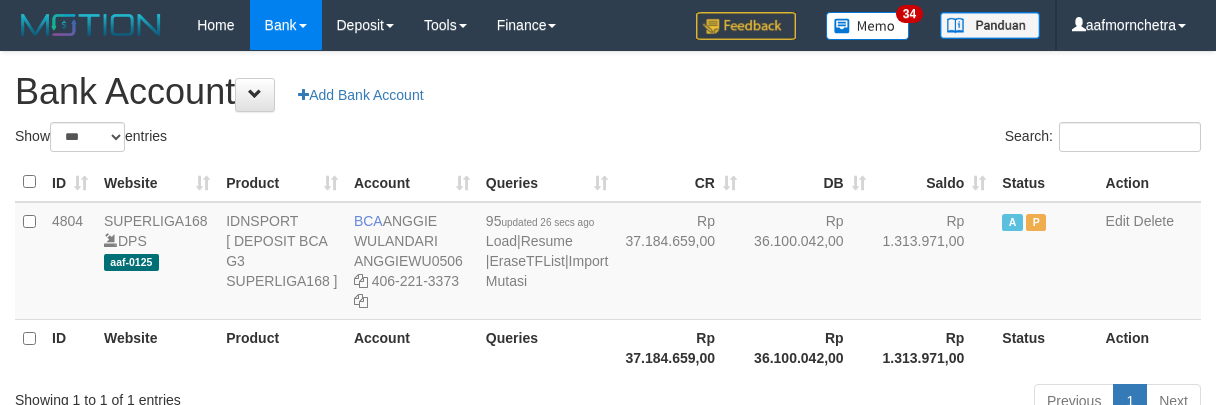 select on "***" 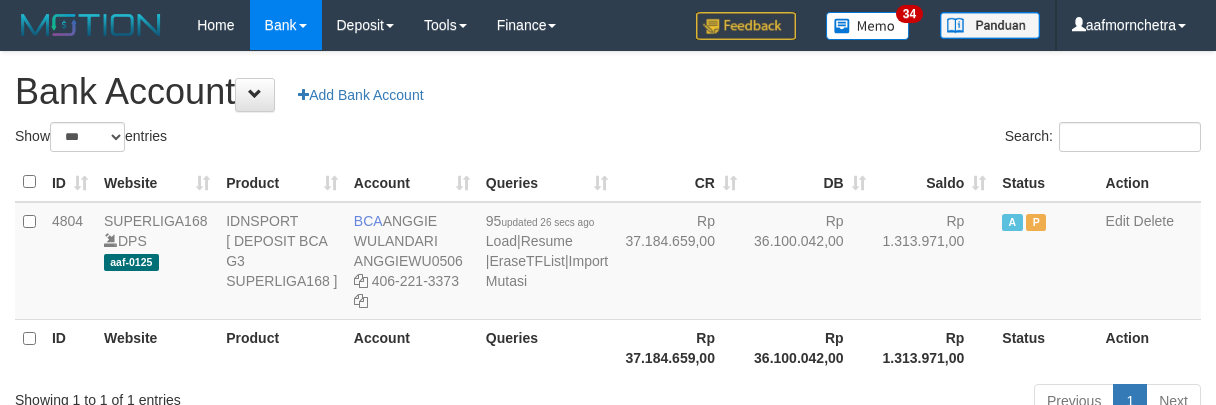 scroll, scrollTop: 0, scrollLeft: 0, axis: both 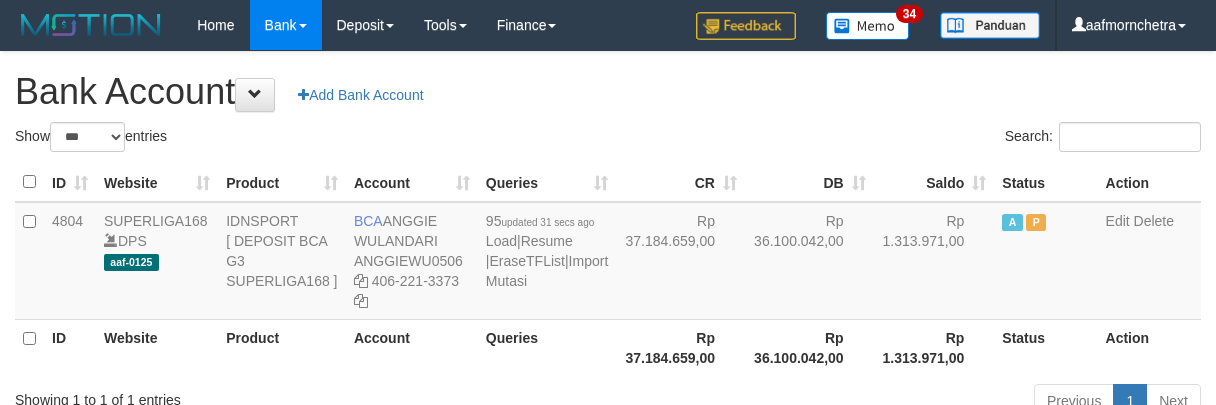 select on "***" 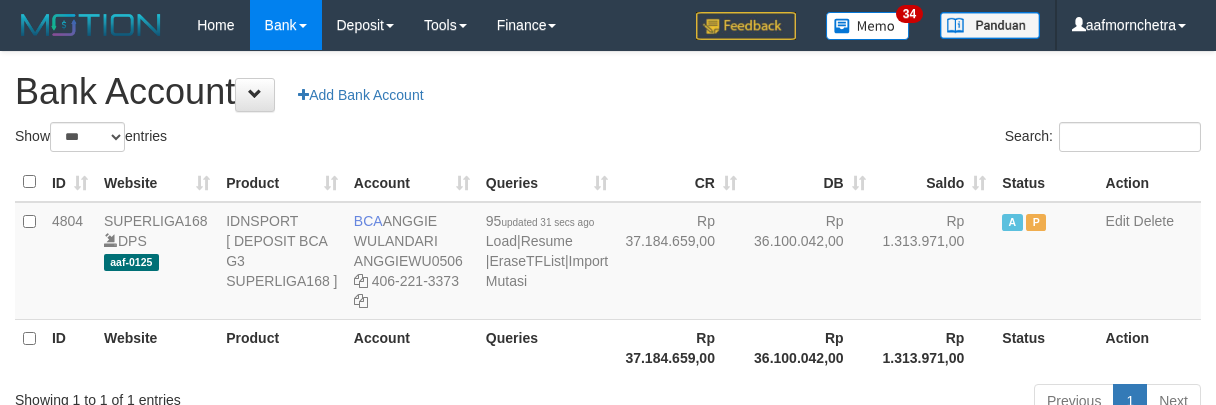 scroll, scrollTop: 0, scrollLeft: 0, axis: both 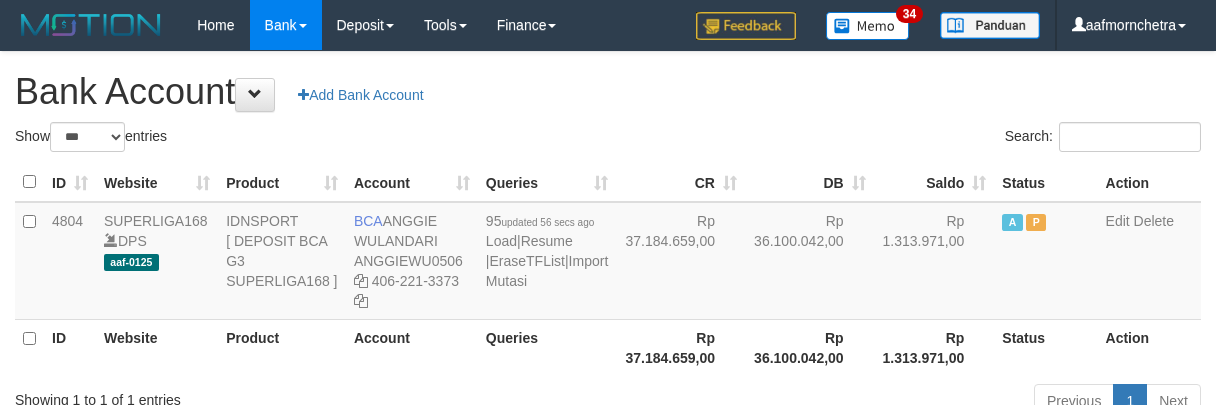 select on "***" 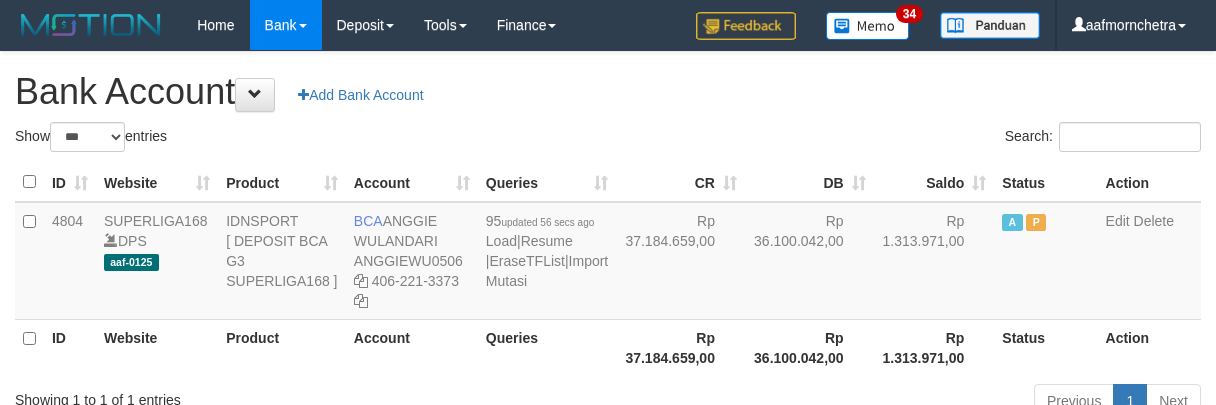 scroll, scrollTop: 0, scrollLeft: 0, axis: both 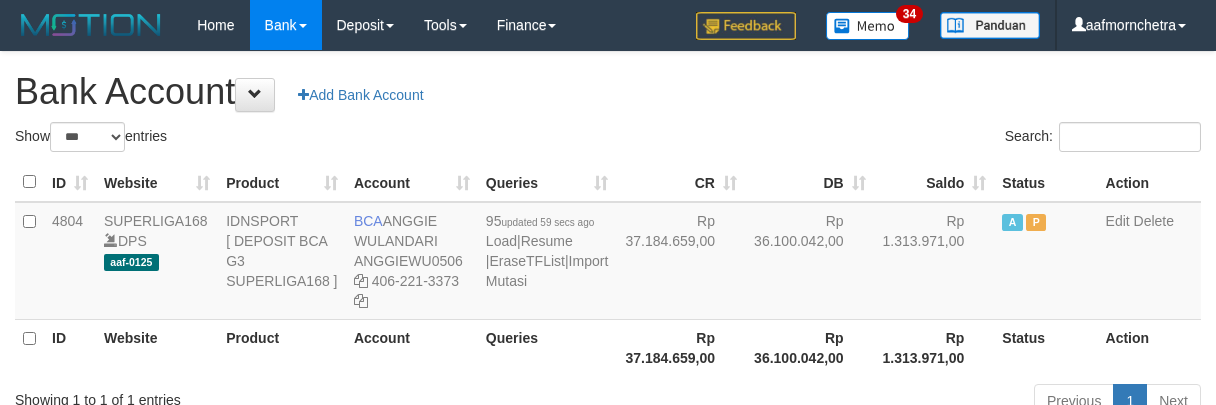 select on "***" 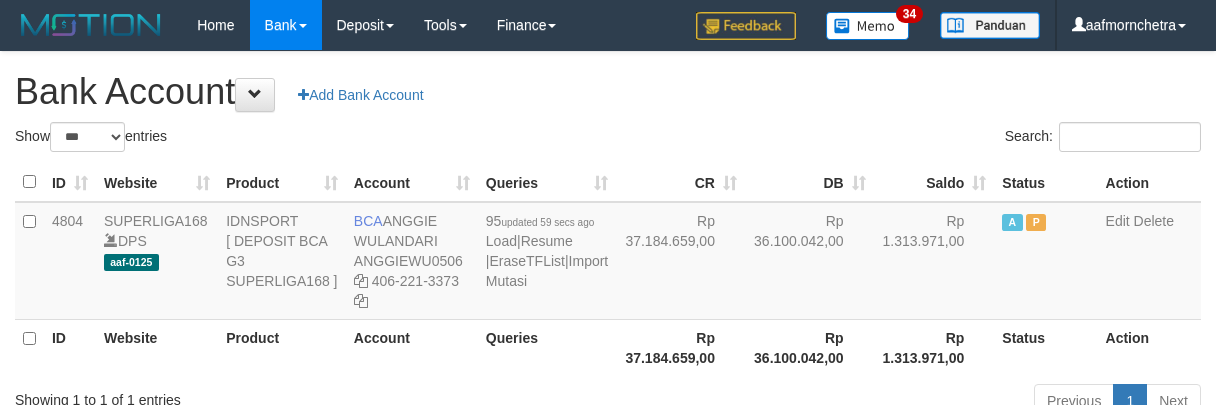 scroll, scrollTop: 0, scrollLeft: 0, axis: both 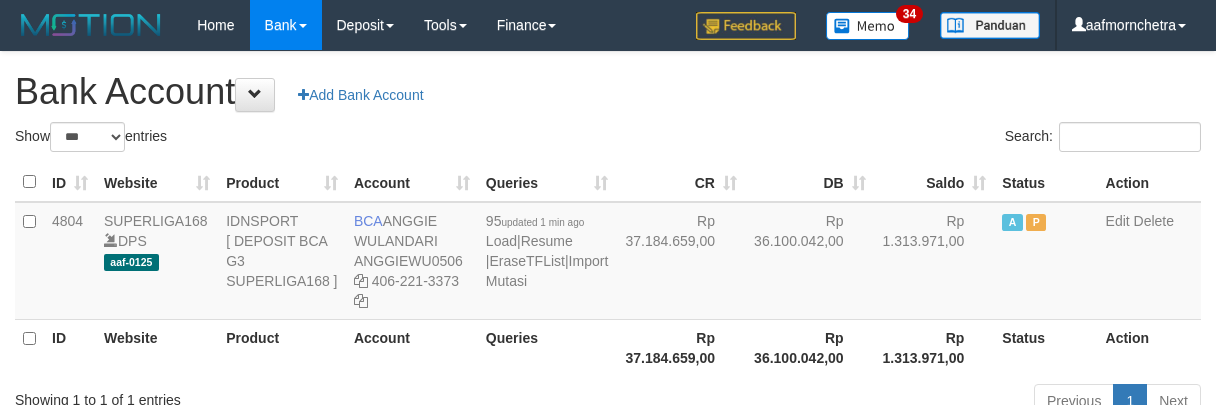 select on "***" 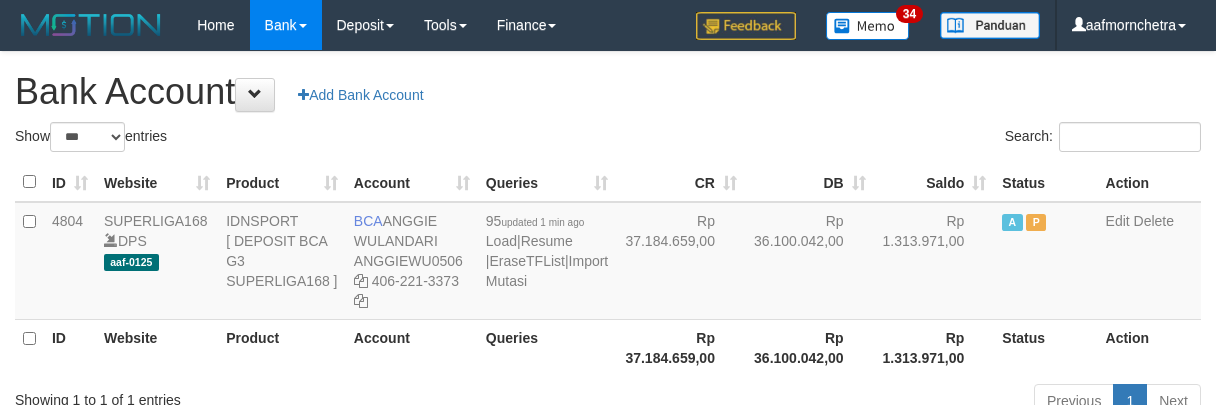scroll, scrollTop: 0, scrollLeft: 0, axis: both 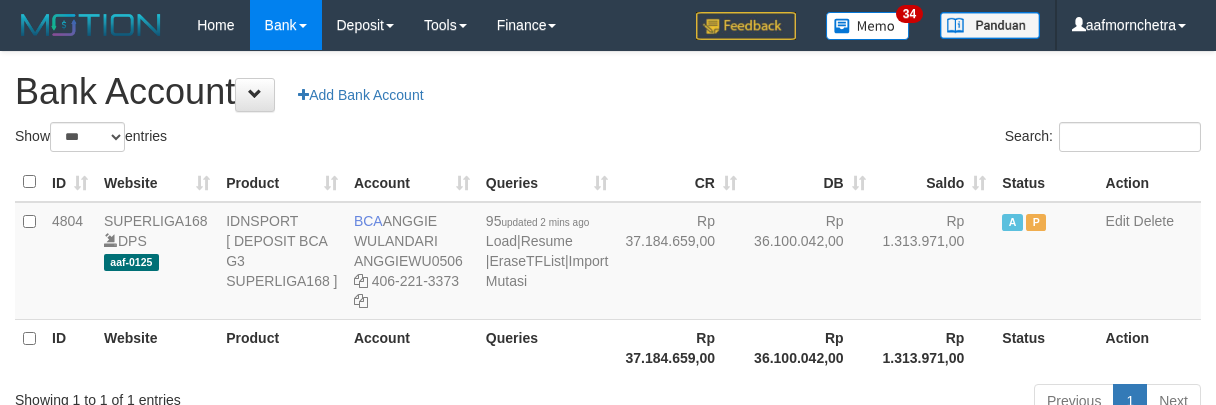 select on "***" 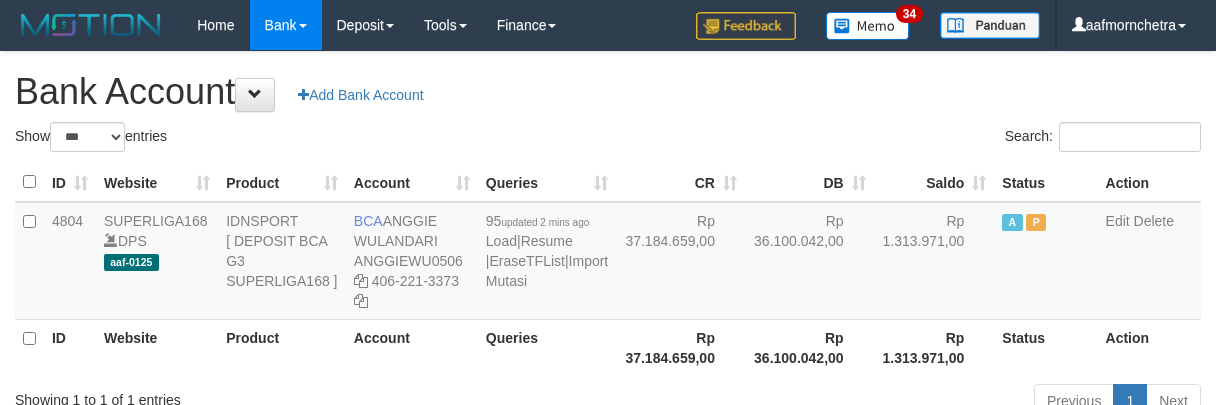 scroll, scrollTop: 0, scrollLeft: 0, axis: both 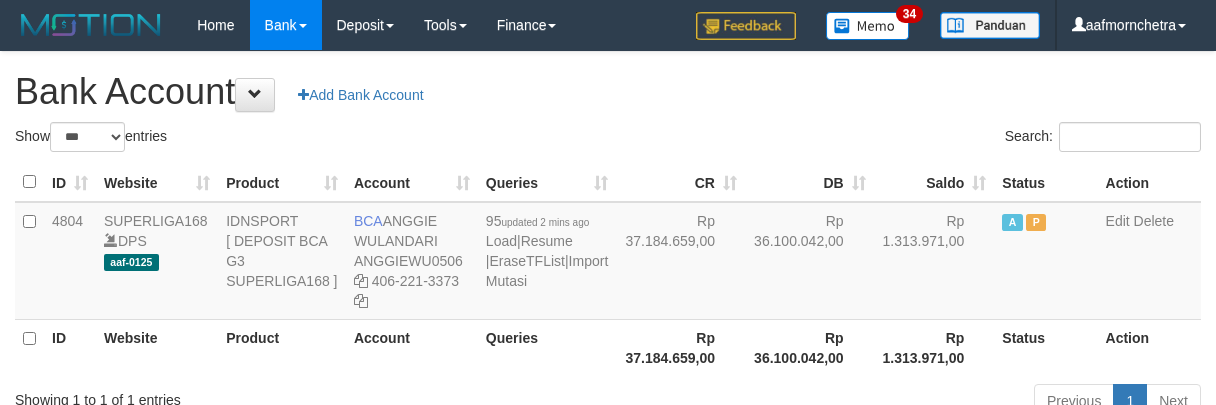 select on "***" 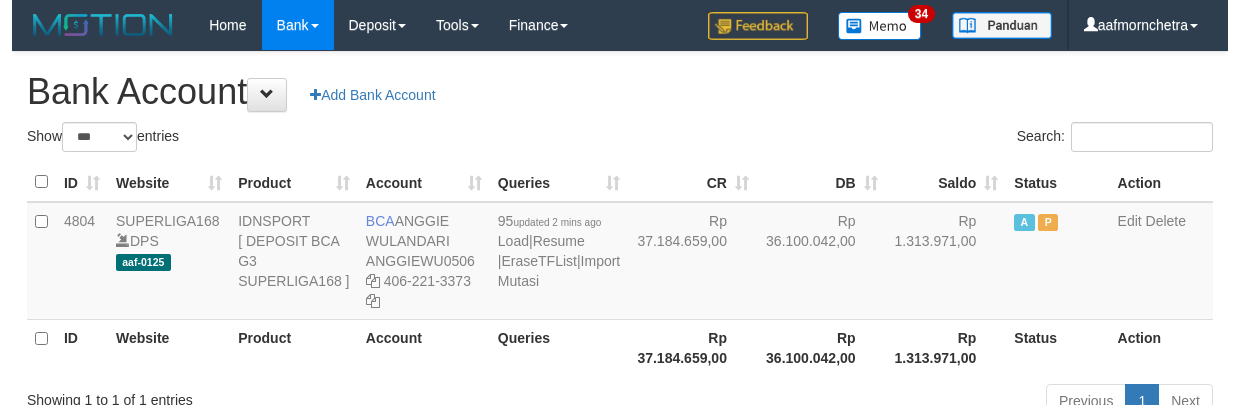scroll, scrollTop: 0, scrollLeft: 0, axis: both 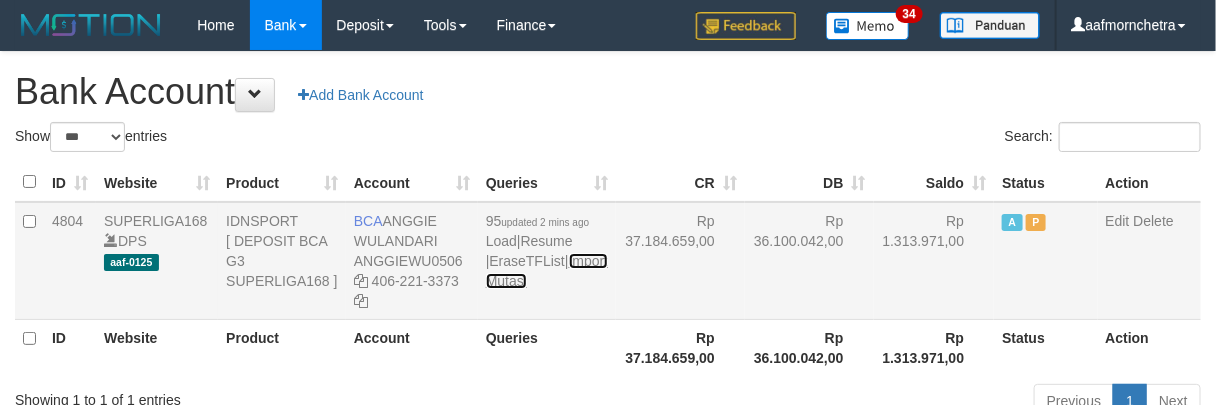 click on "Import Mutasi" at bounding box center [547, 271] 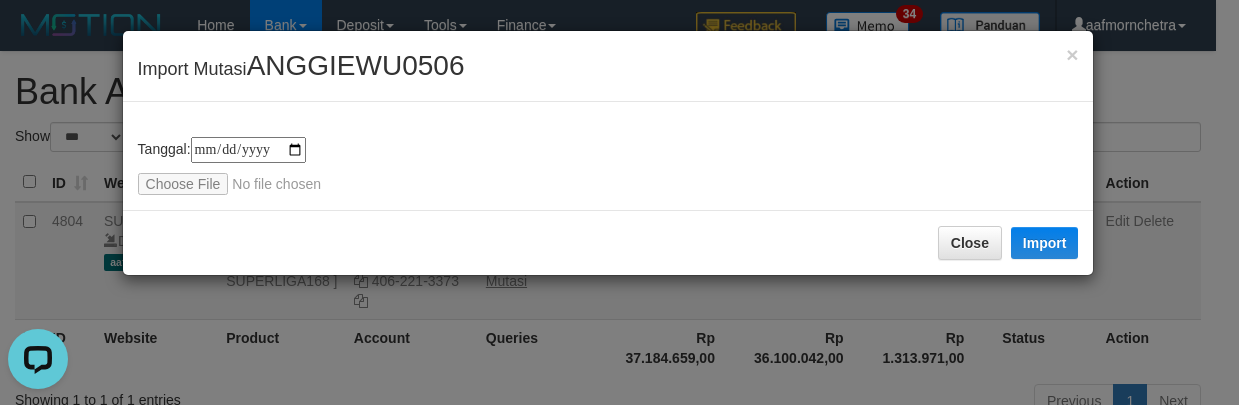 scroll, scrollTop: 0, scrollLeft: 0, axis: both 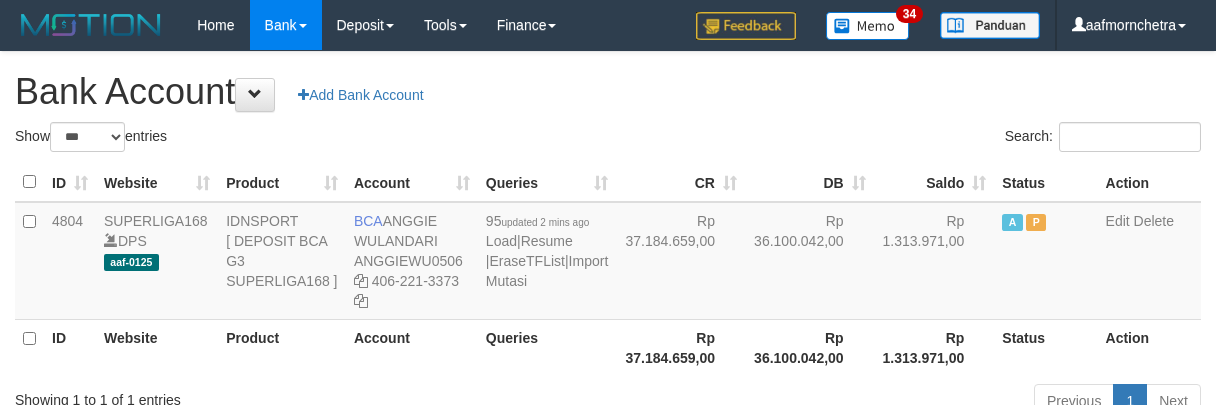 select on "***" 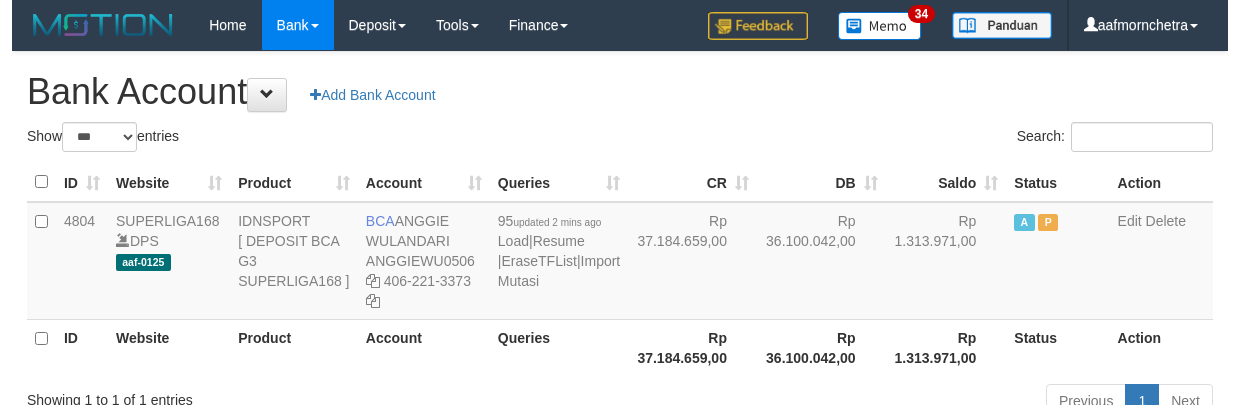 scroll, scrollTop: 0, scrollLeft: 0, axis: both 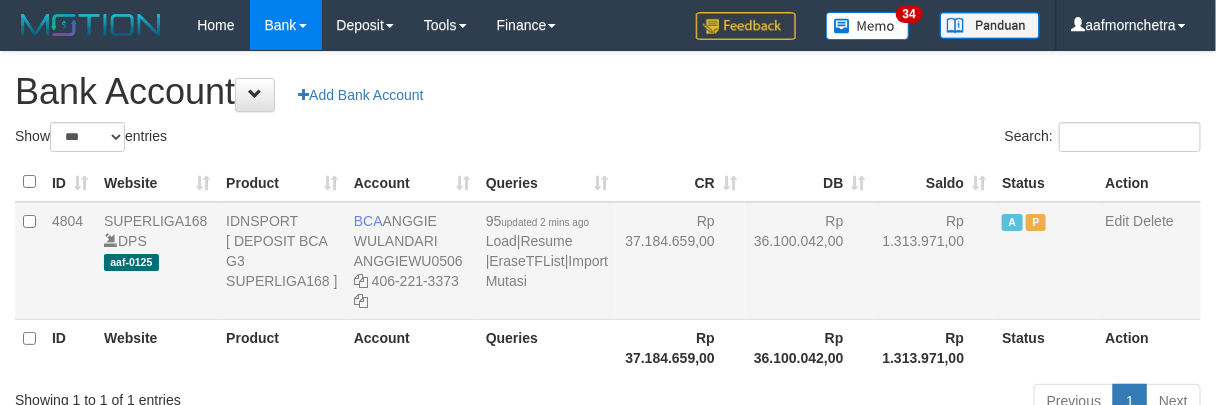 click on "95  updated 2 mins ago
Load
|
Resume
|
EraseTFList
|
Import Mutasi" at bounding box center (547, 261) 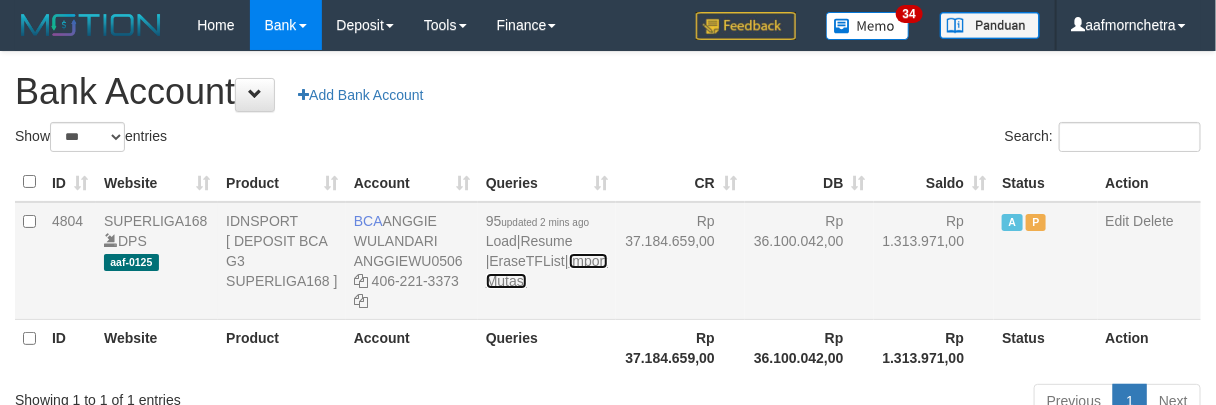 click on "Import Mutasi" at bounding box center [547, 271] 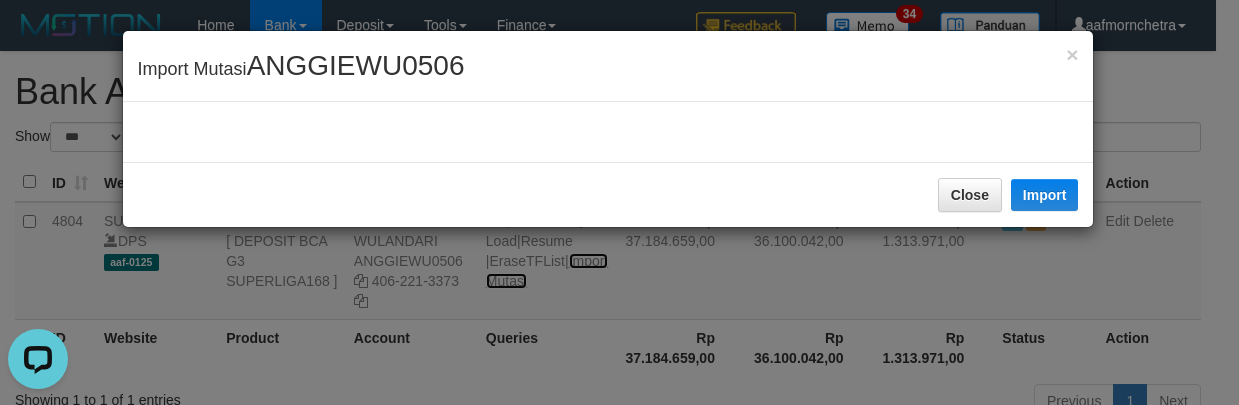 scroll, scrollTop: 0, scrollLeft: 0, axis: both 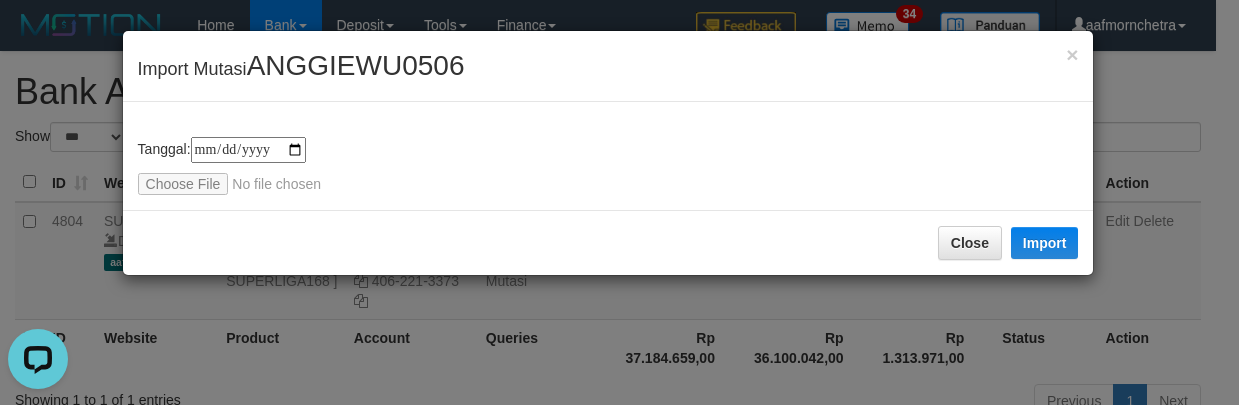 type on "**********" 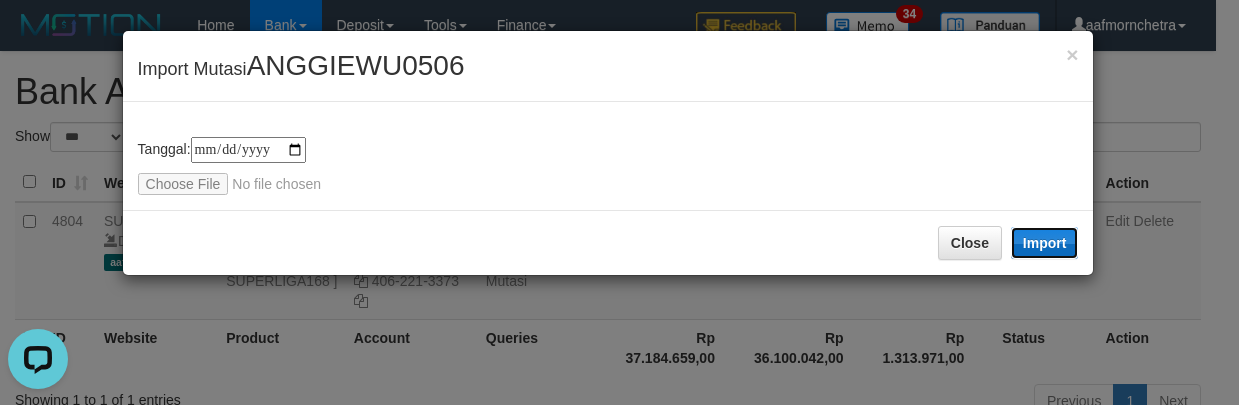 click on "Import" at bounding box center (1045, 243) 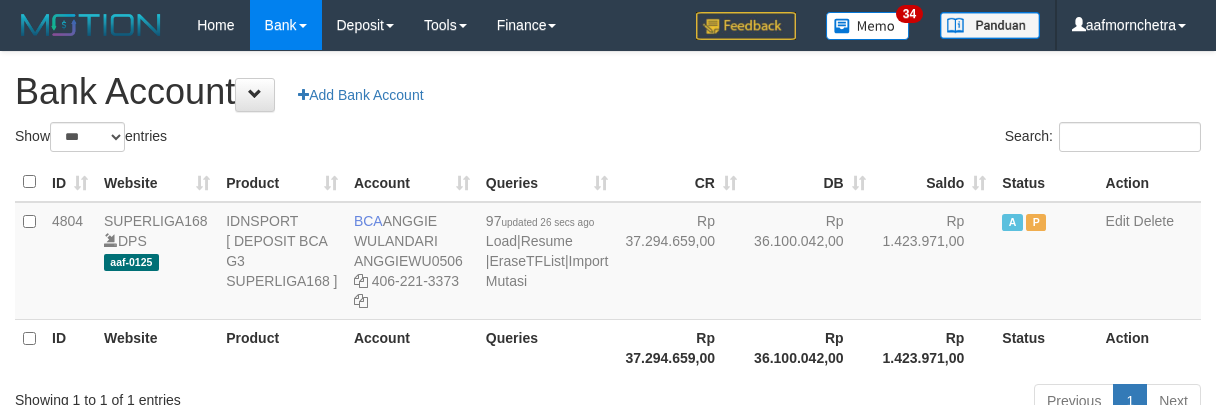 select on "***" 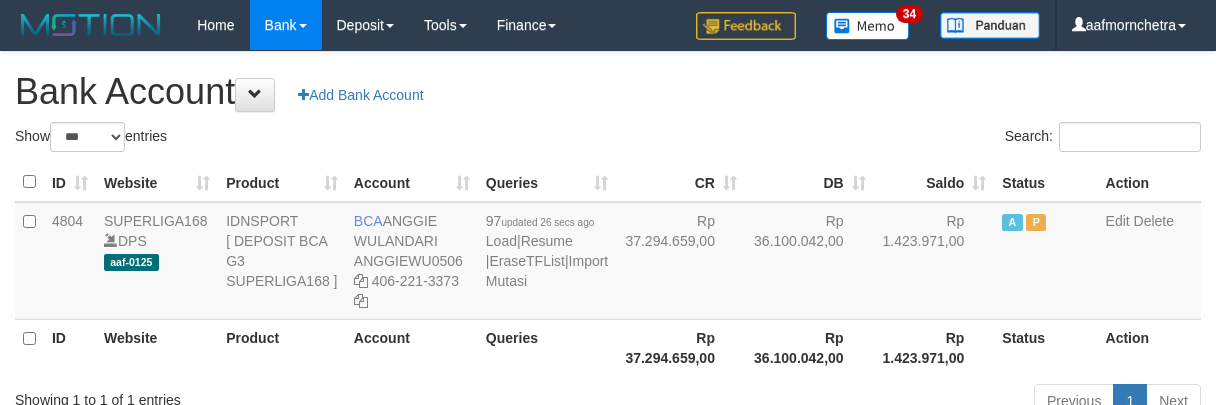 scroll, scrollTop: 0, scrollLeft: 0, axis: both 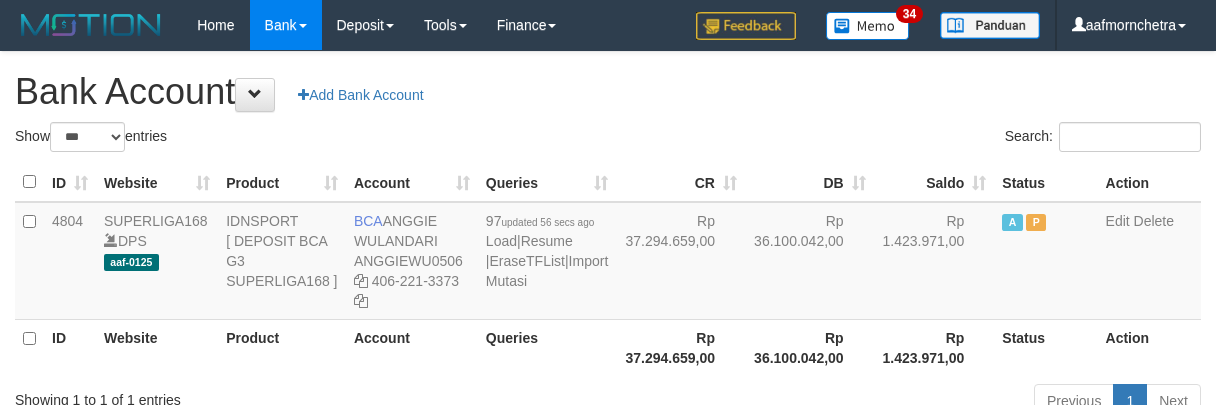 select on "***" 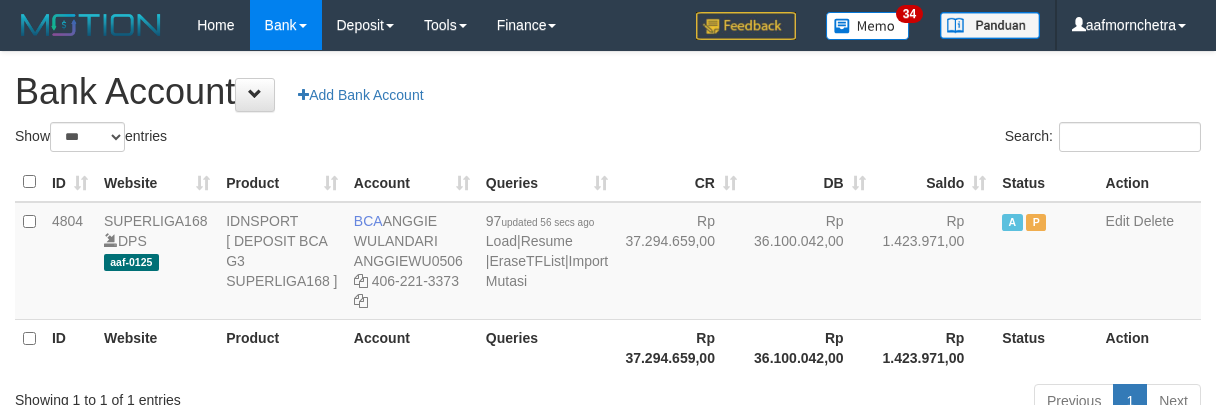 scroll, scrollTop: 0, scrollLeft: 0, axis: both 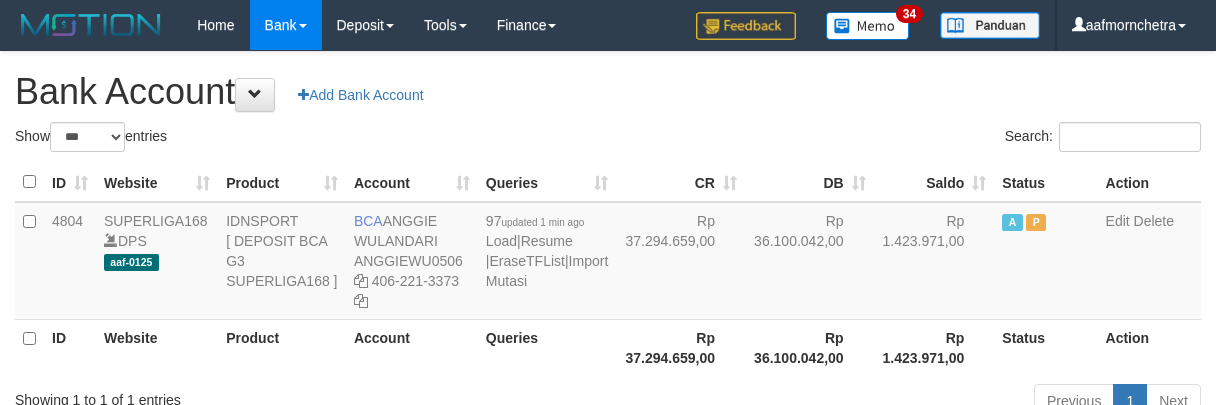 select on "***" 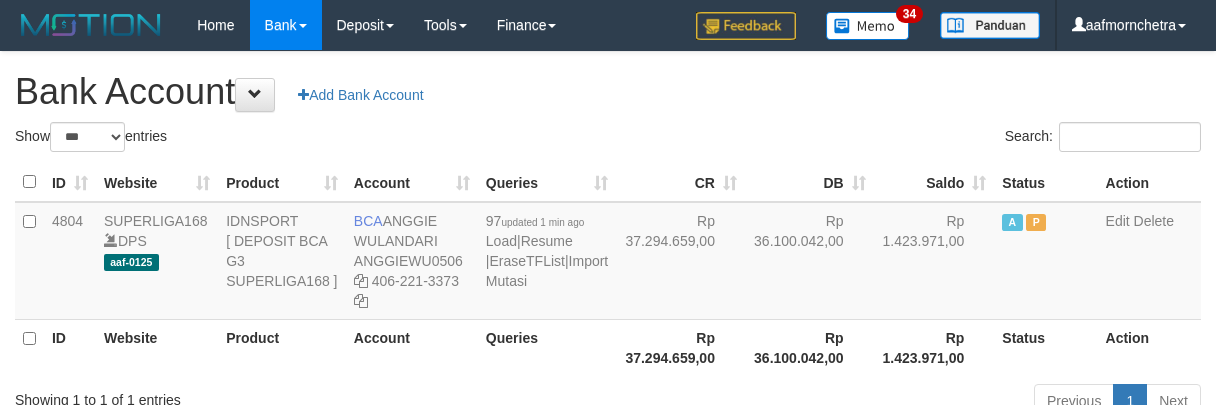 scroll, scrollTop: 0, scrollLeft: 0, axis: both 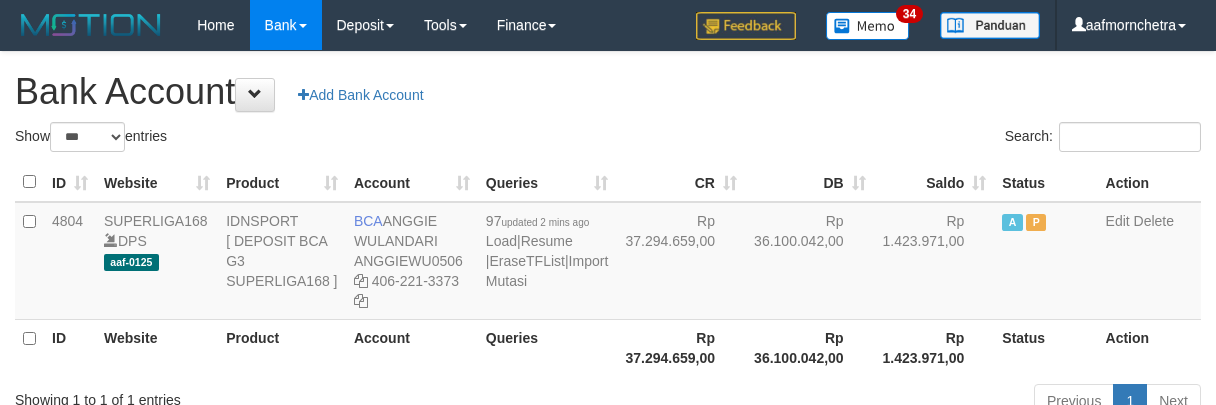 select on "***" 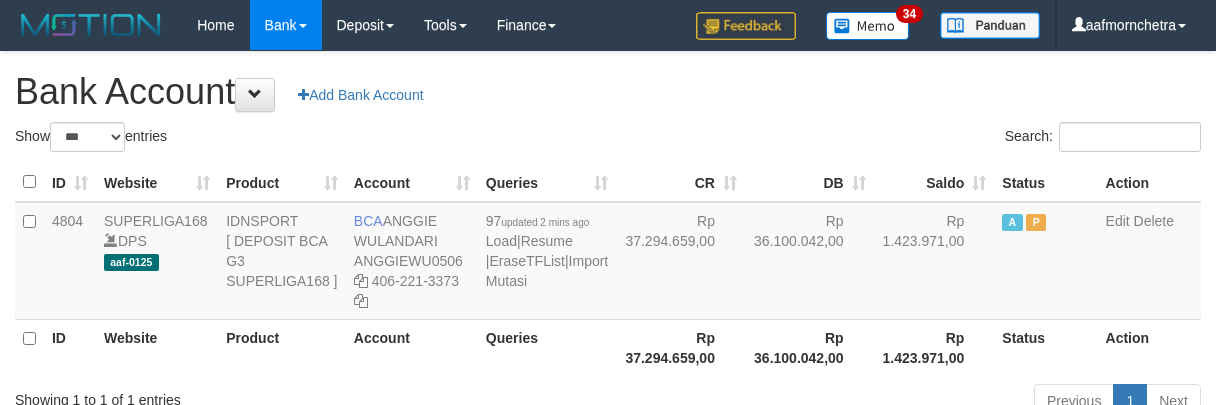 scroll, scrollTop: 0, scrollLeft: 0, axis: both 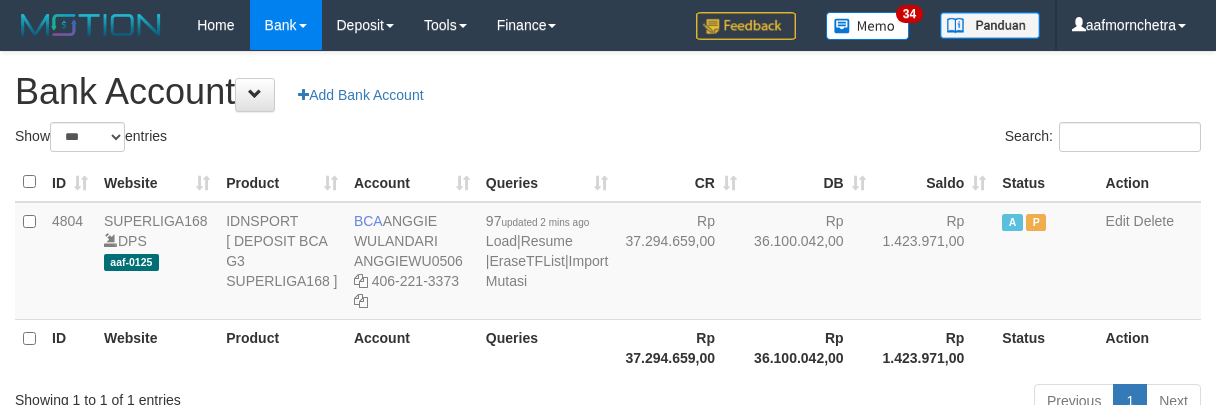 select on "***" 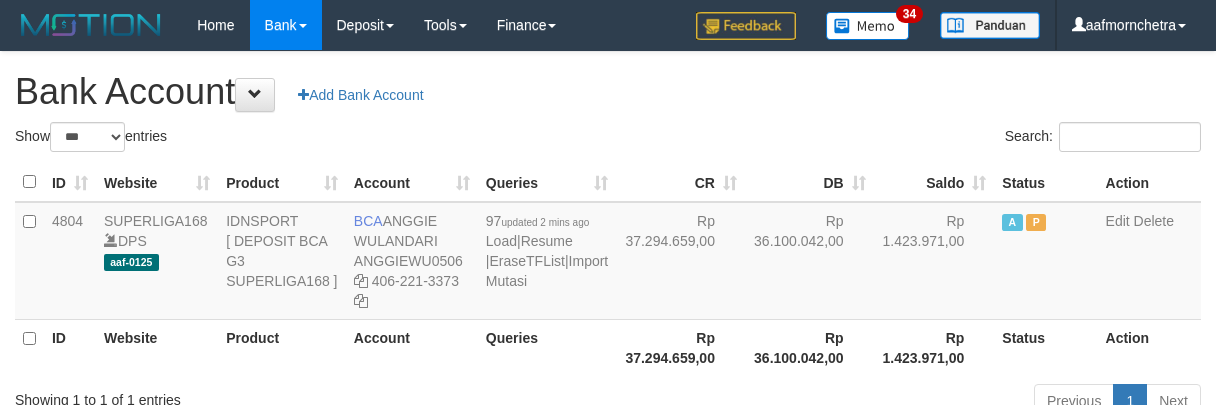 scroll, scrollTop: 0, scrollLeft: 0, axis: both 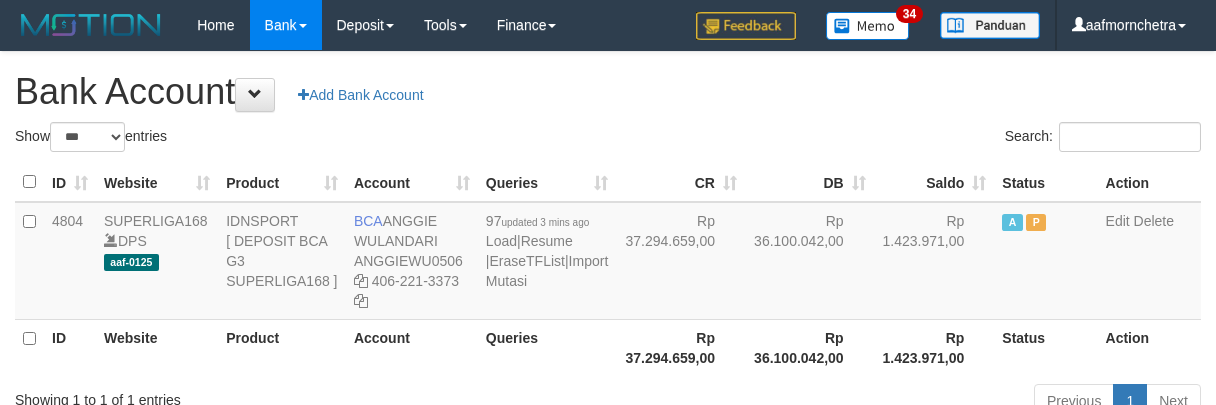 select on "***" 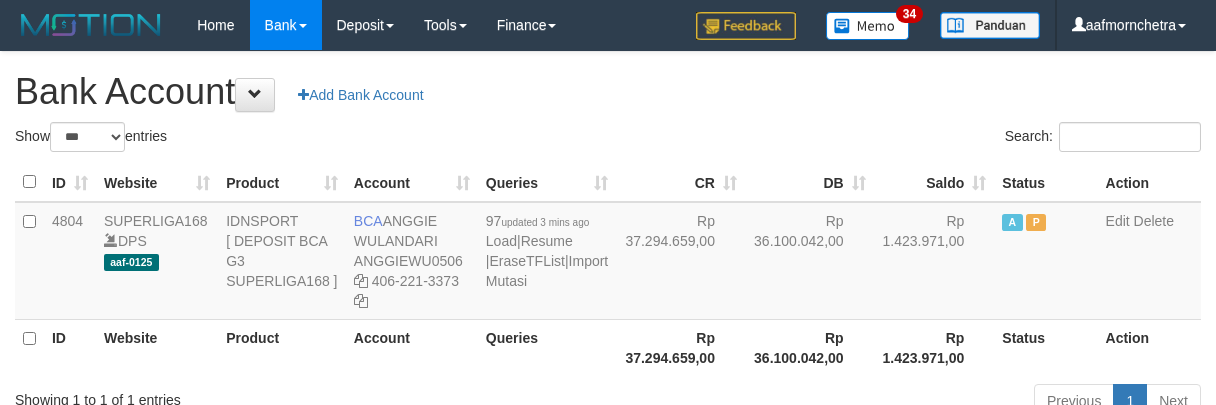 scroll, scrollTop: 0, scrollLeft: 0, axis: both 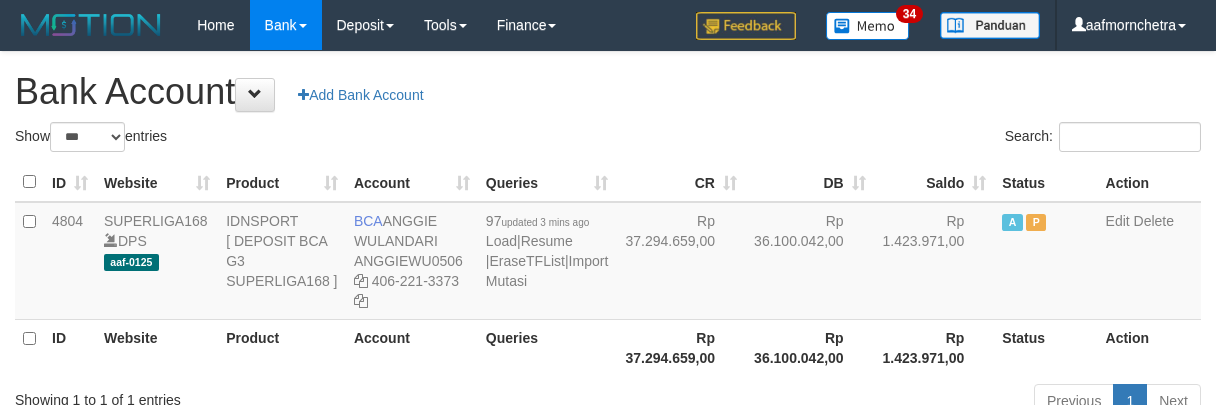 select on "***" 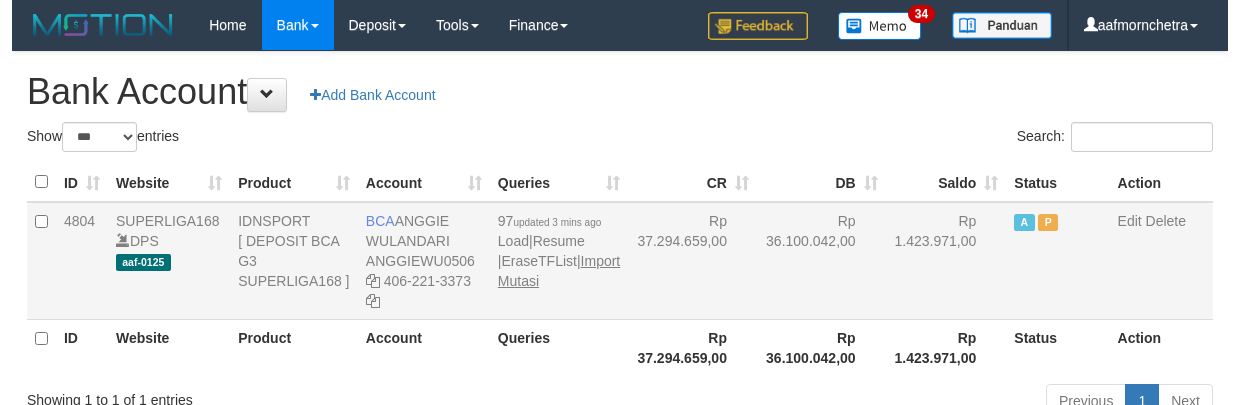 scroll, scrollTop: 0, scrollLeft: 0, axis: both 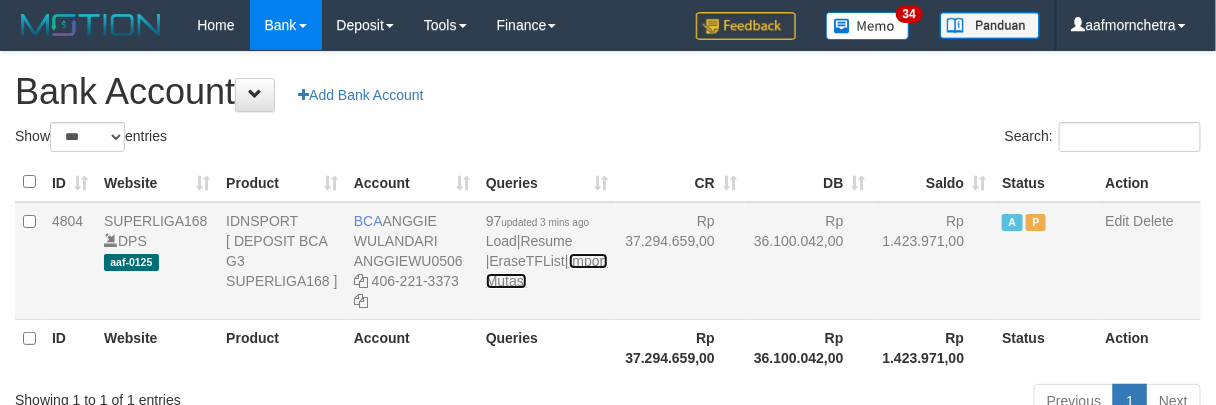 click on "Import Mutasi" at bounding box center (547, 271) 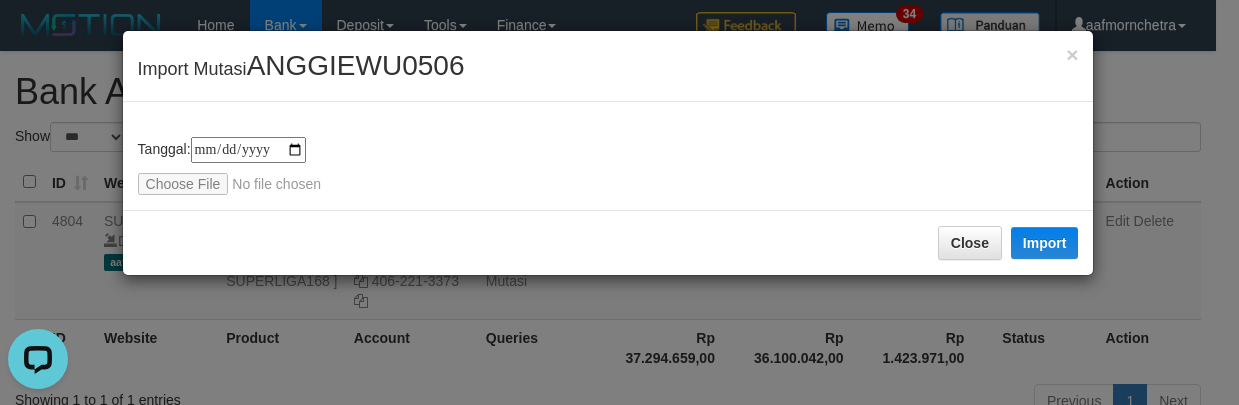scroll, scrollTop: 0, scrollLeft: 0, axis: both 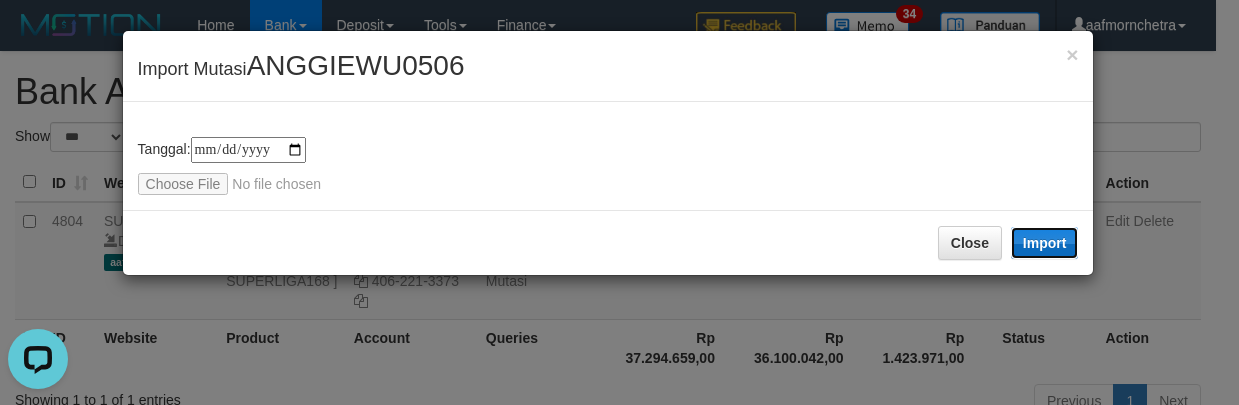 click on "Import" at bounding box center (1045, 243) 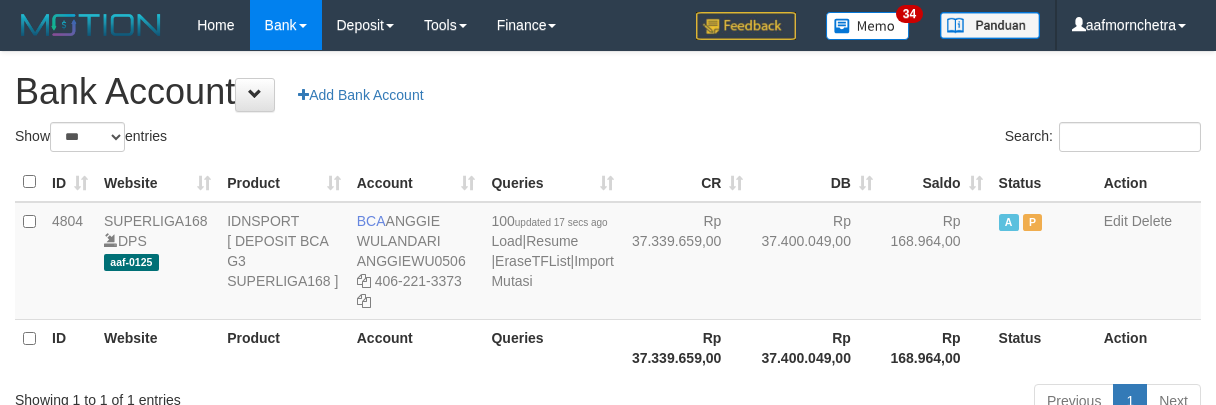 select on "***" 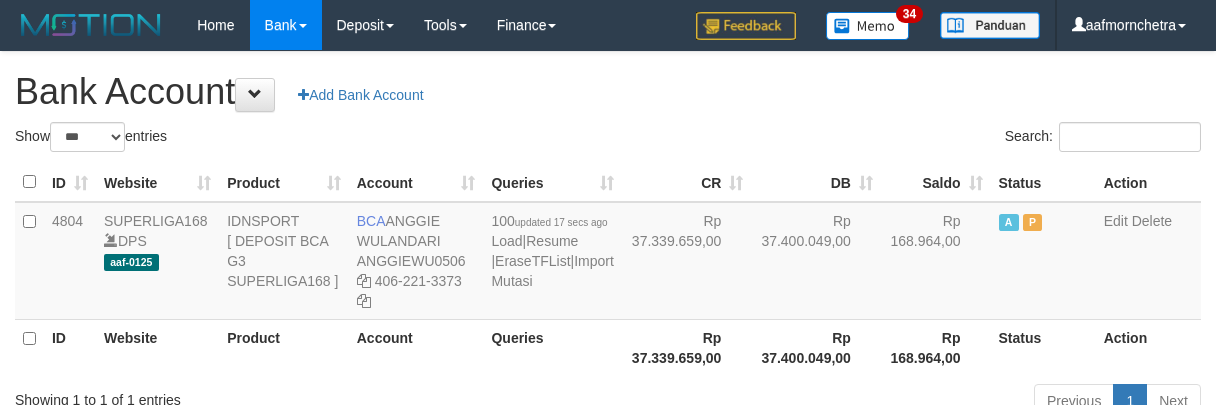 scroll, scrollTop: 0, scrollLeft: 0, axis: both 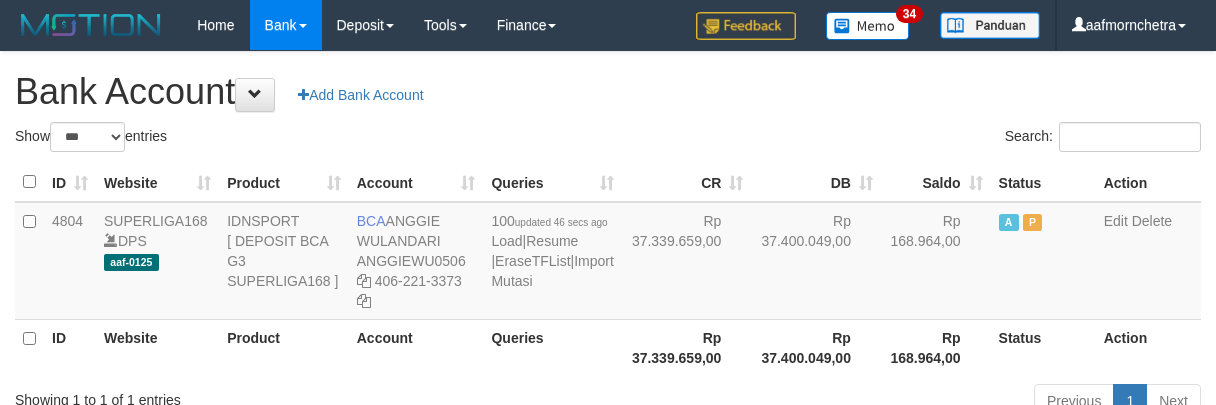 select on "***" 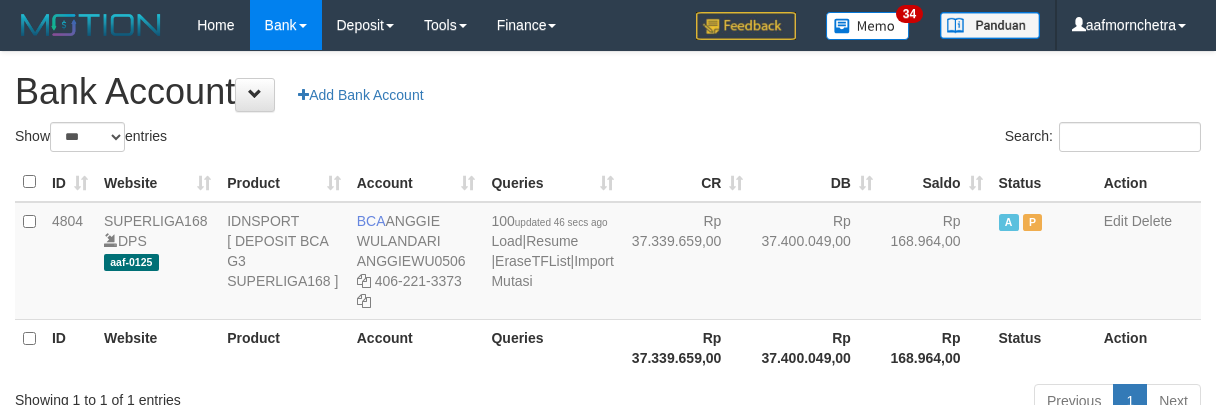 scroll, scrollTop: 0, scrollLeft: 0, axis: both 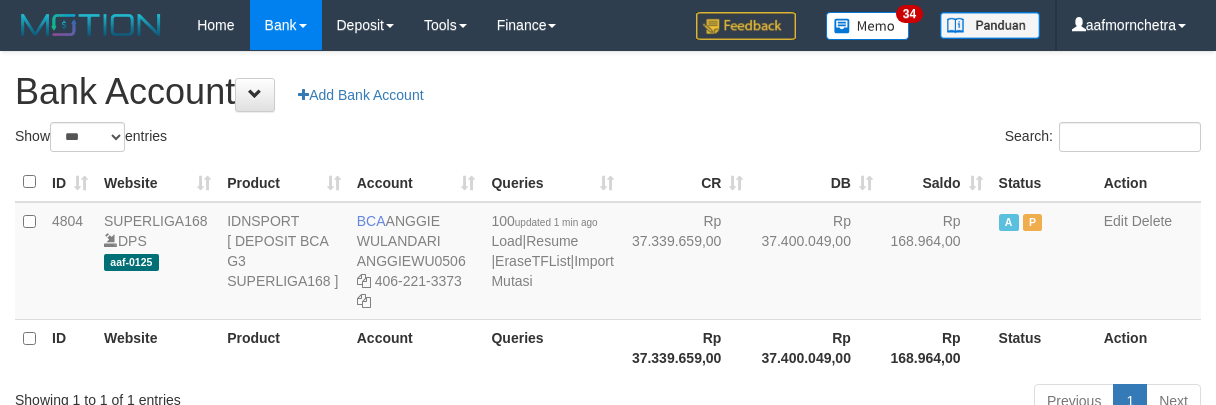 select on "***" 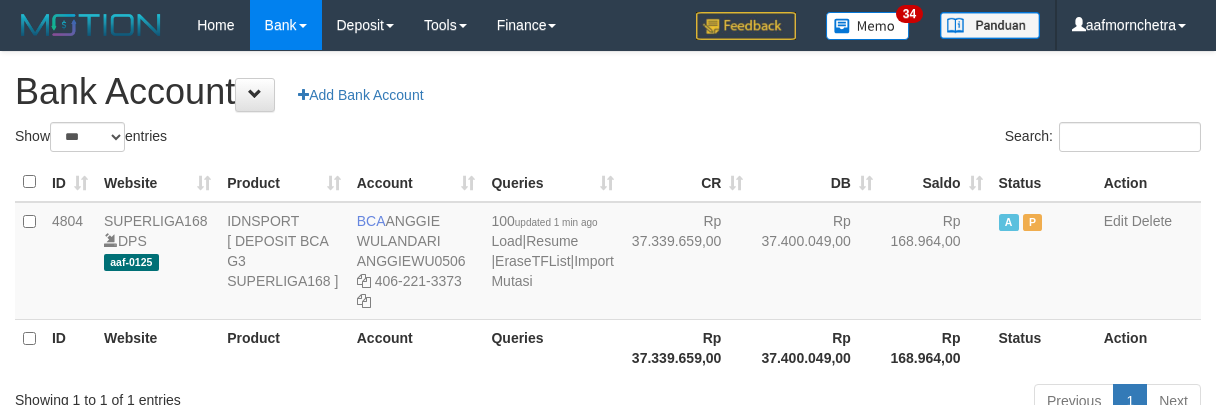 scroll, scrollTop: 0, scrollLeft: 0, axis: both 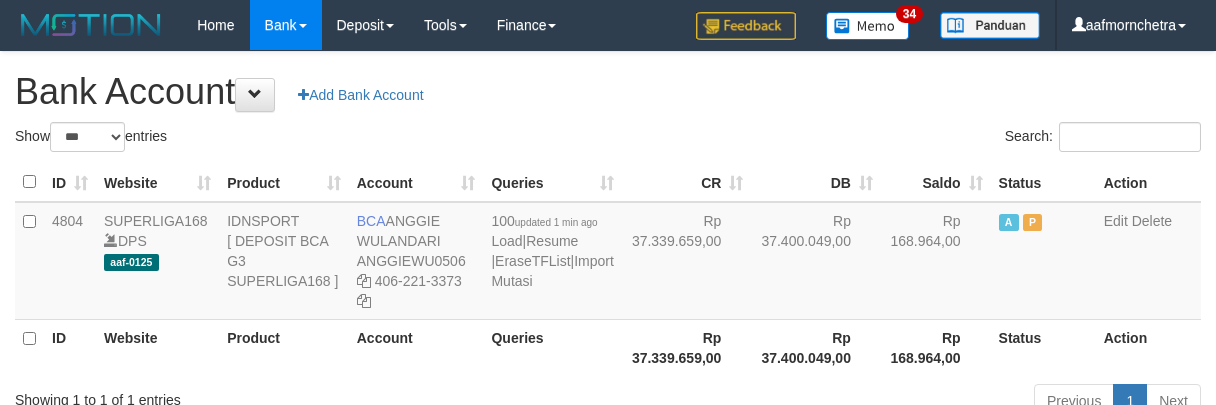 select on "***" 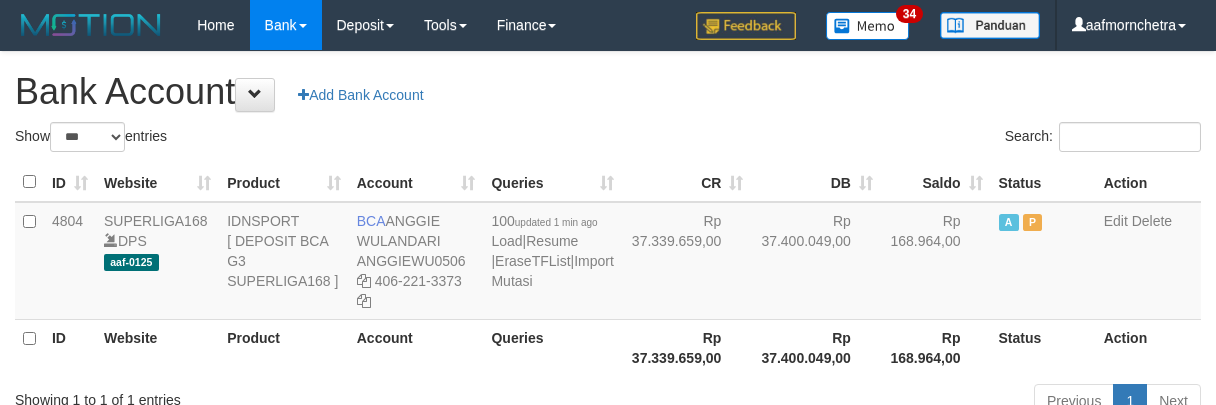 scroll, scrollTop: 0, scrollLeft: 0, axis: both 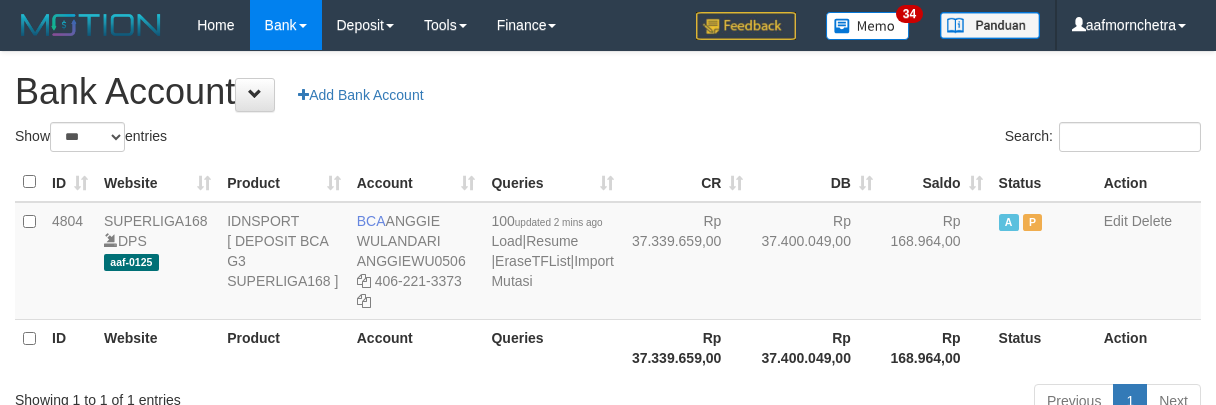 select on "***" 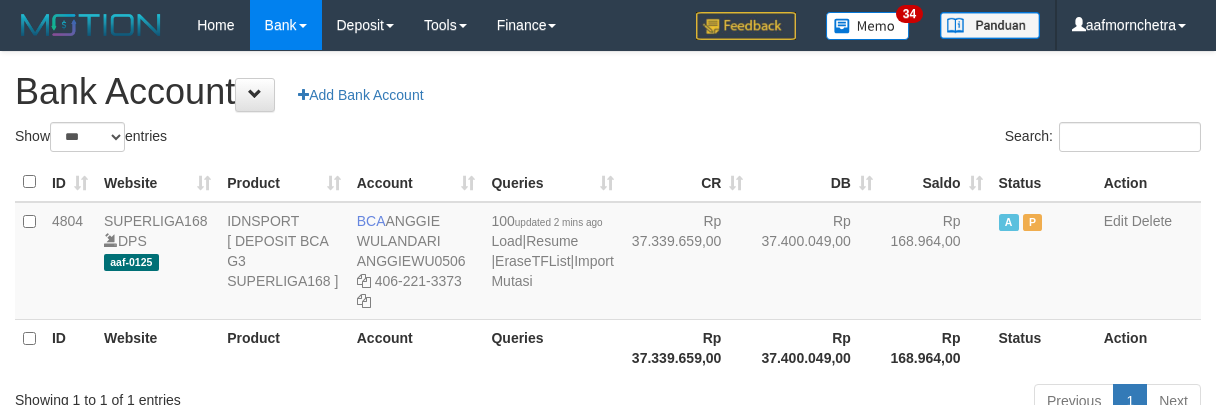 scroll, scrollTop: 0, scrollLeft: 0, axis: both 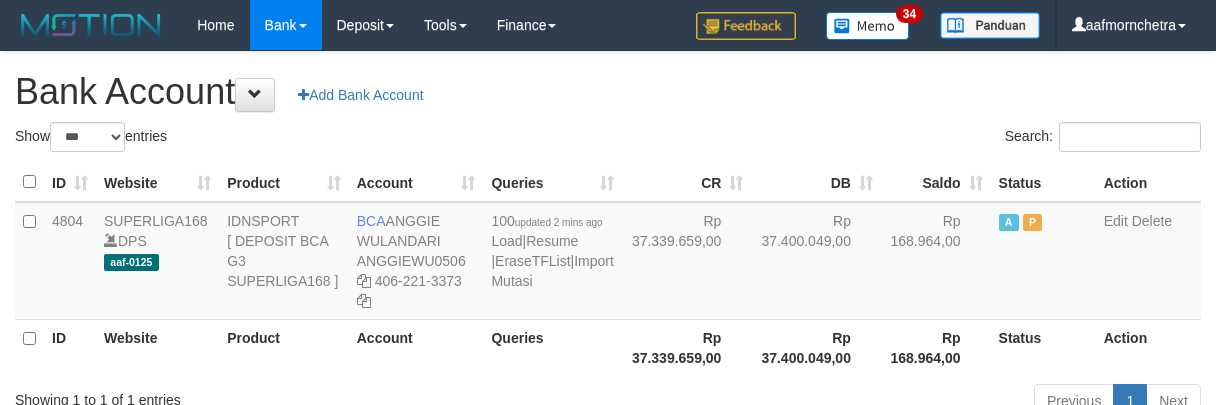 select on "***" 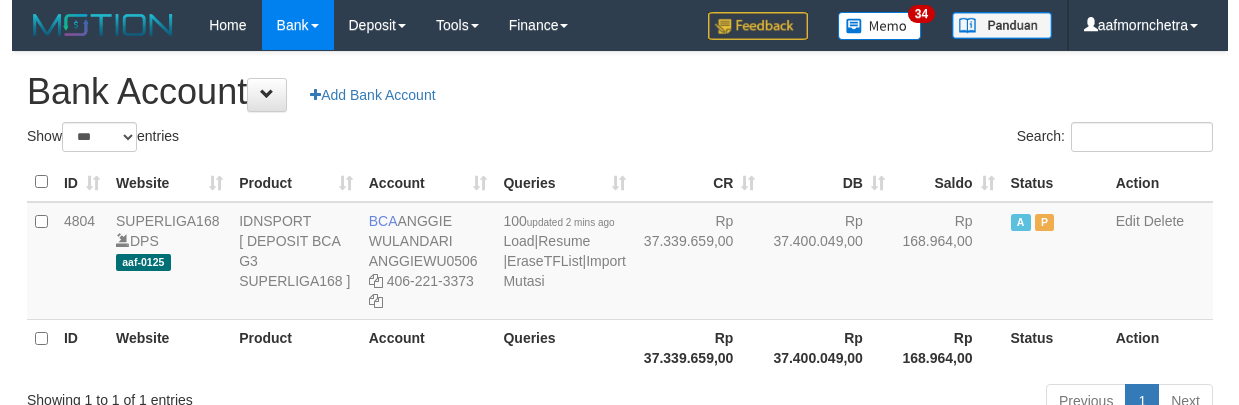 scroll, scrollTop: 0, scrollLeft: 0, axis: both 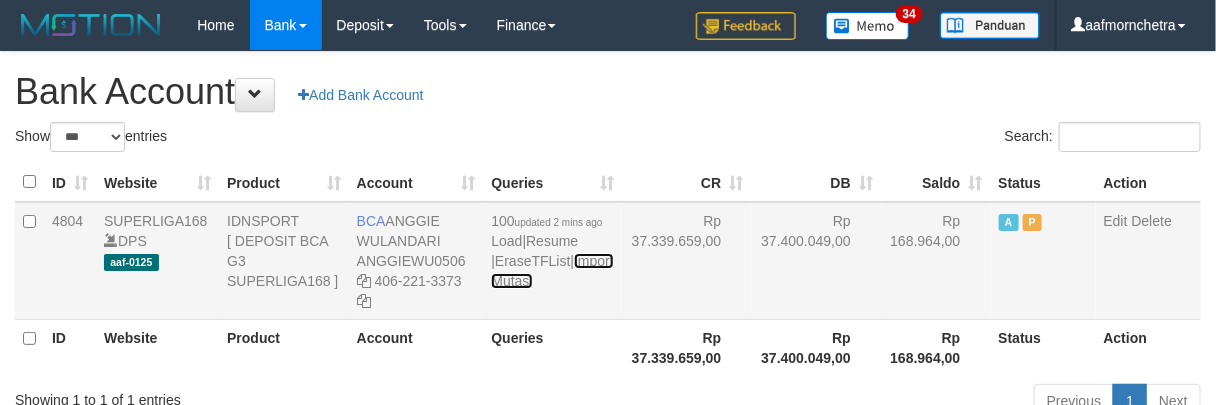 click on "Import Mutasi" at bounding box center (552, 271) 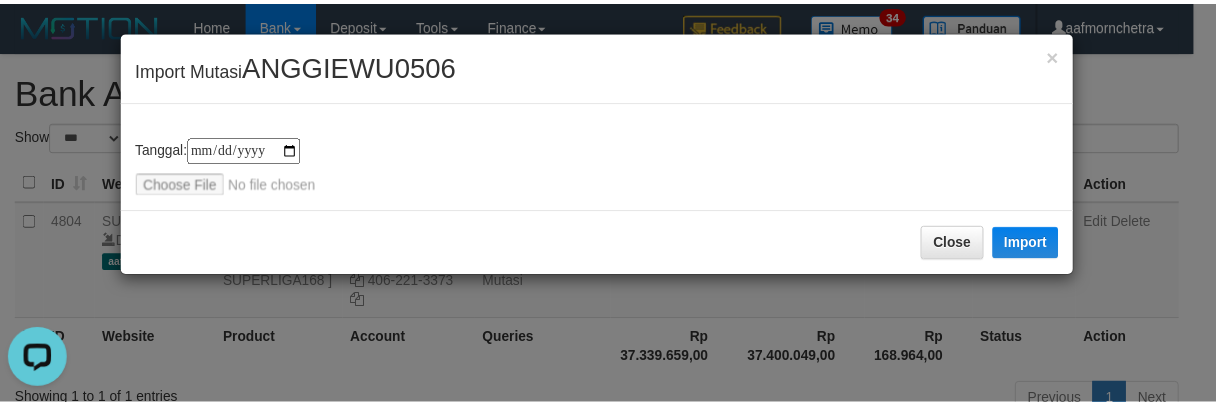 scroll, scrollTop: 0, scrollLeft: 0, axis: both 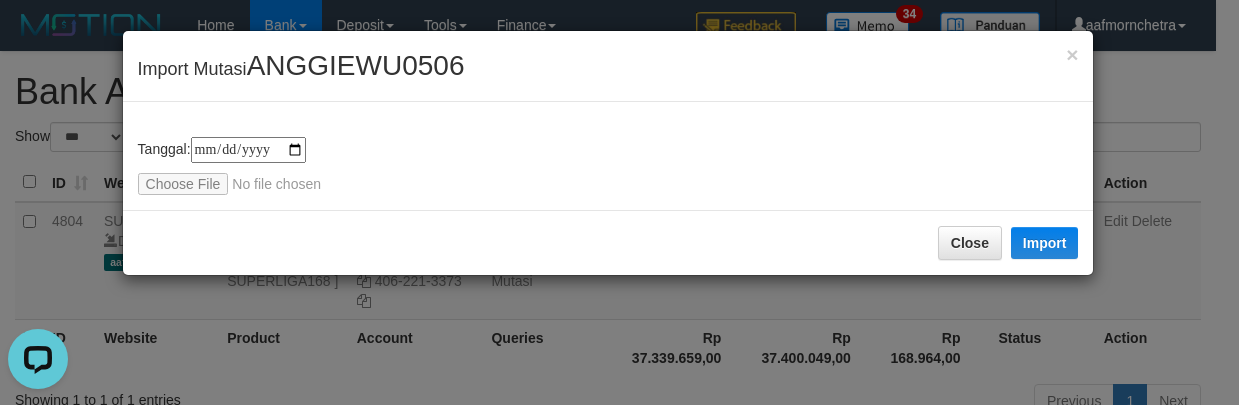 type on "**********" 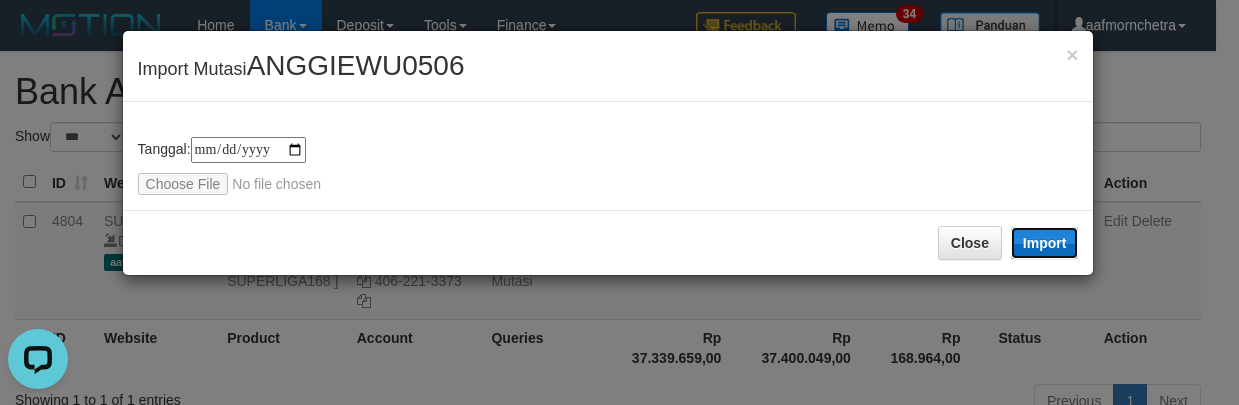 click on "Import" at bounding box center [1045, 243] 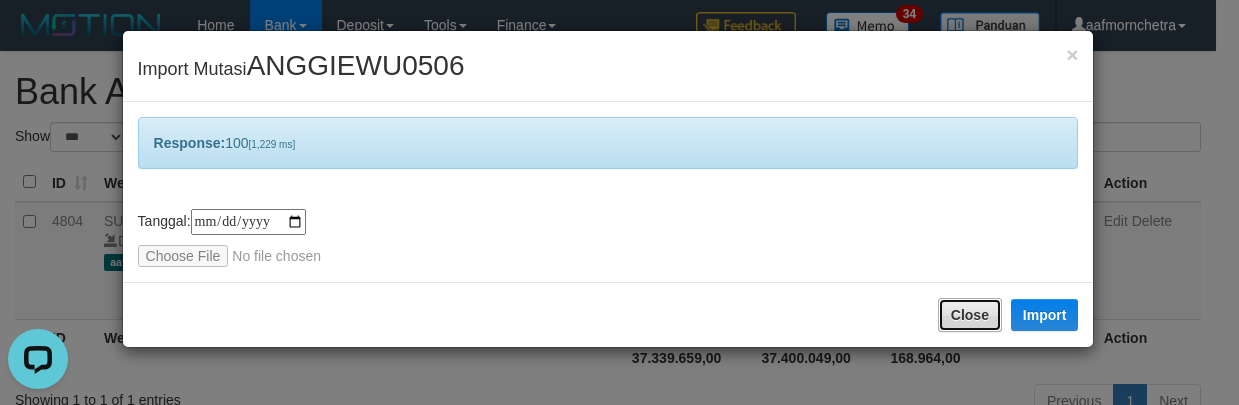 click on "Close" at bounding box center (970, 315) 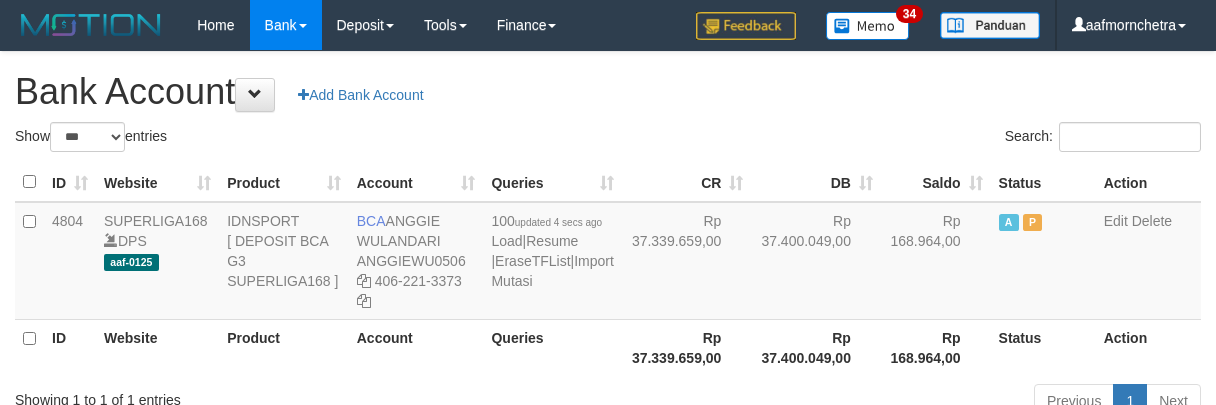 select on "***" 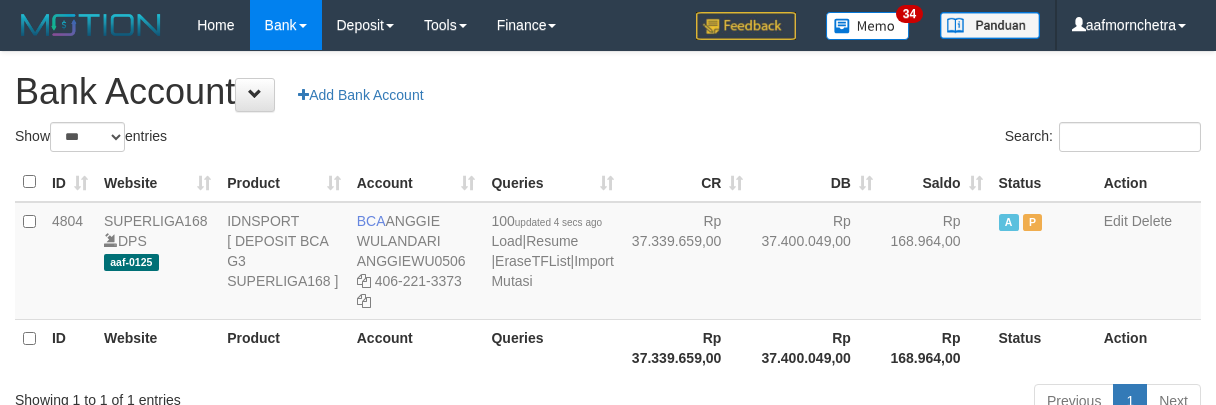 scroll, scrollTop: 0, scrollLeft: 0, axis: both 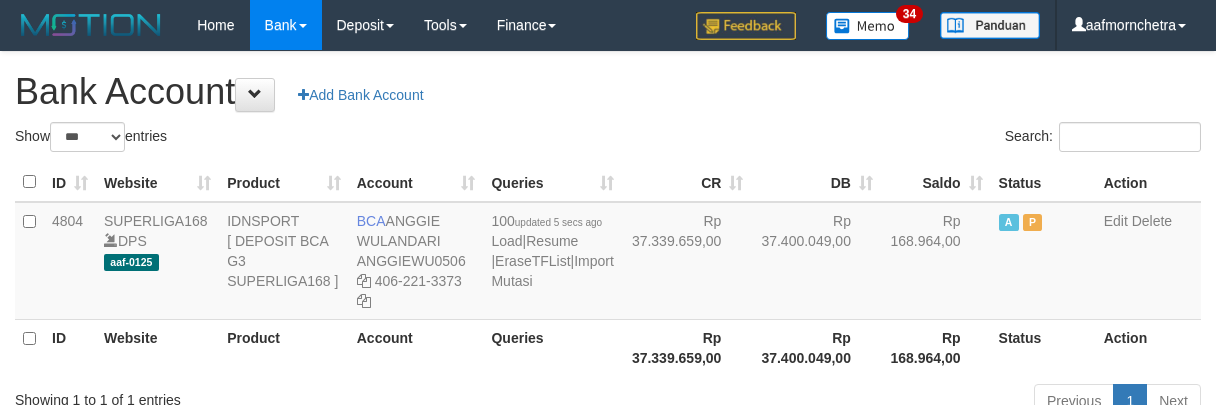 select on "***" 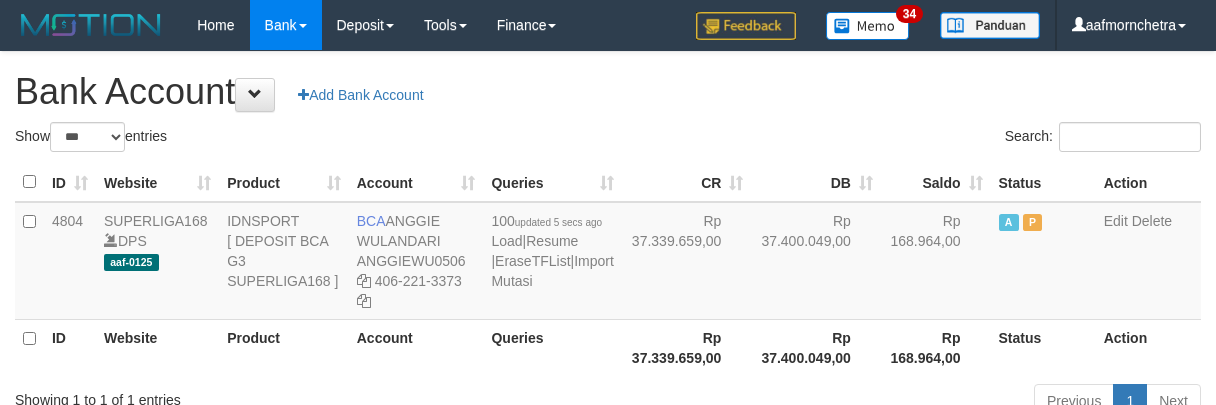 scroll, scrollTop: 0, scrollLeft: 0, axis: both 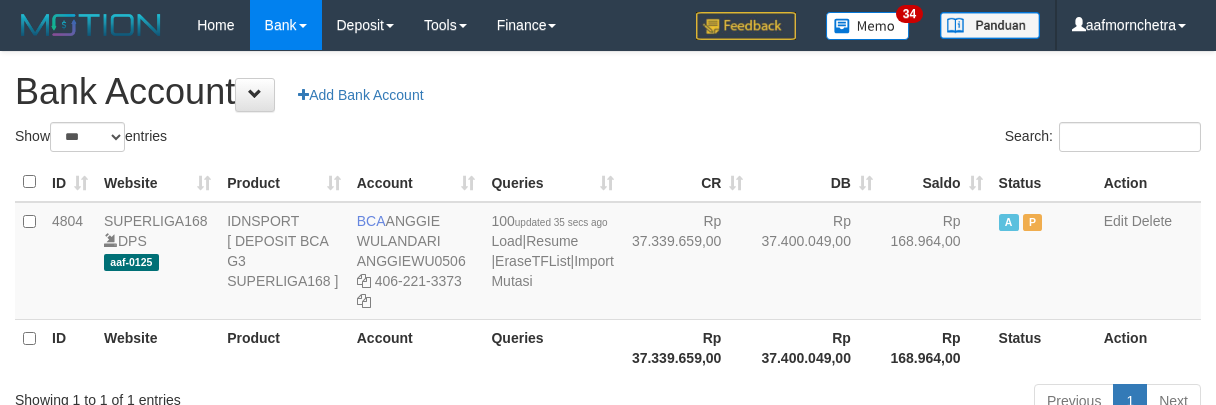 select on "***" 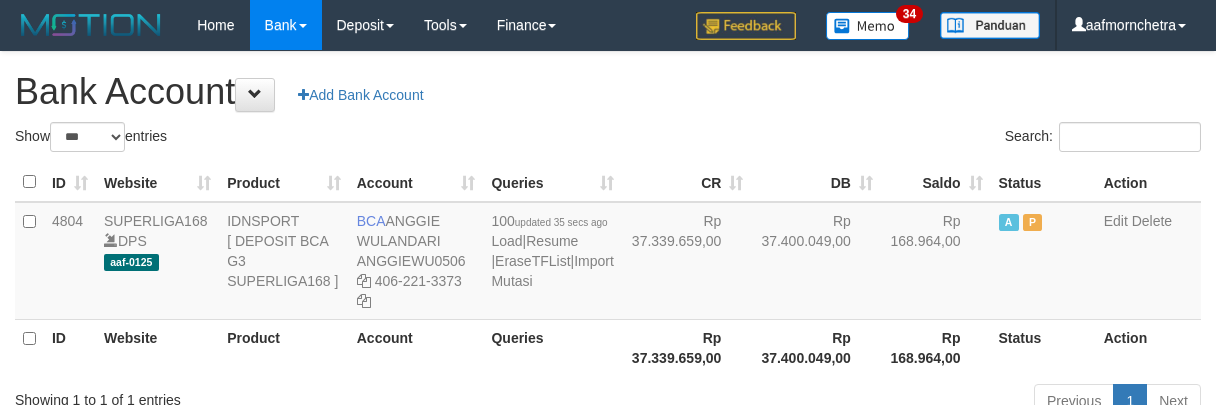 scroll, scrollTop: 0, scrollLeft: 0, axis: both 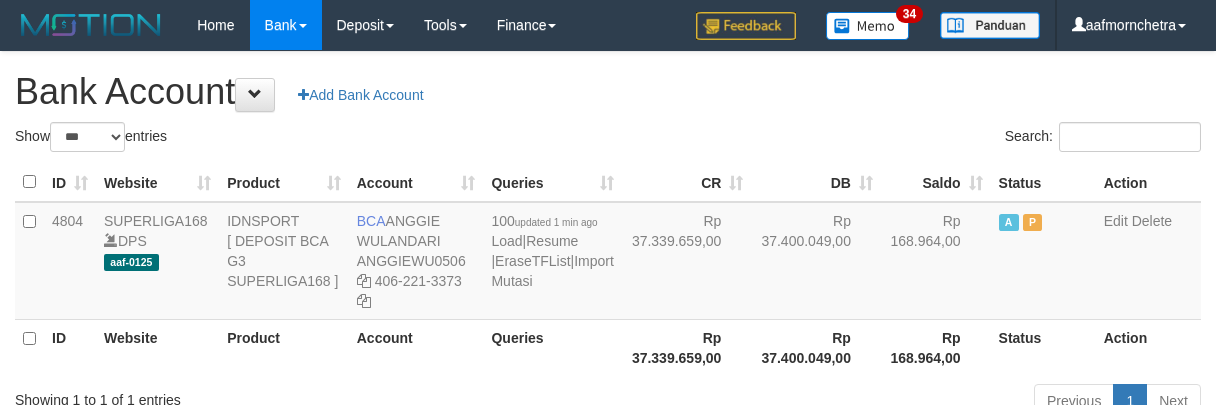 select on "***" 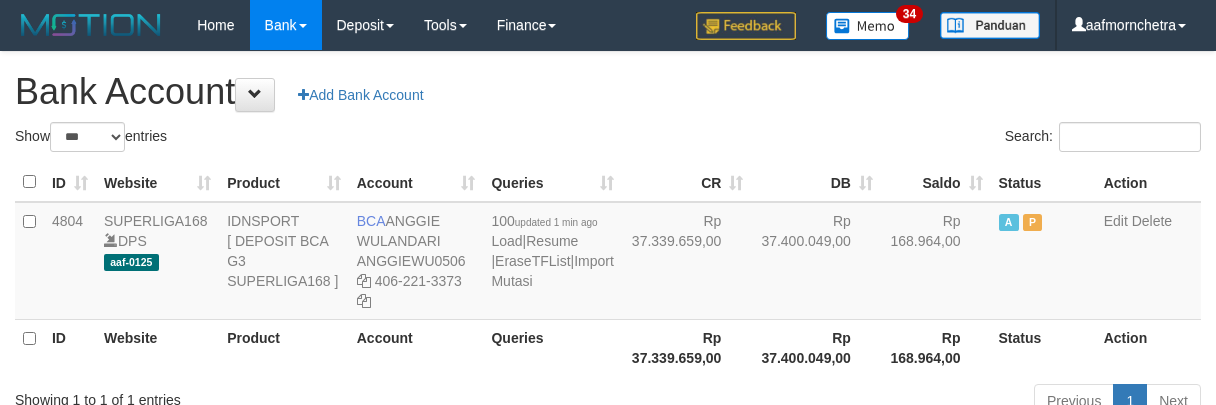 scroll, scrollTop: 0, scrollLeft: 0, axis: both 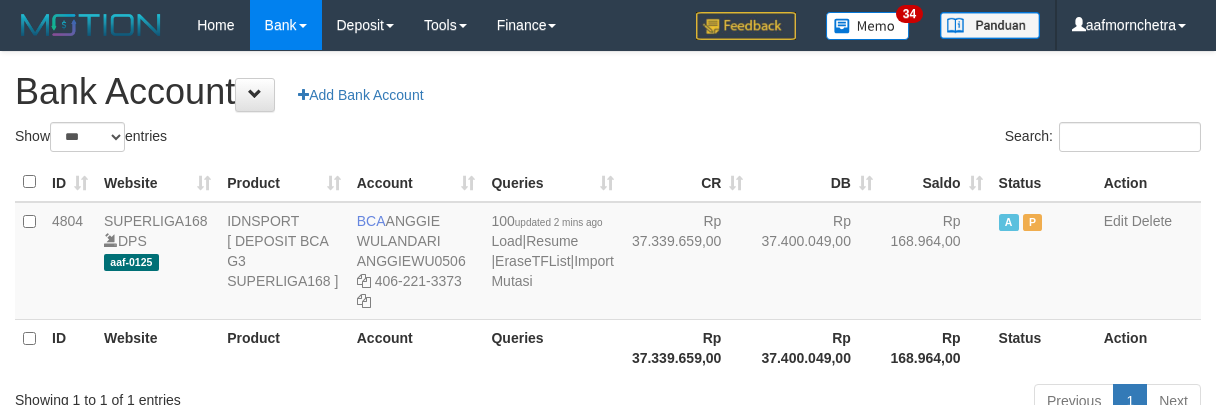 select on "***" 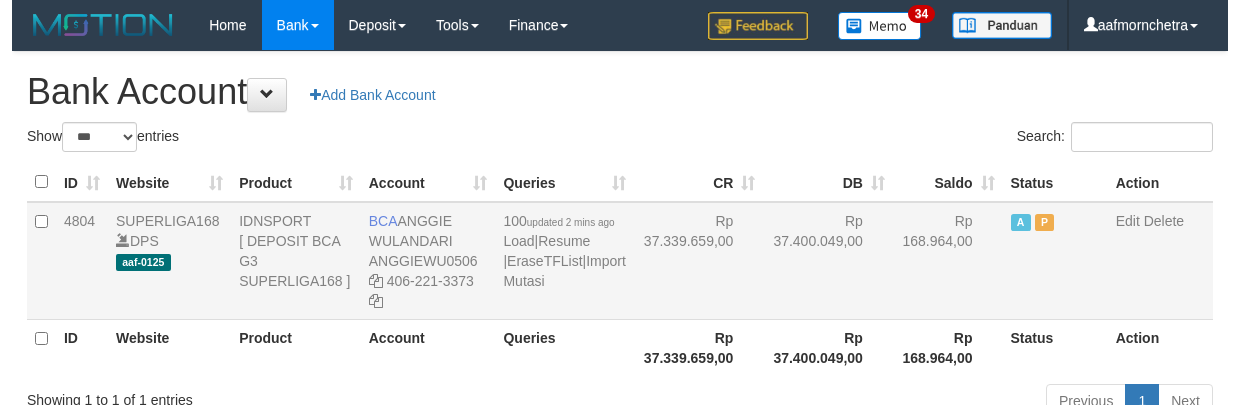 scroll, scrollTop: 0, scrollLeft: 0, axis: both 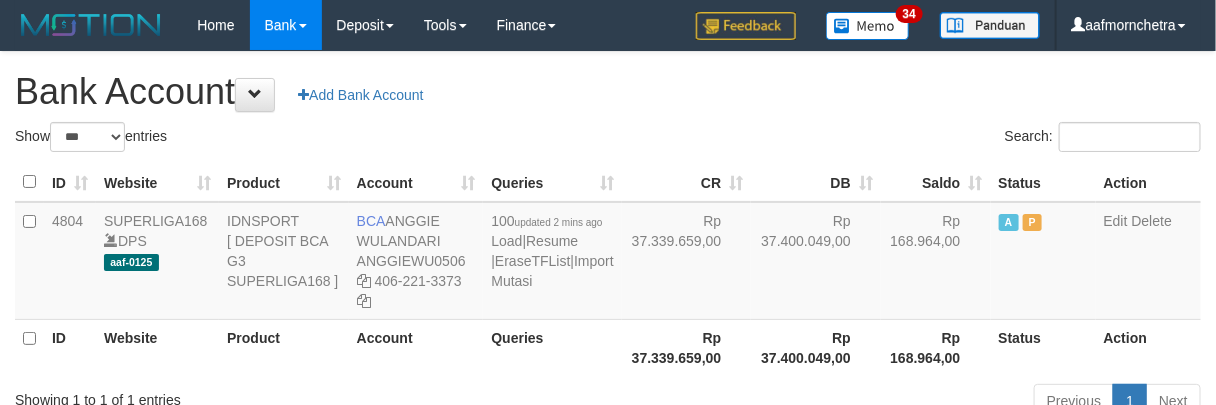 click on "Queries" at bounding box center (552, 347) 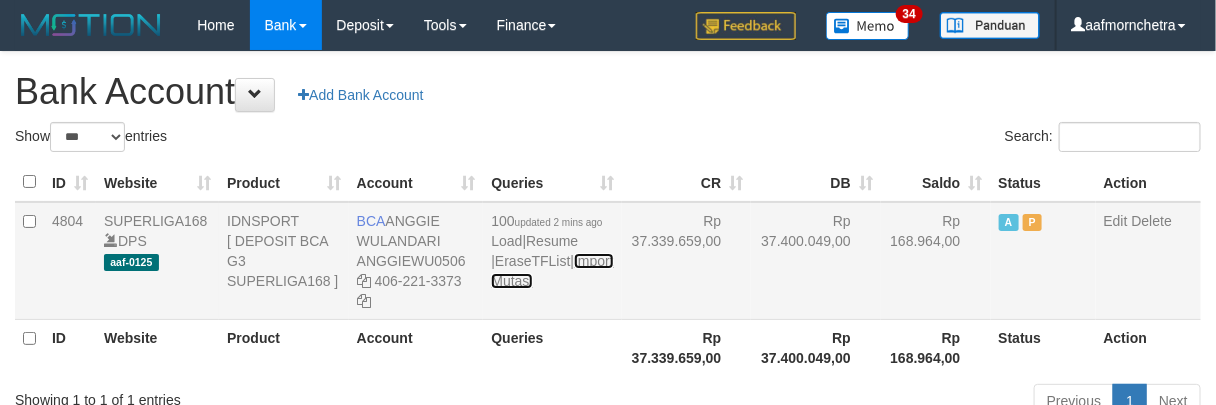 click on "Import Mutasi" at bounding box center [552, 271] 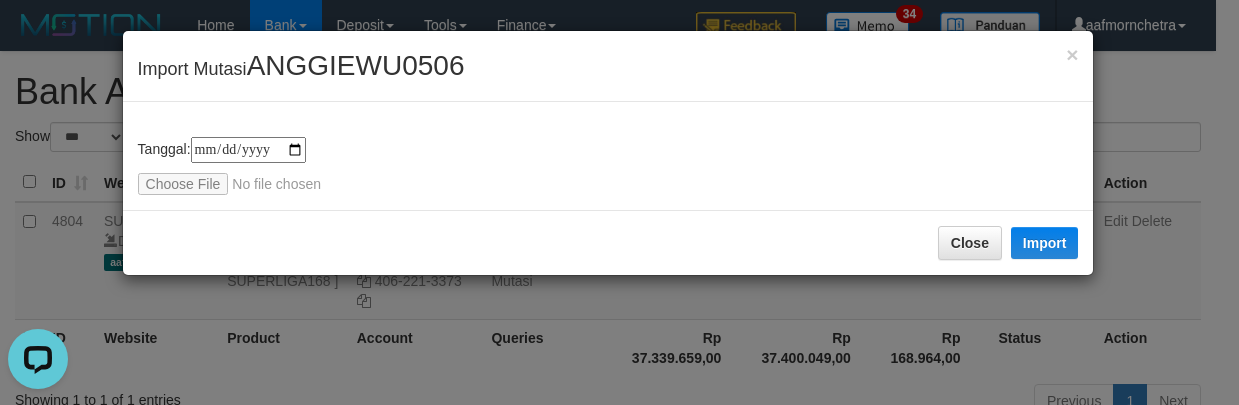 scroll, scrollTop: 0, scrollLeft: 0, axis: both 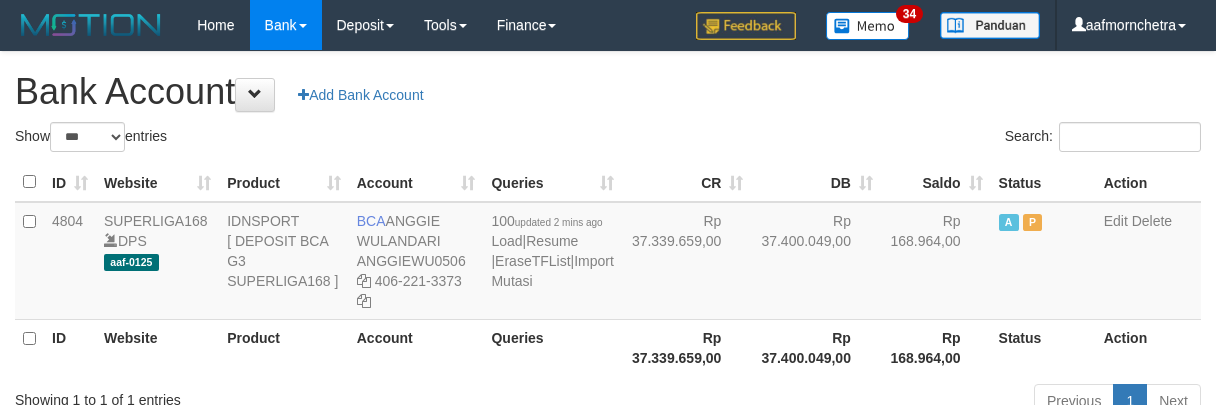 select on "***" 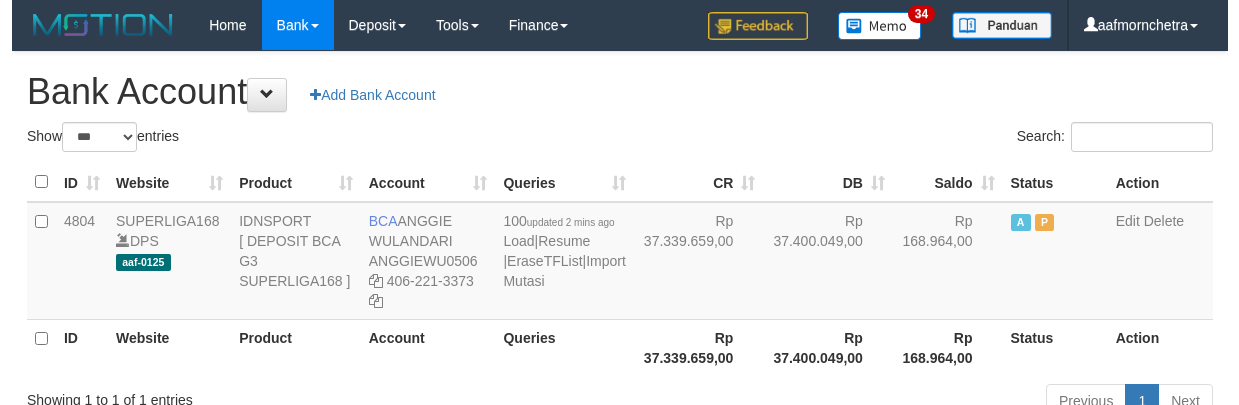 scroll, scrollTop: 0, scrollLeft: 0, axis: both 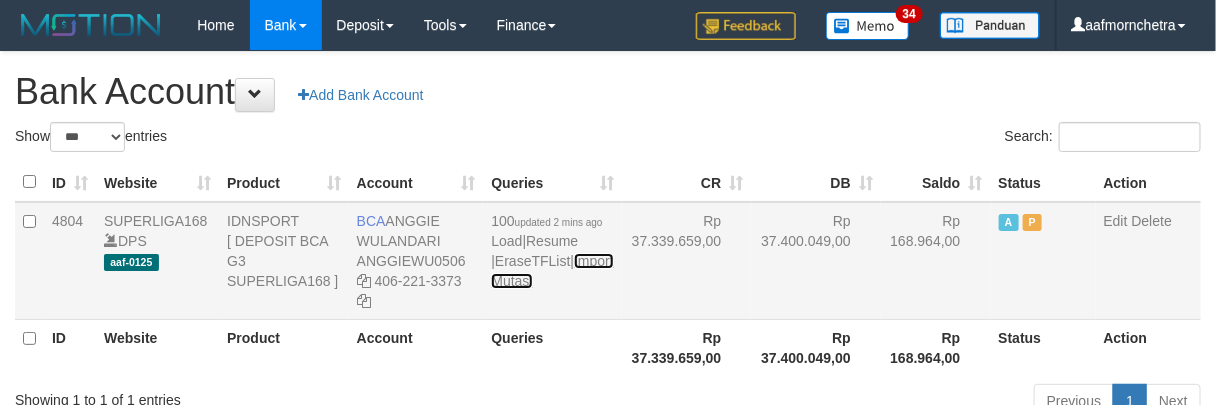 click on "Import Mutasi" at bounding box center [552, 271] 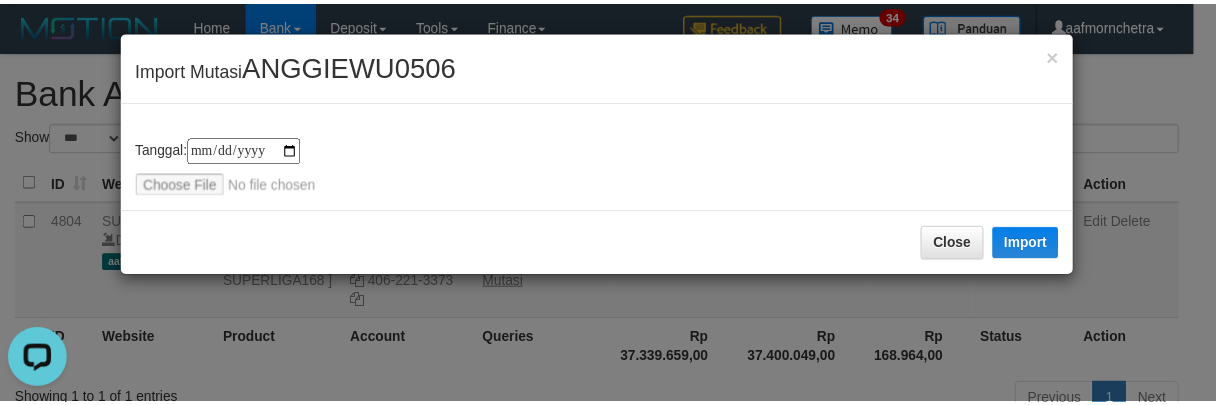 scroll, scrollTop: 0, scrollLeft: 0, axis: both 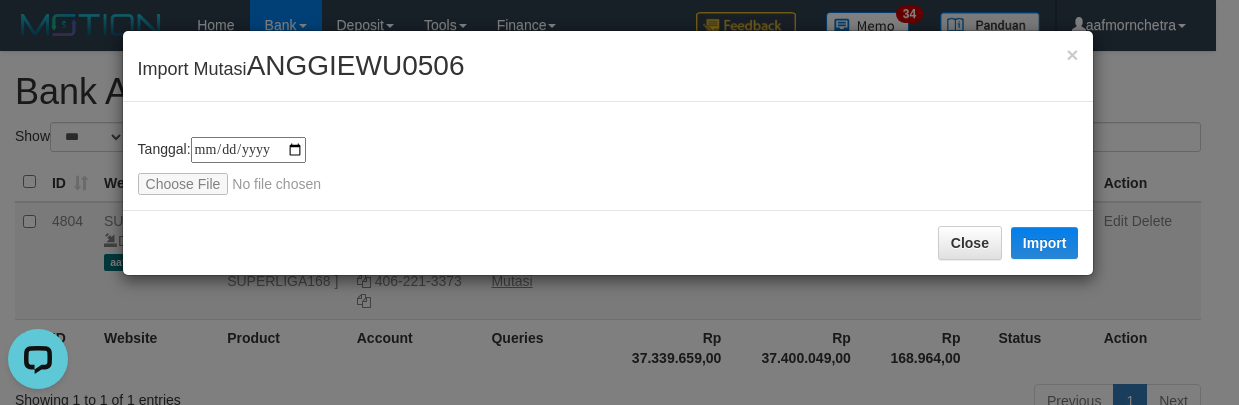 type on "**********" 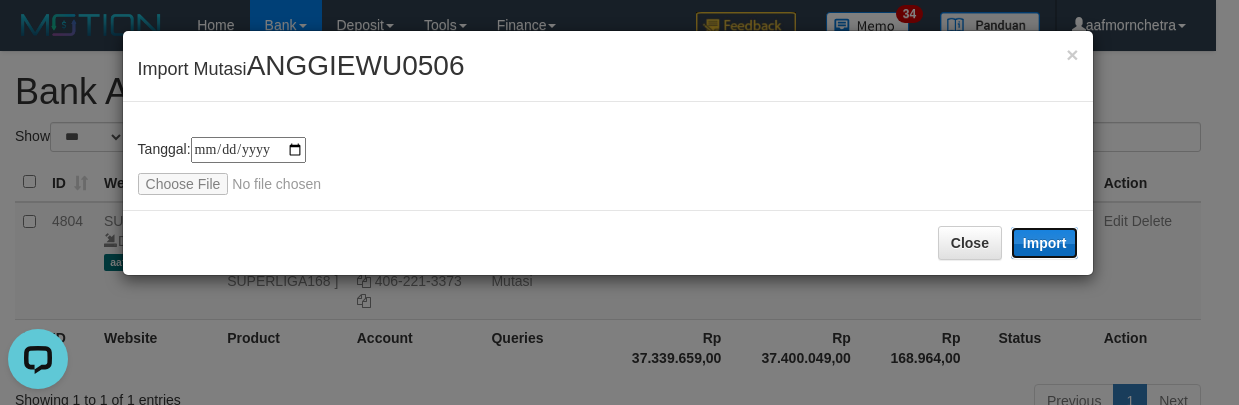 click on "Import" at bounding box center [1045, 243] 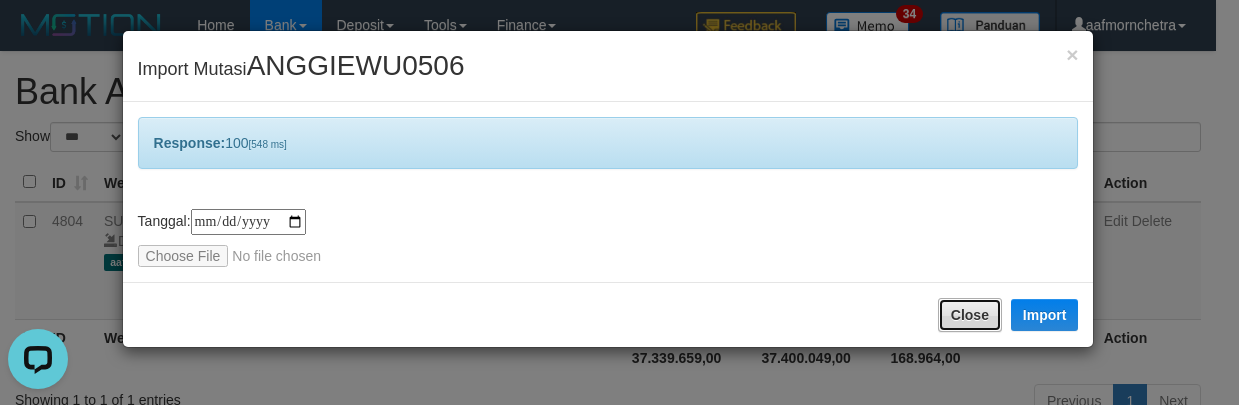 click on "Close" at bounding box center [970, 315] 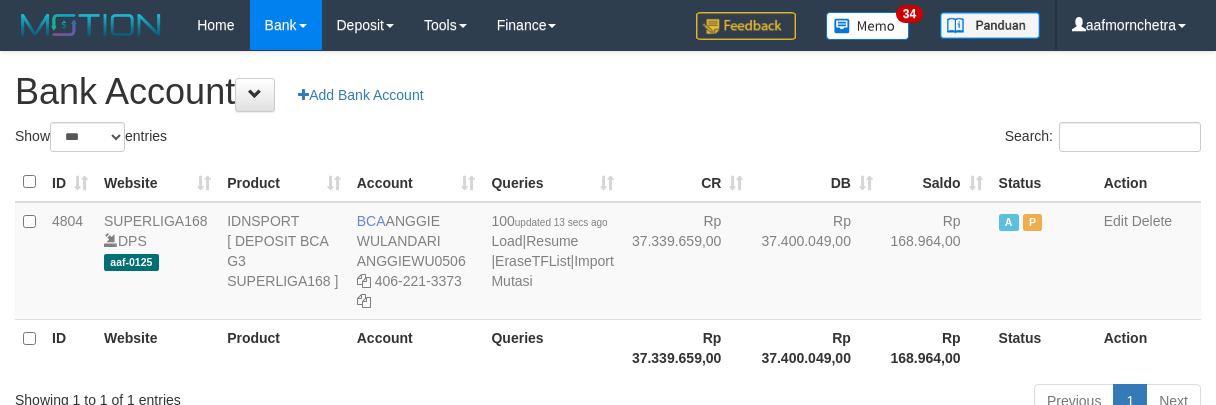 select on "***" 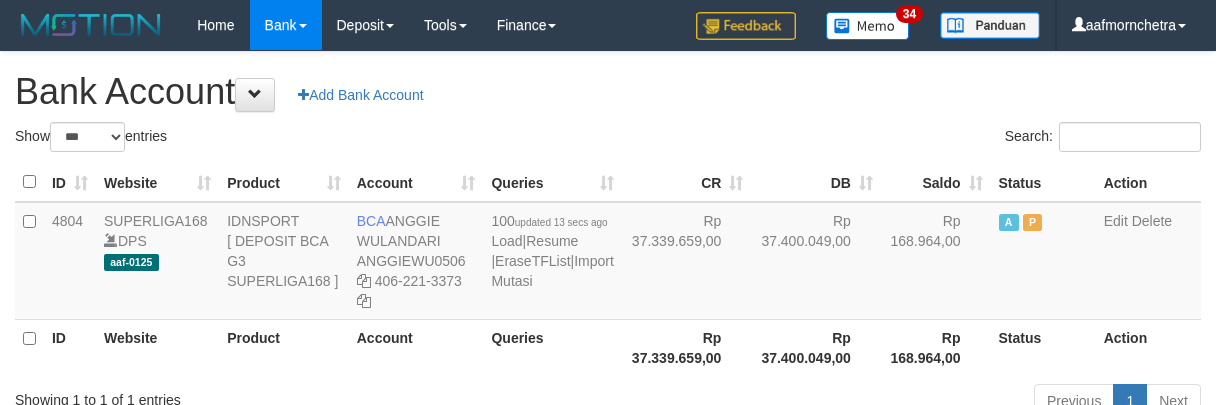 scroll, scrollTop: 0, scrollLeft: 0, axis: both 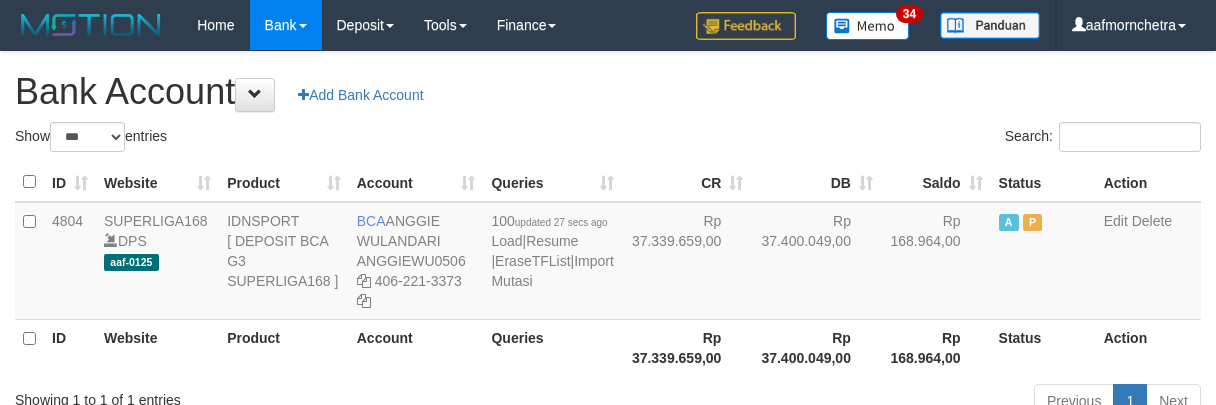 select on "***" 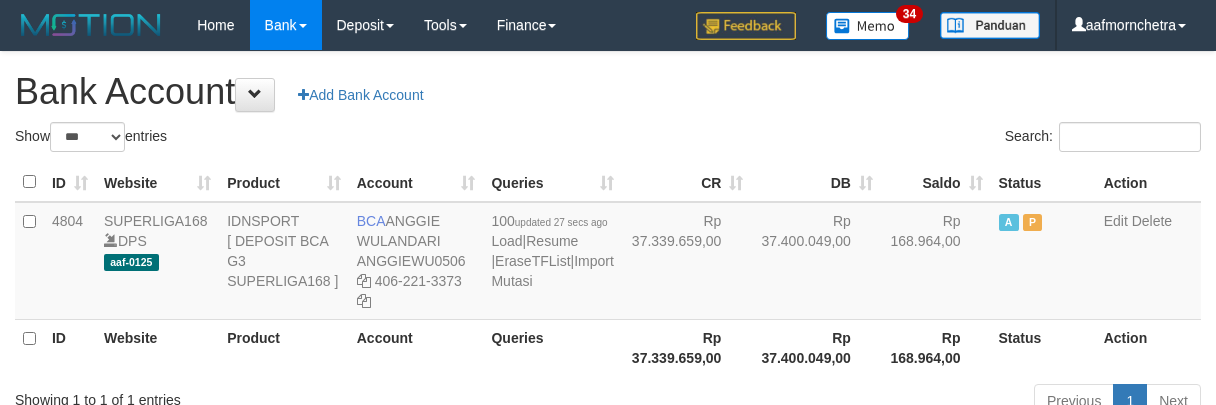scroll, scrollTop: 0, scrollLeft: 0, axis: both 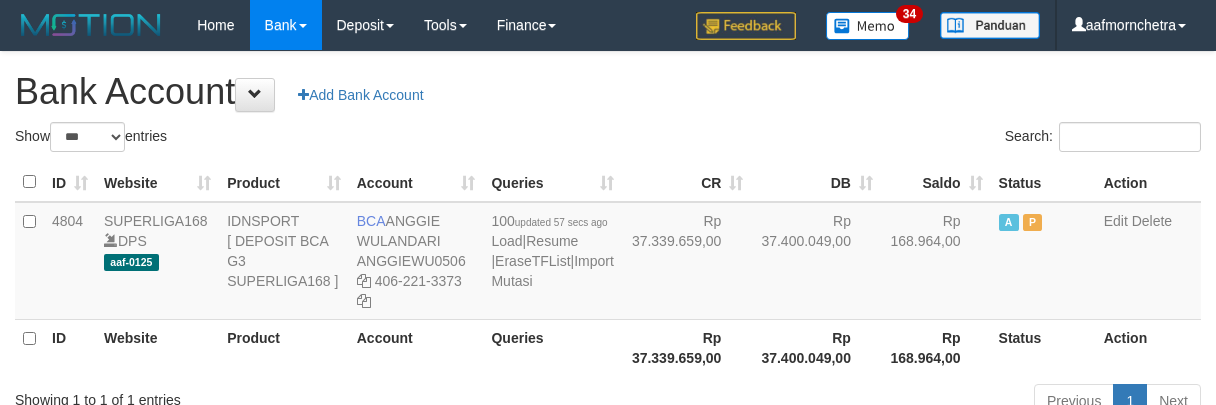select on "***" 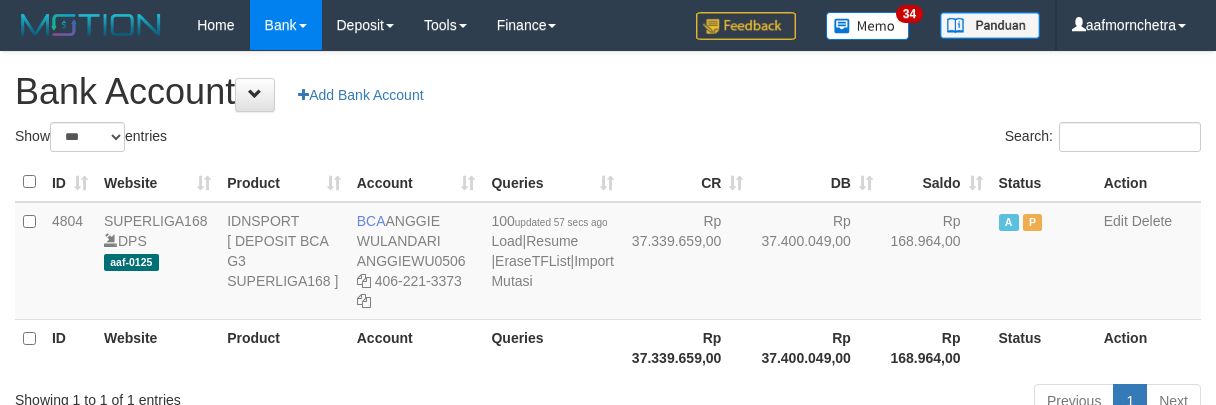scroll, scrollTop: 0, scrollLeft: 0, axis: both 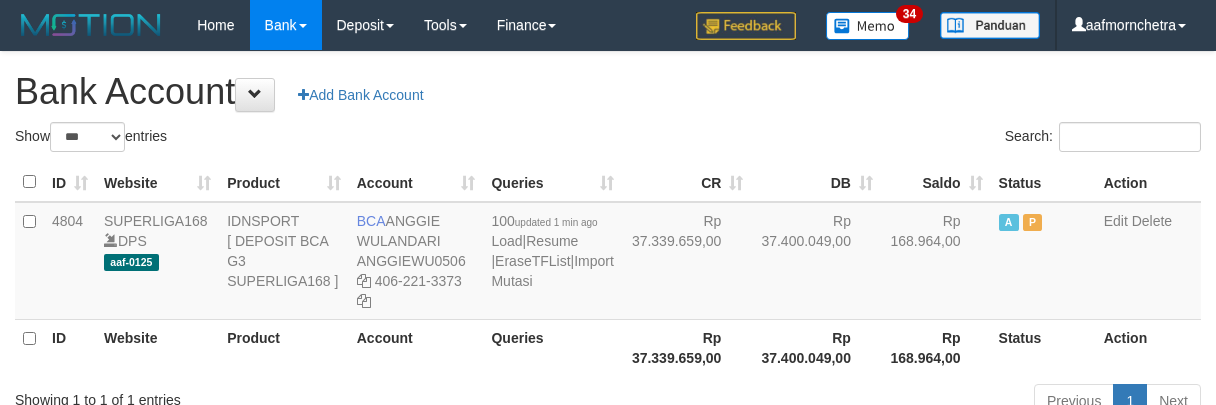 select on "***" 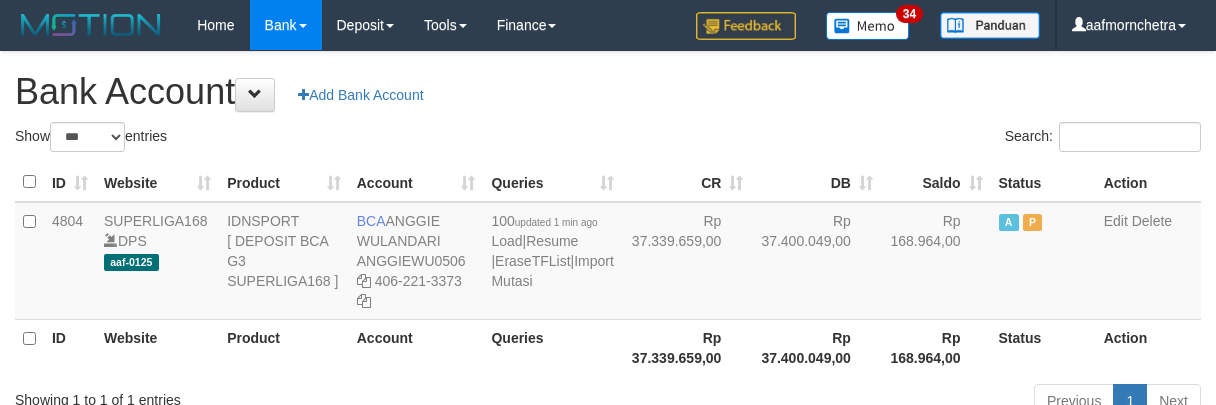 scroll, scrollTop: 0, scrollLeft: 0, axis: both 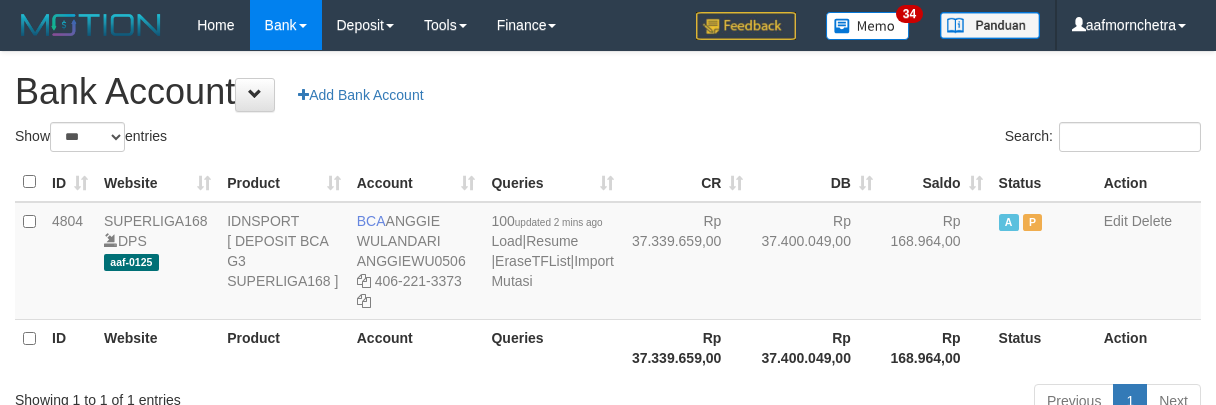 select on "***" 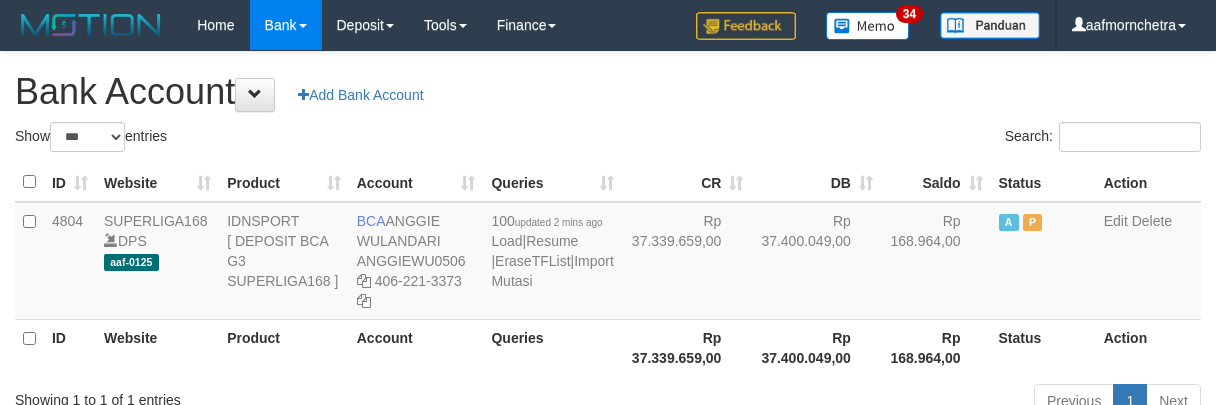 scroll, scrollTop: 0, scrollLeft: 0, axis: both 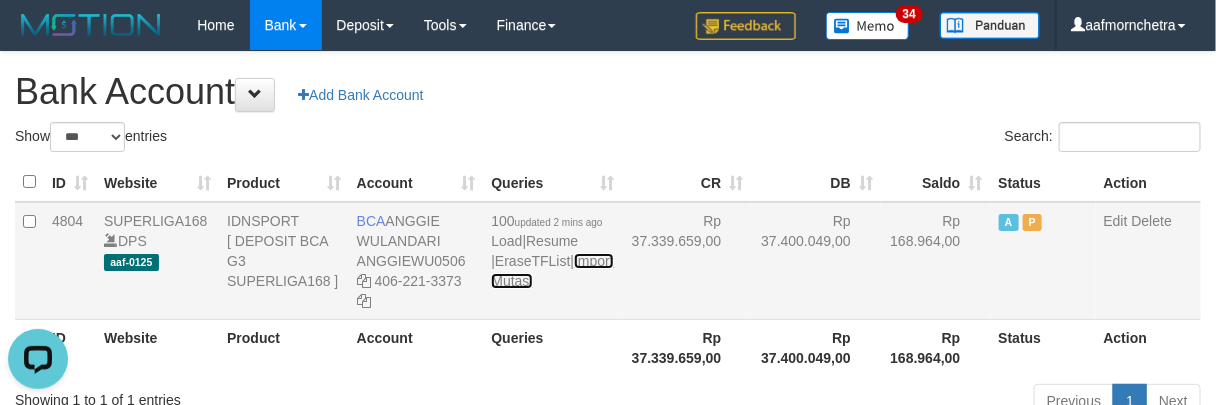 click on "Import Mutasi" at bounding box center (552, 271) 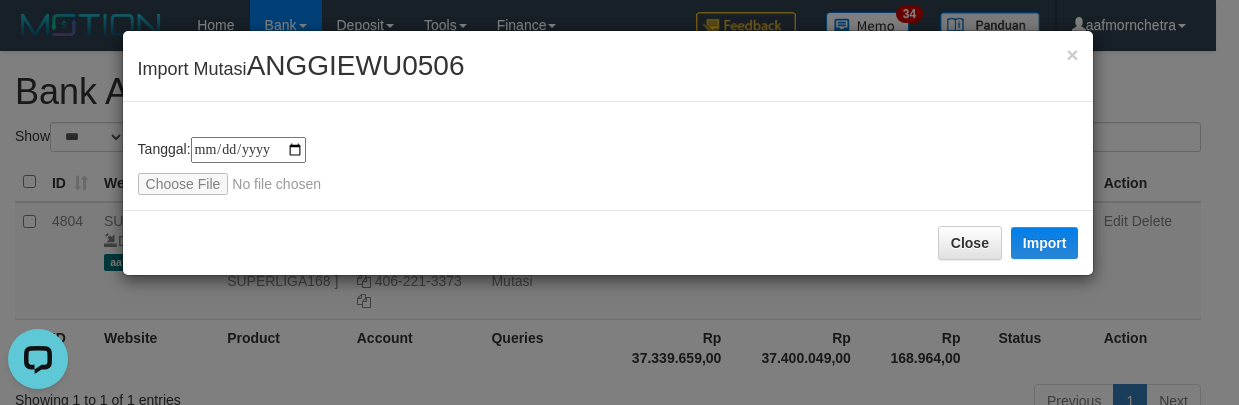 type on "**********" 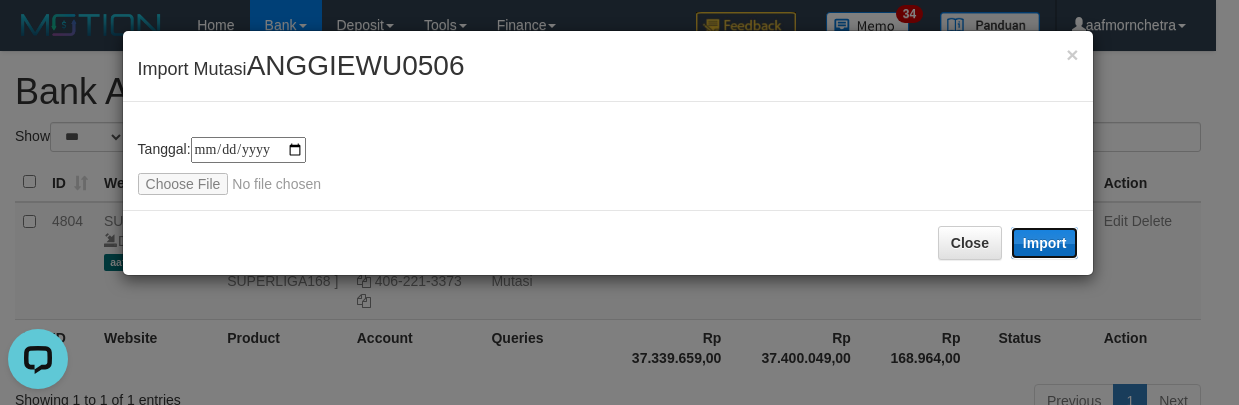 click on "Import" at bounding box center (1045, 243) 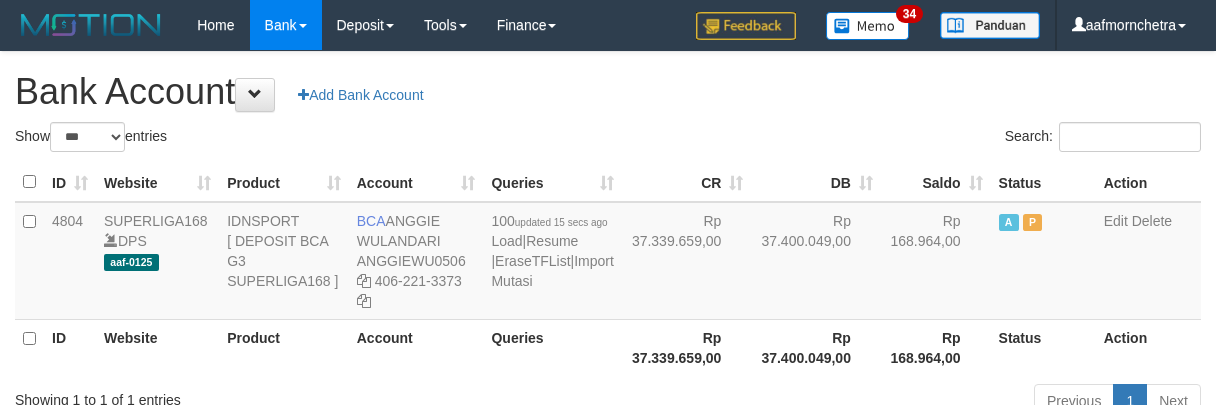 select on "***" 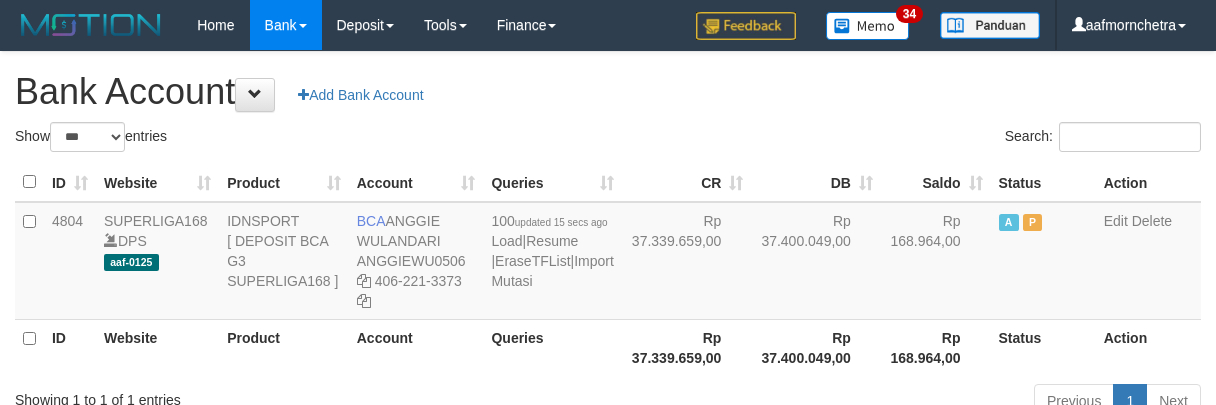 scroll, scrollTop: 0, scrollLeft: 0, axis: both 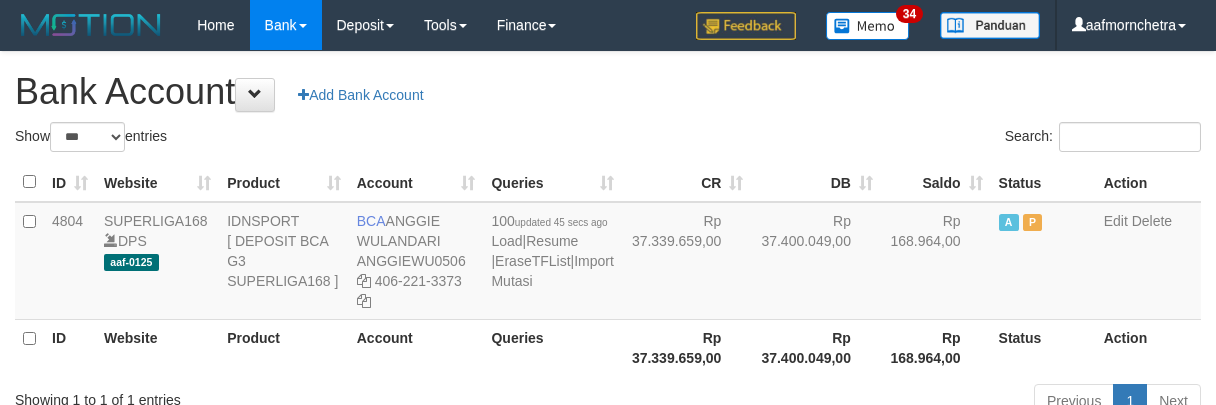 select on "***" 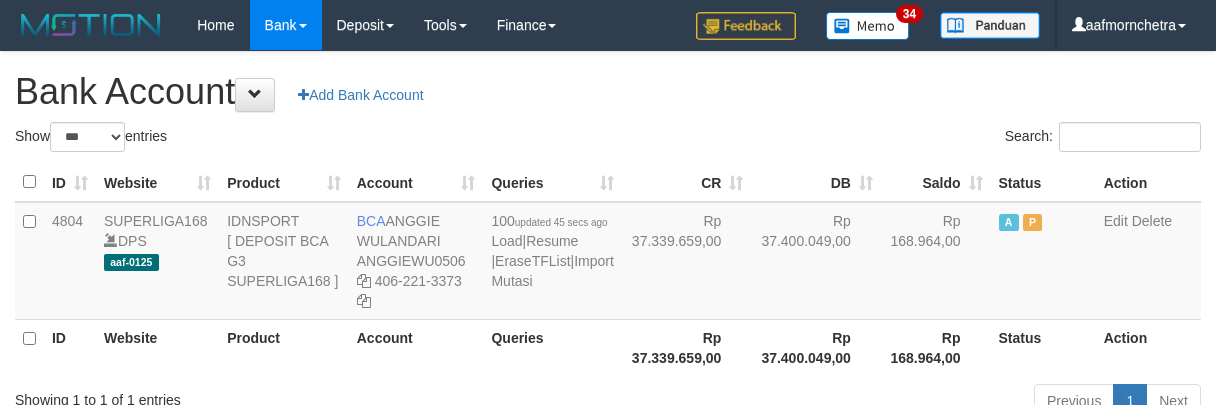 scroll, scrollTop: 0, scrollLeft: 0, axis: both 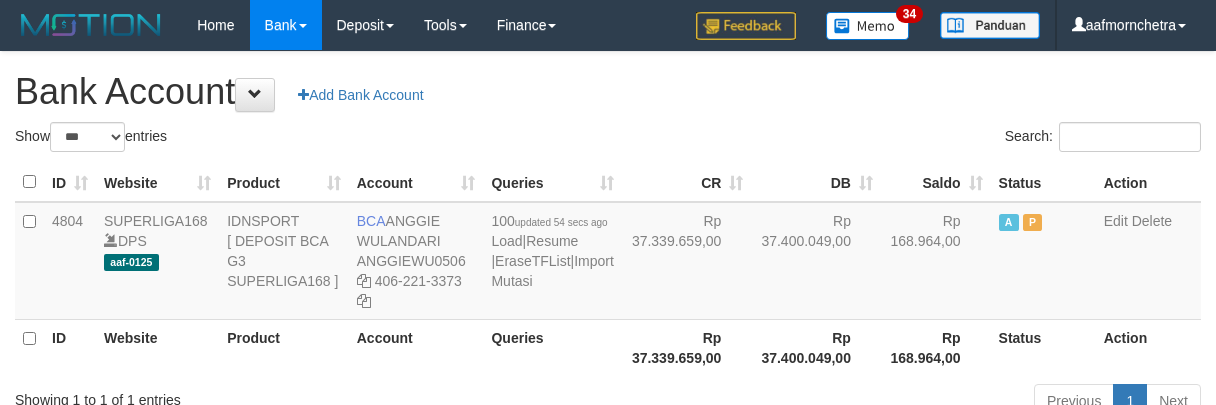 select on "***" 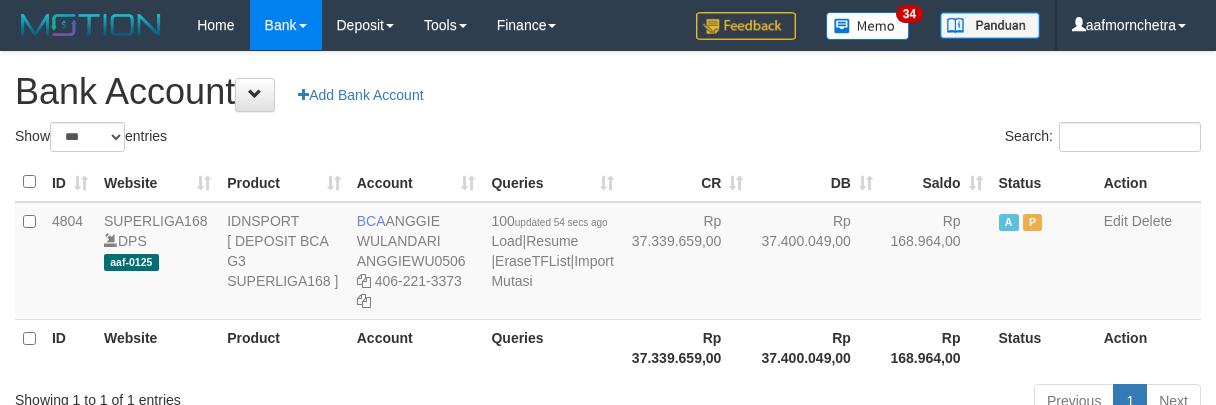 scroll, scrollTop: 0, scrollLeft: 0, axis: both 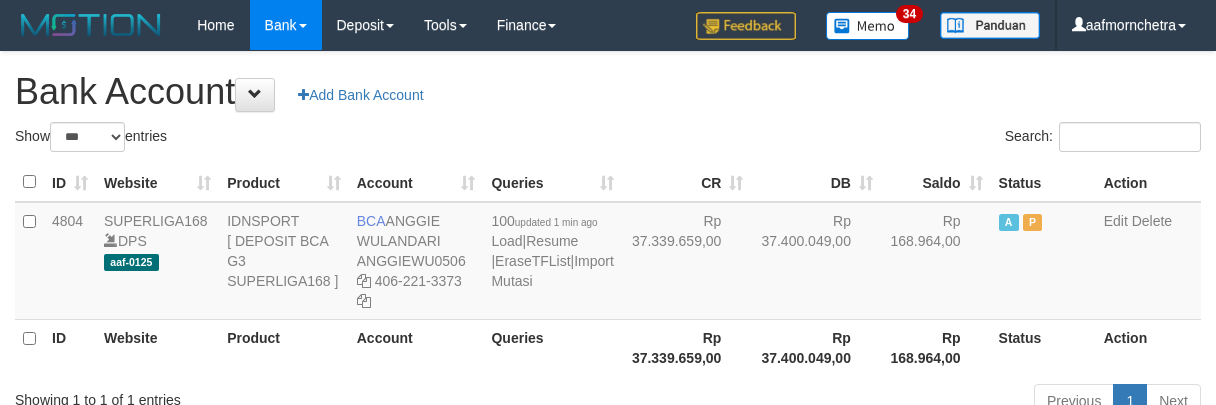select on "***" 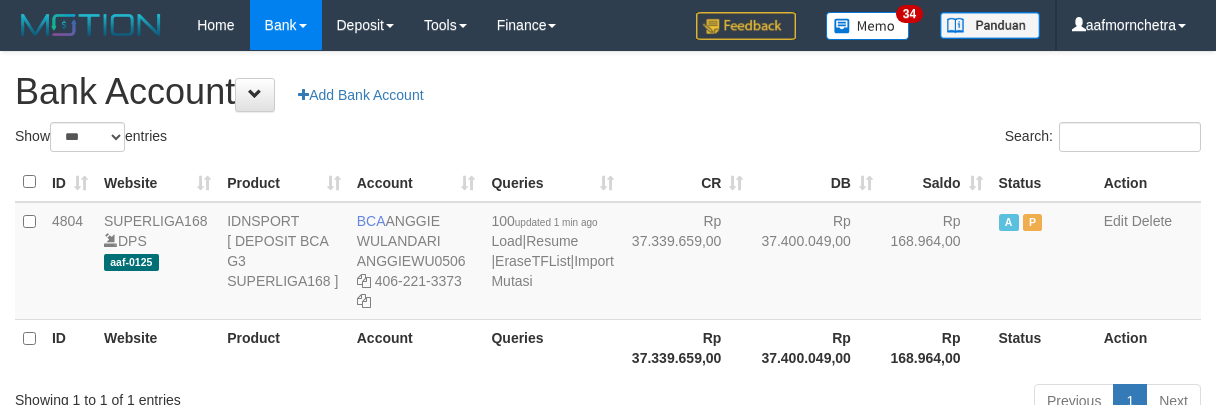 scroll, scrollTop: 0, scrollLeft: 0, axis: both 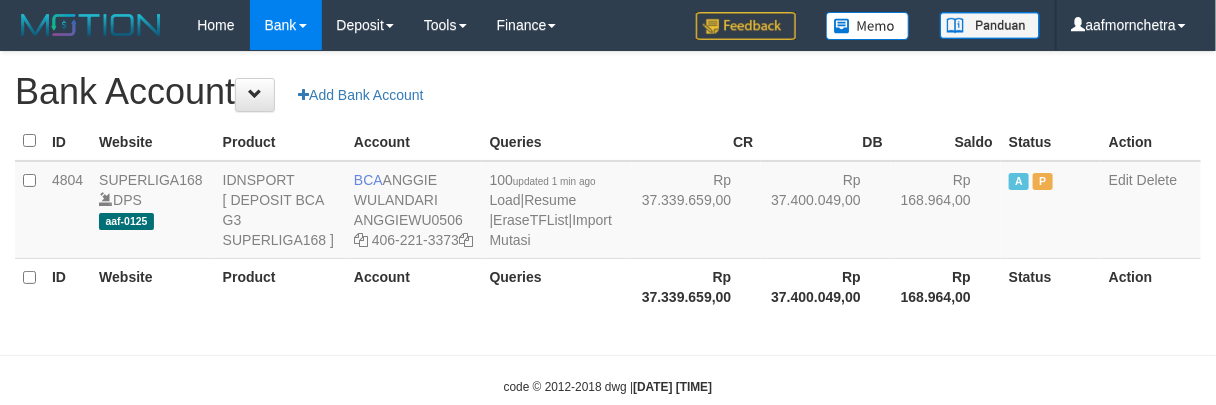 select on "***" 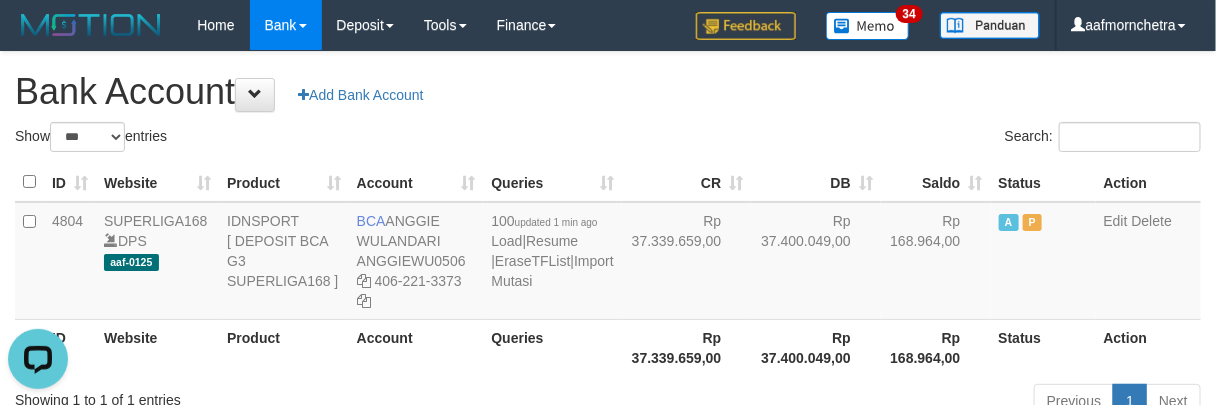 scroll, scrollTop: 0, scrollLeft: 0, axis: both 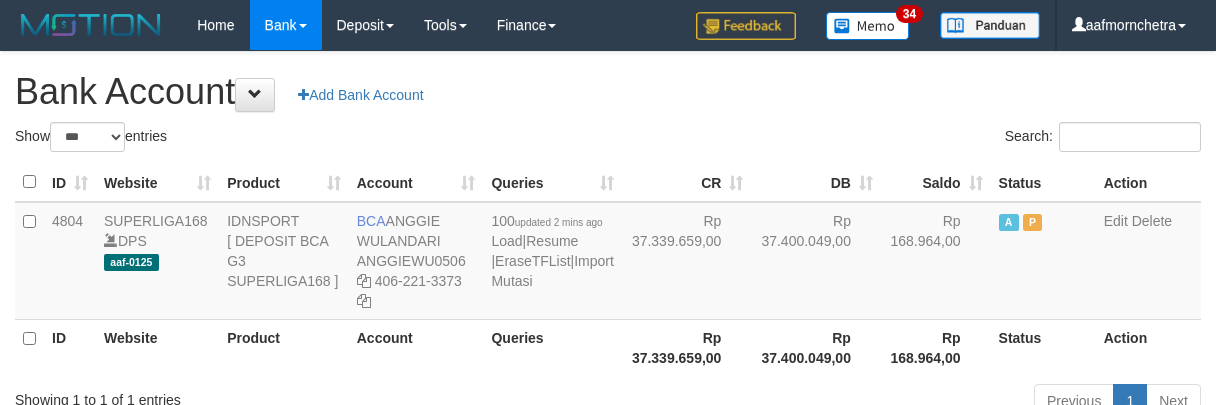select on "***" 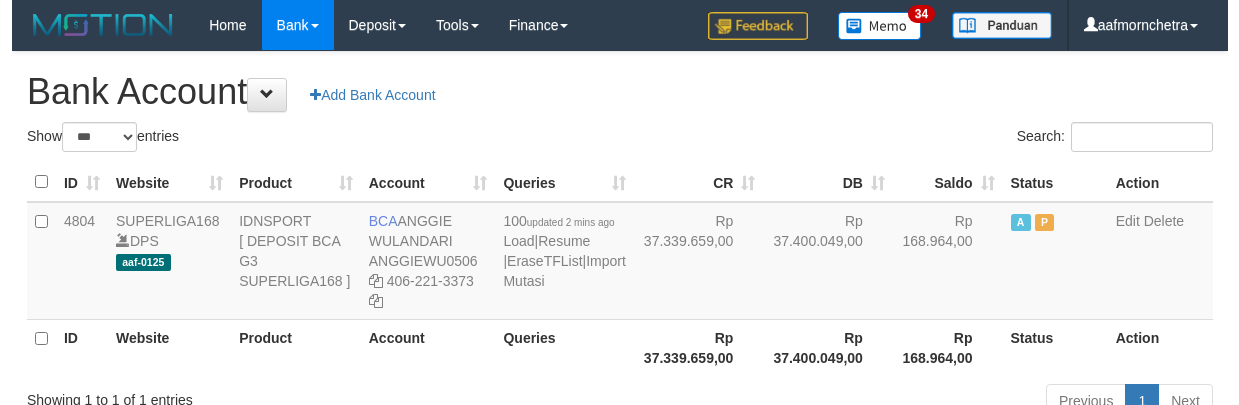 scroll, scrollTop: 0, scrollLeft: 0, axis: both 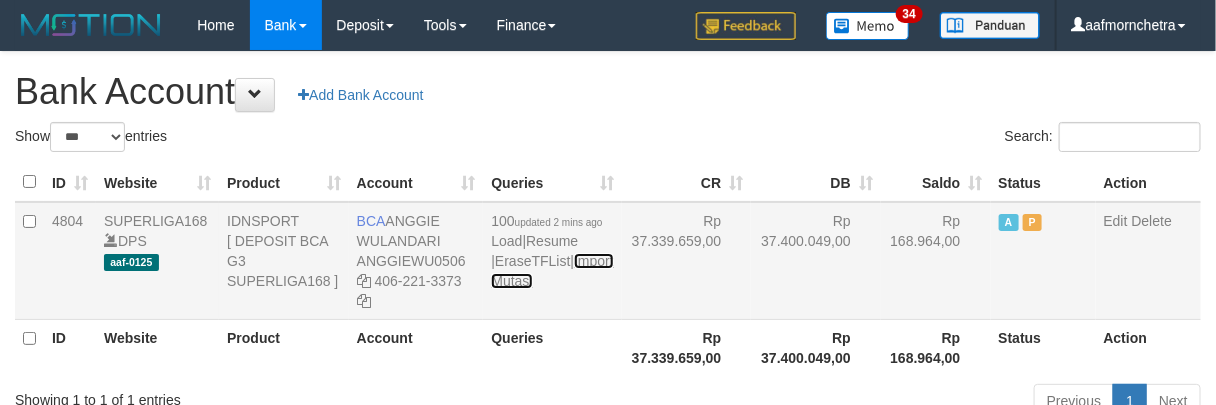 click on "Import Mutasi" at bounding box center [552, 271] 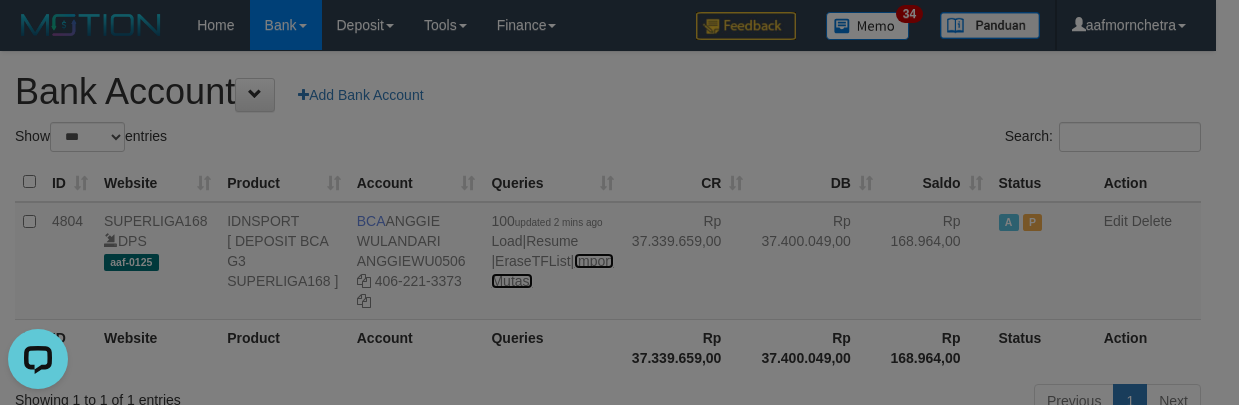 scroll, scrollTop: 0, scrollLeft: 0, axis: both 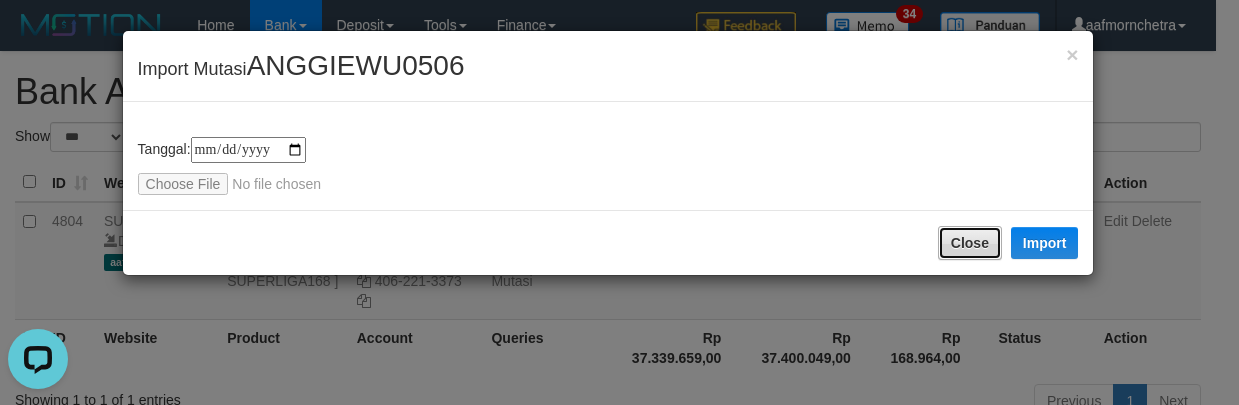 click on "Close" at bounding box center (970, 243) 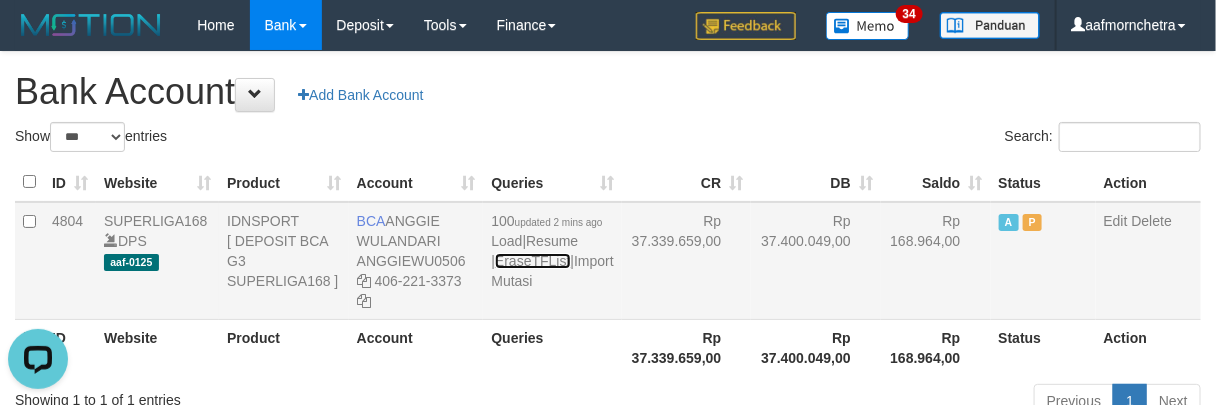 click on "EraseTFList" at bounding box center (532, 261) 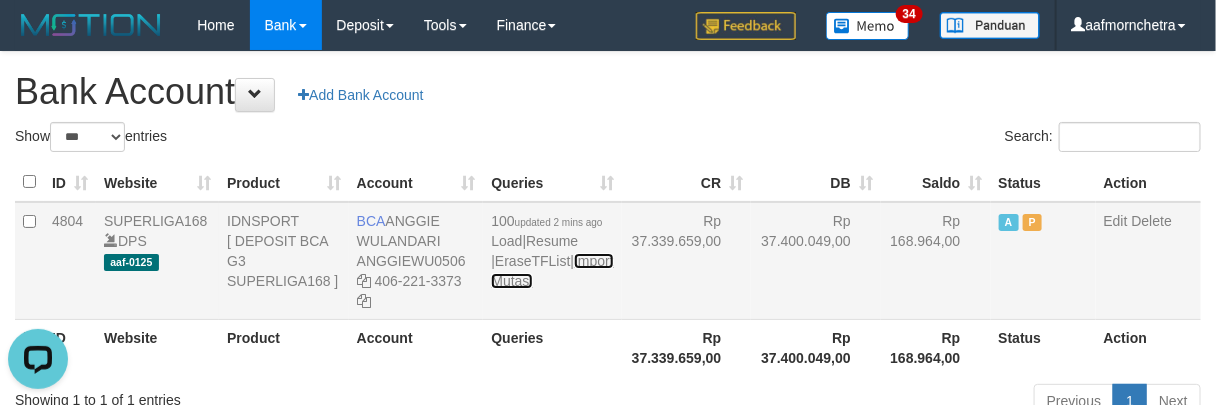 click on "Import Mutasi" at bounding box center [552, 271] 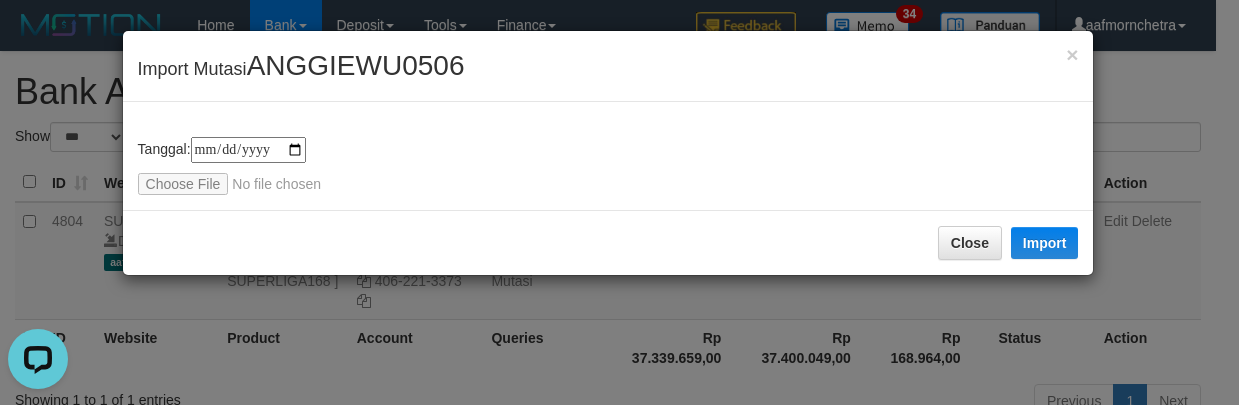 type on "**********" 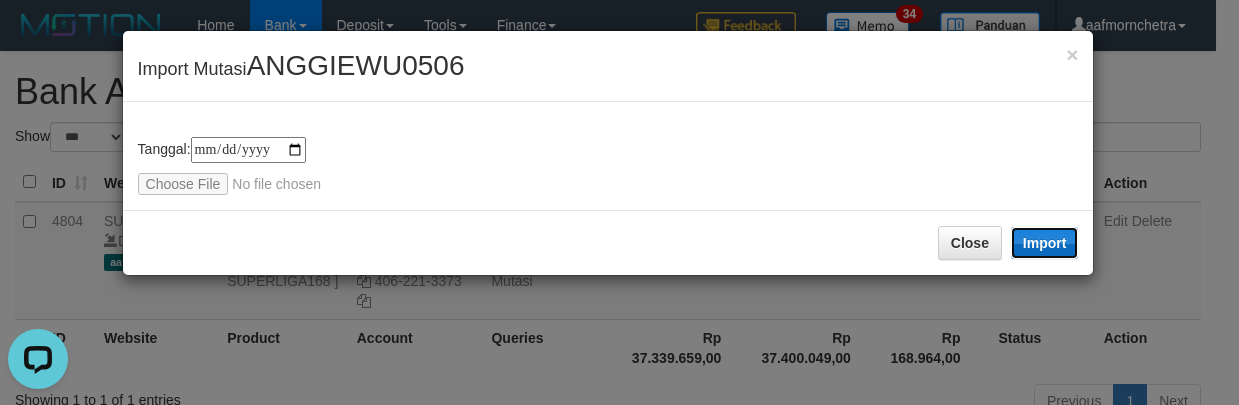 click on "Import" at bounding box center (1045, 243) 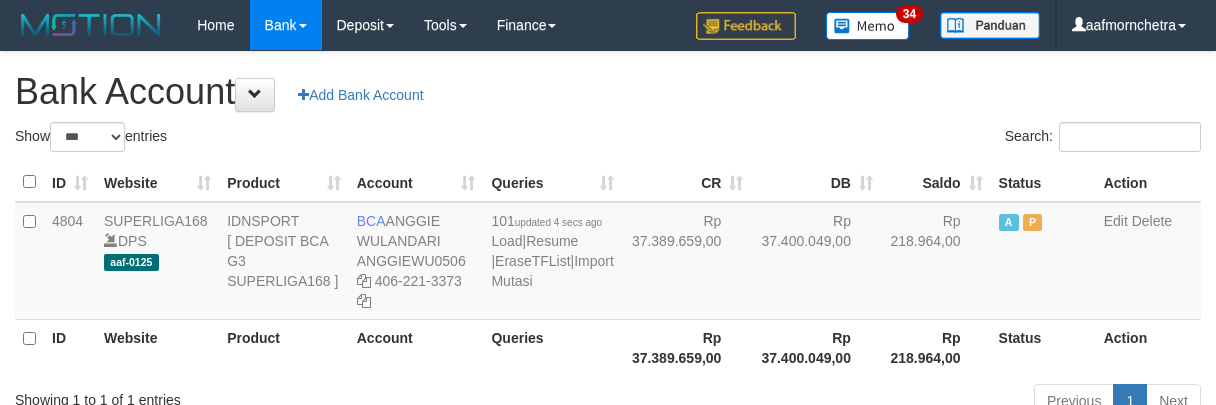 select on "***" 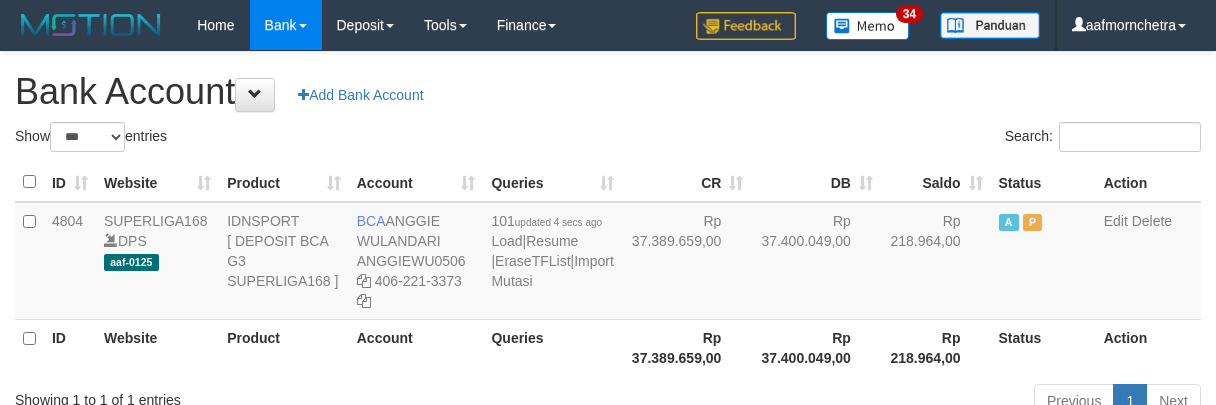 scroll, scrollTop: 0, scrollLeft: 0, axis: both 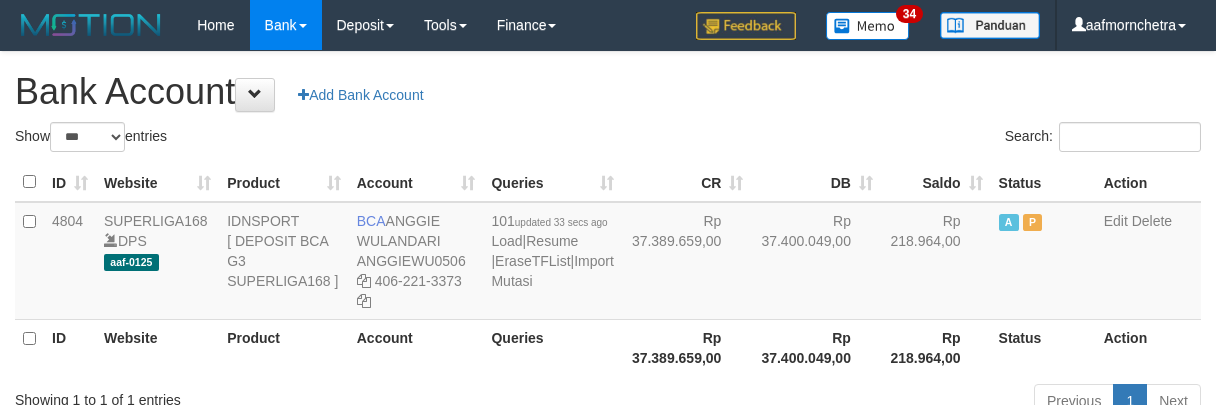 select on "***" 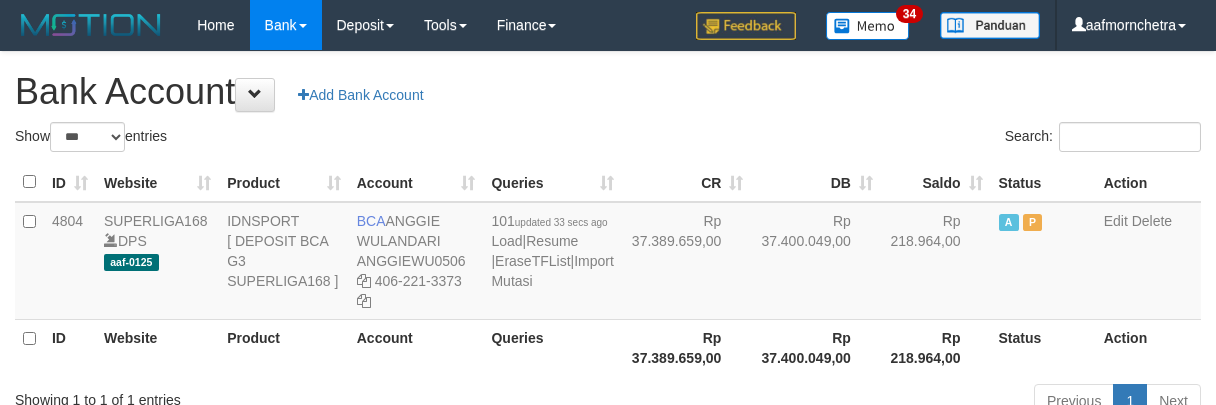 scroll, scrollTop: 0, scrollLeft: 0, axis: both 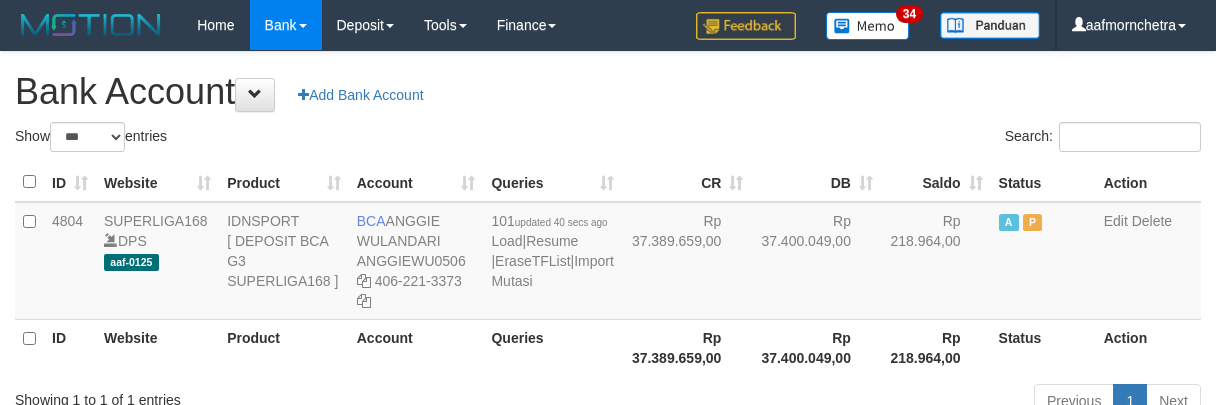 select on "***" 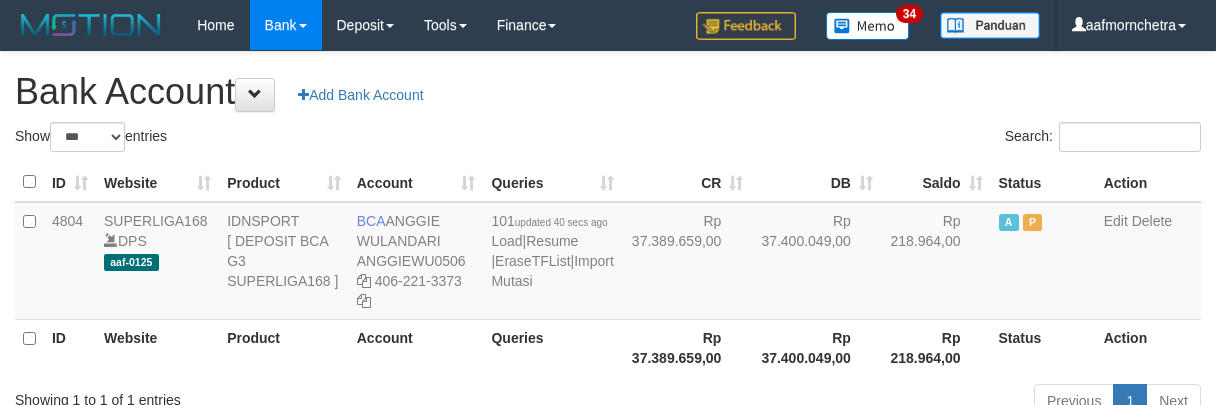 scroll, scrollTop: 0, scrollLeft: 0, axis: both 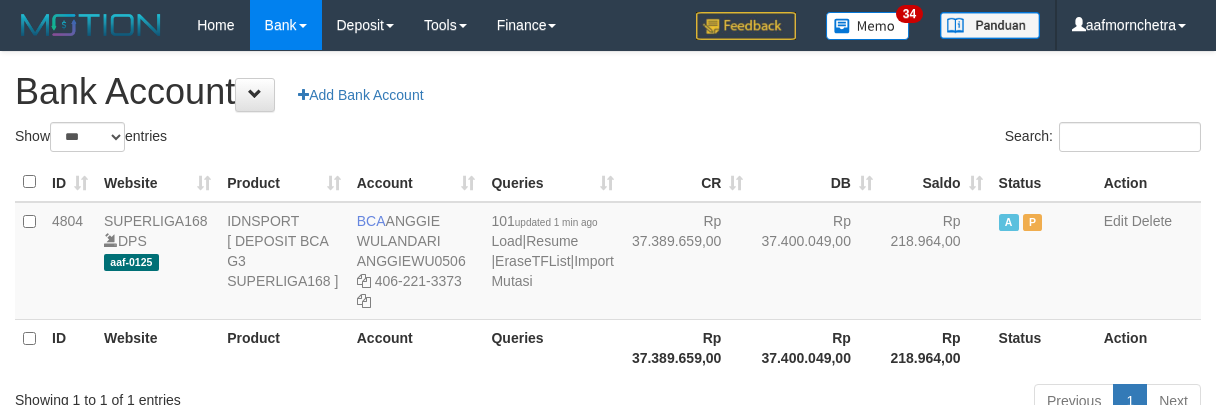 select on "***" 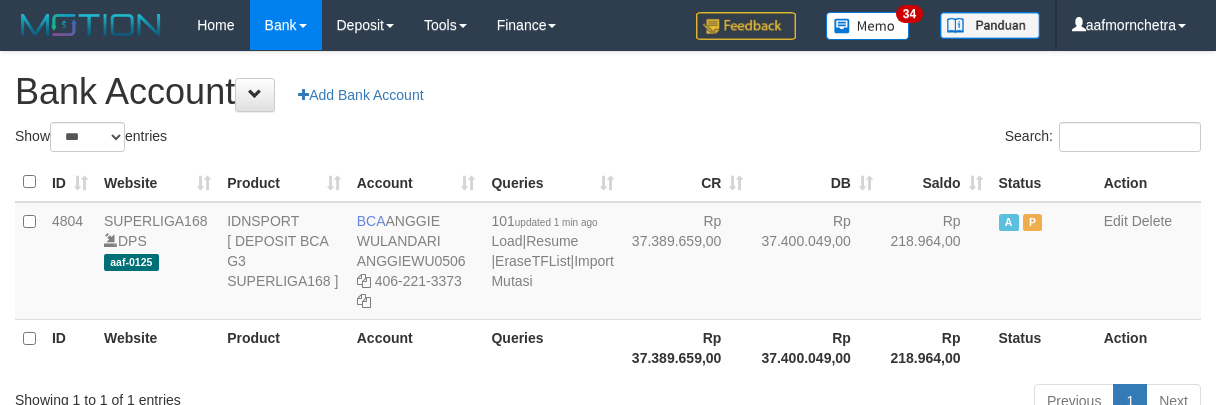 scroll, scrollTop: 0, scrollLeft: 0, axis: both 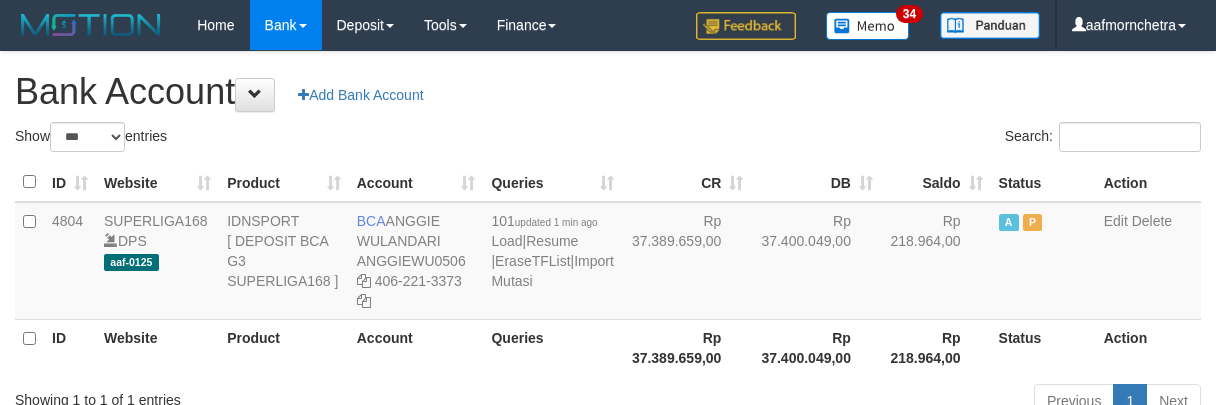 select on "***" 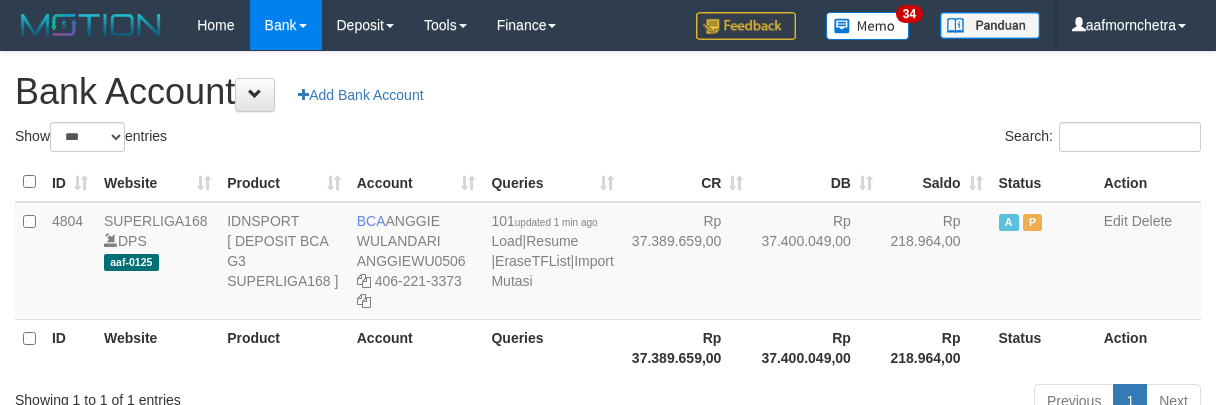 scroll, scrollTop: 0, scrollLeft: 0, axis: both 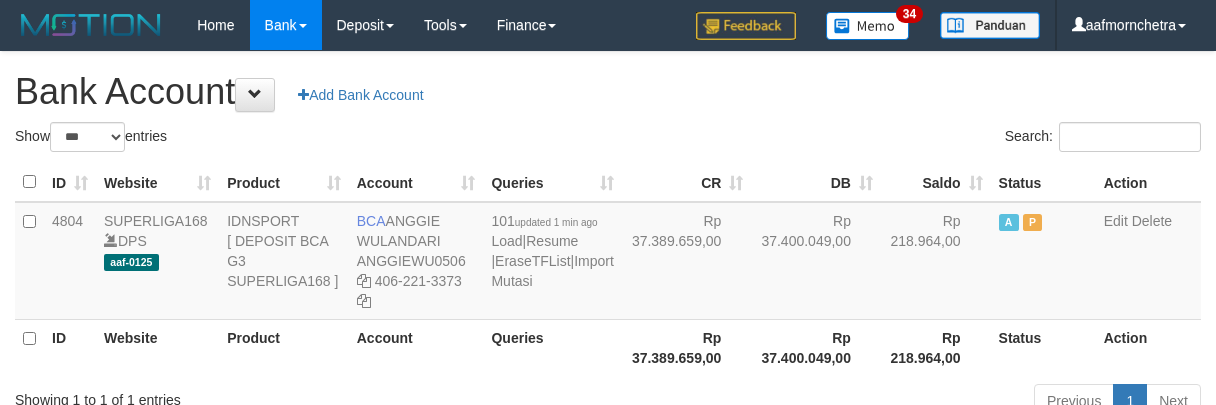 select on "***" 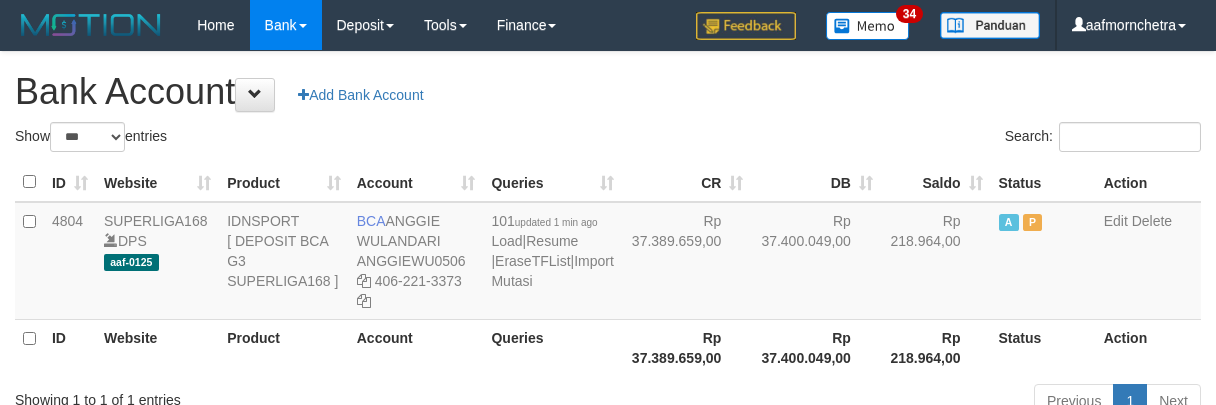 scroll, scrollTop: 0, scrollLeft: 0, axis: both 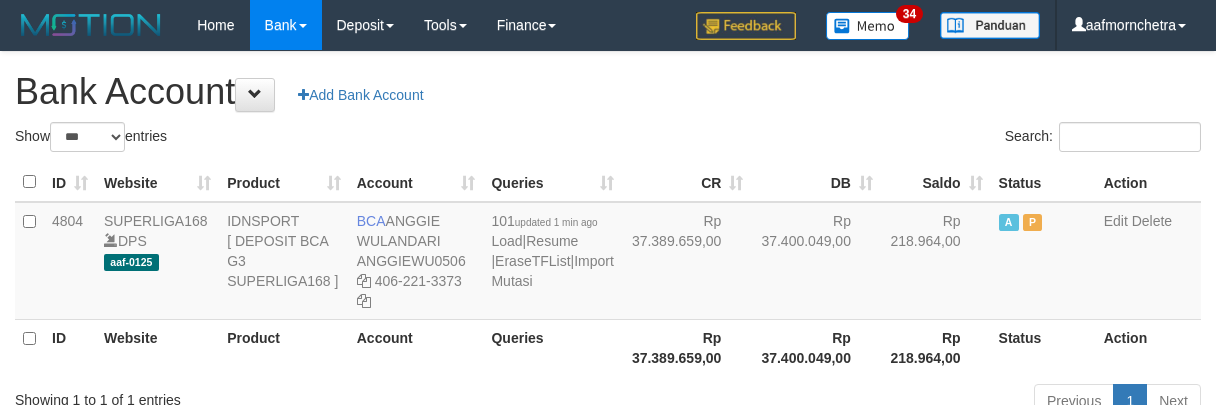 select on "***" 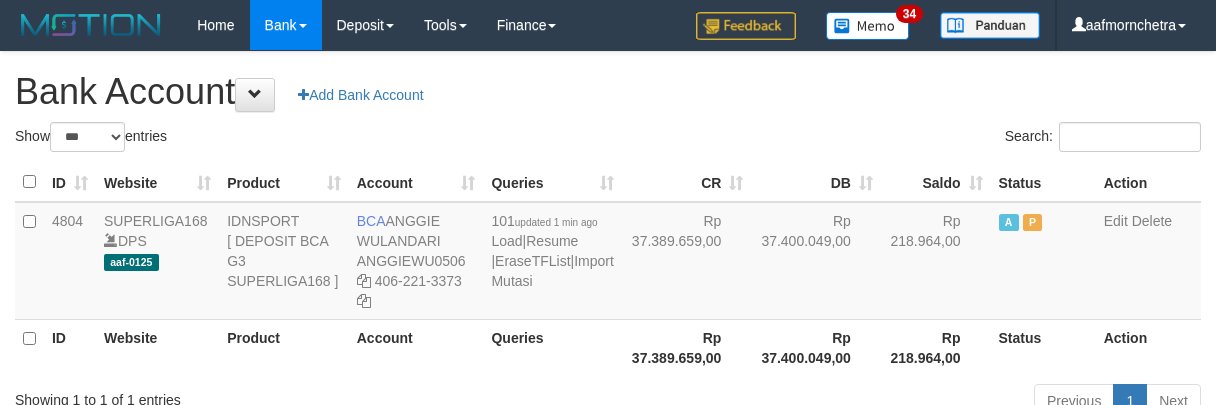 scroll, scrollTop: 0, scrollLeft: 0, axis: both 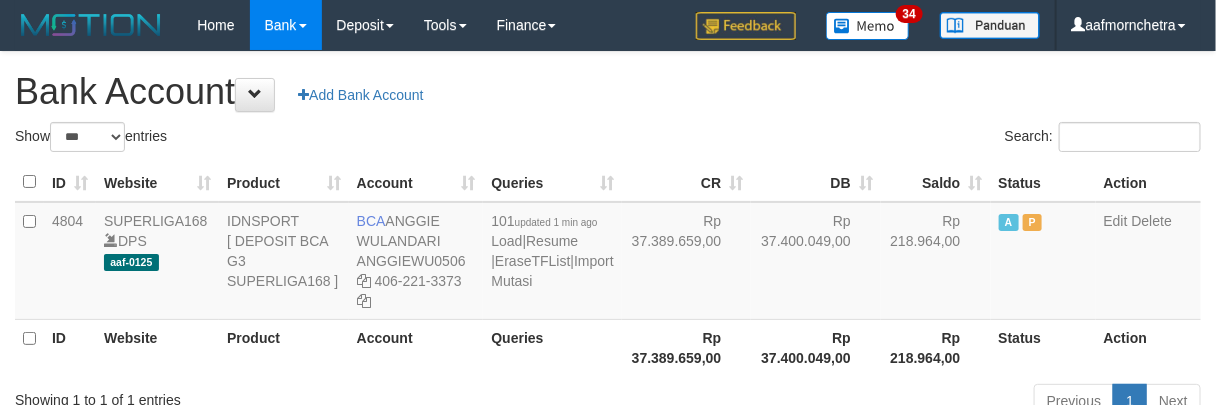 click on "Queries" at bounding box center [552, 347] 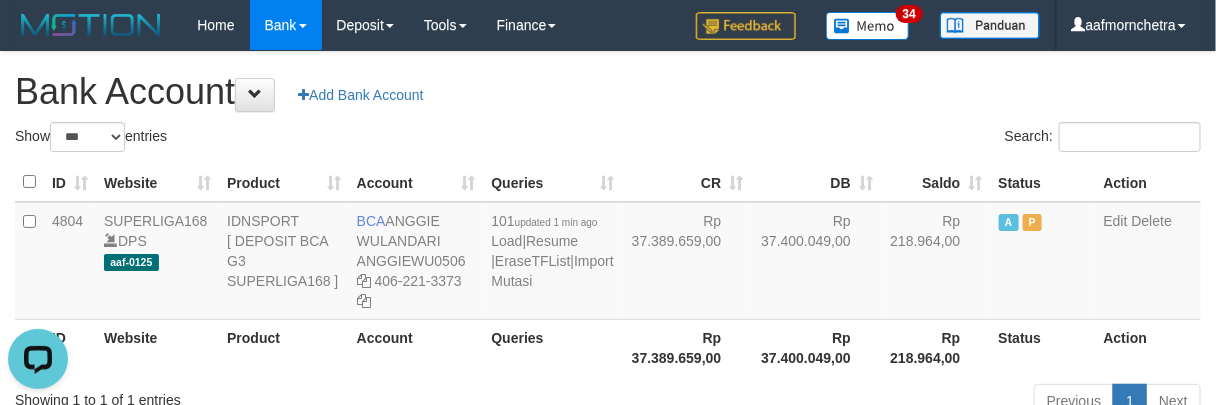 scroll, scrollTop: 0, scrollLeft: 0, axis: both 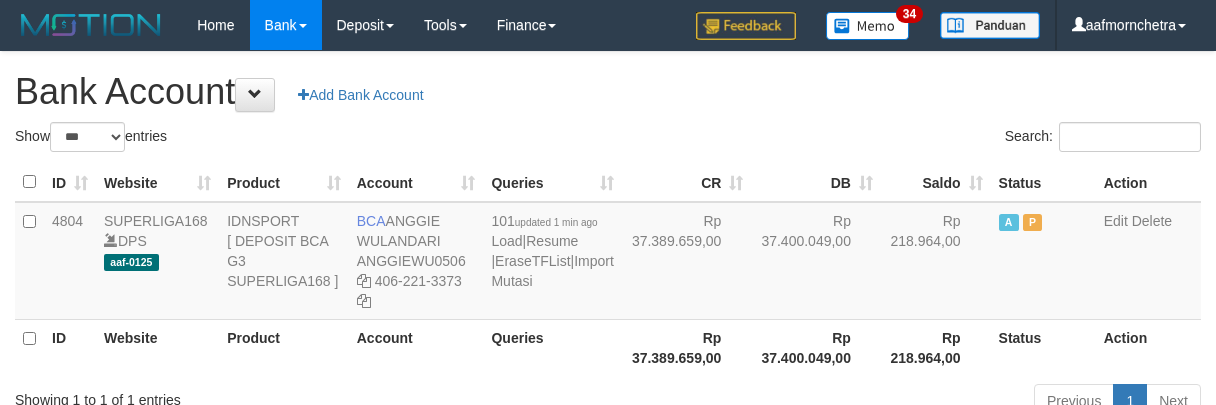select on "***" 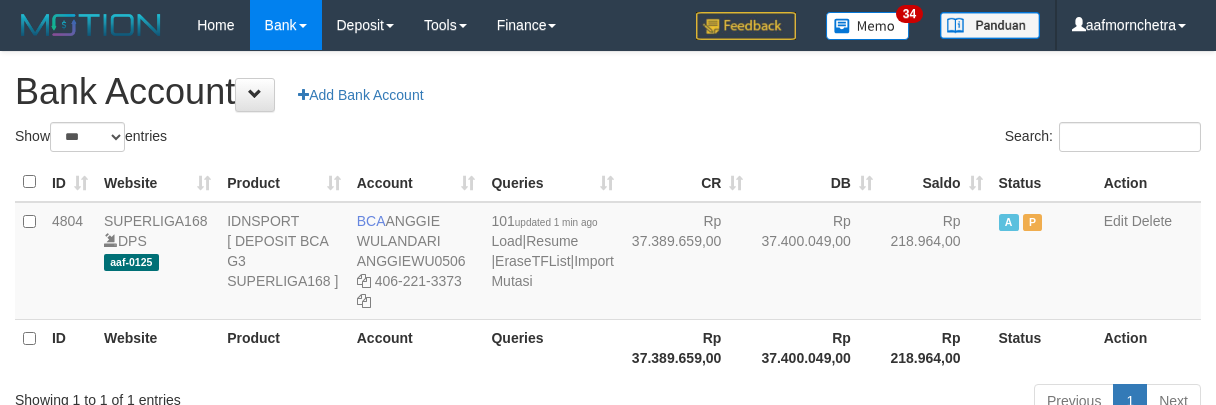 scroll, scrollTop: 0, scrollLeft: 0, axis: both 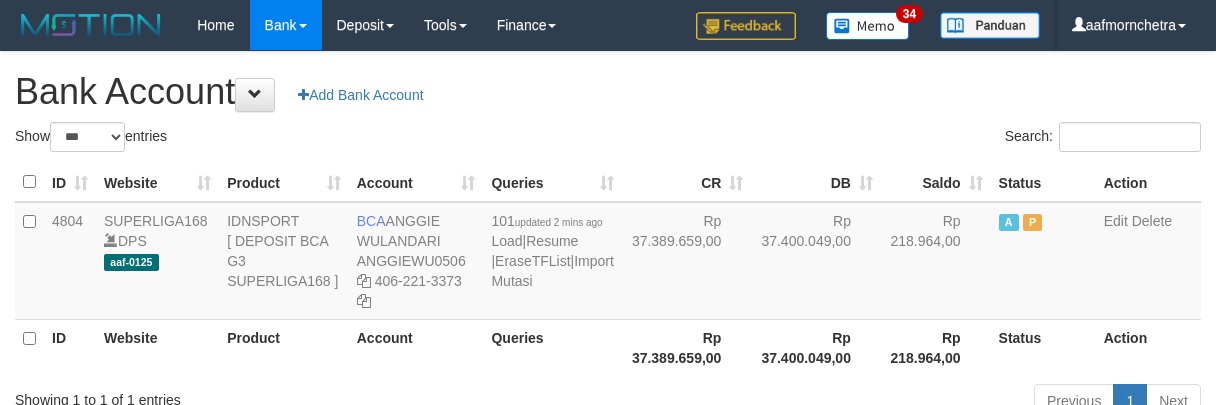 select on "***" 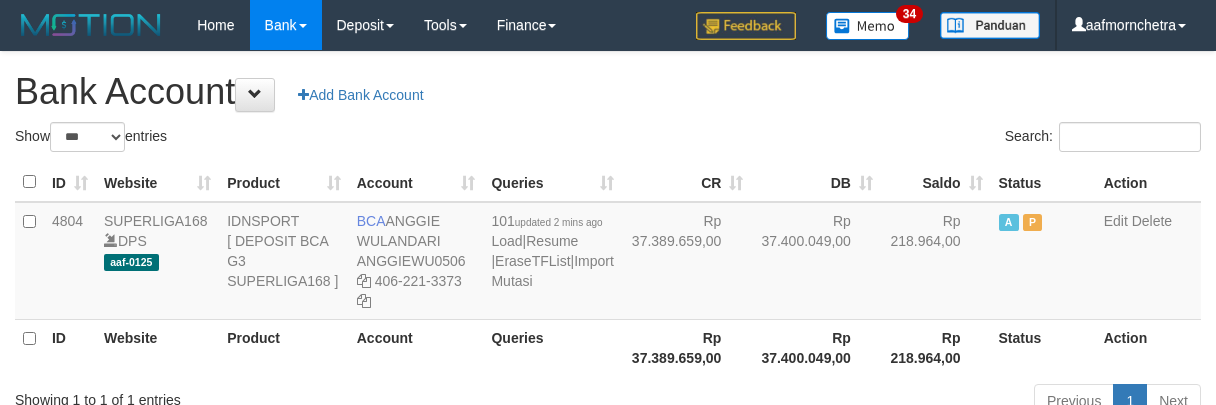 scroll, scrollTop: 0, scrollLeft: 0, axis: both 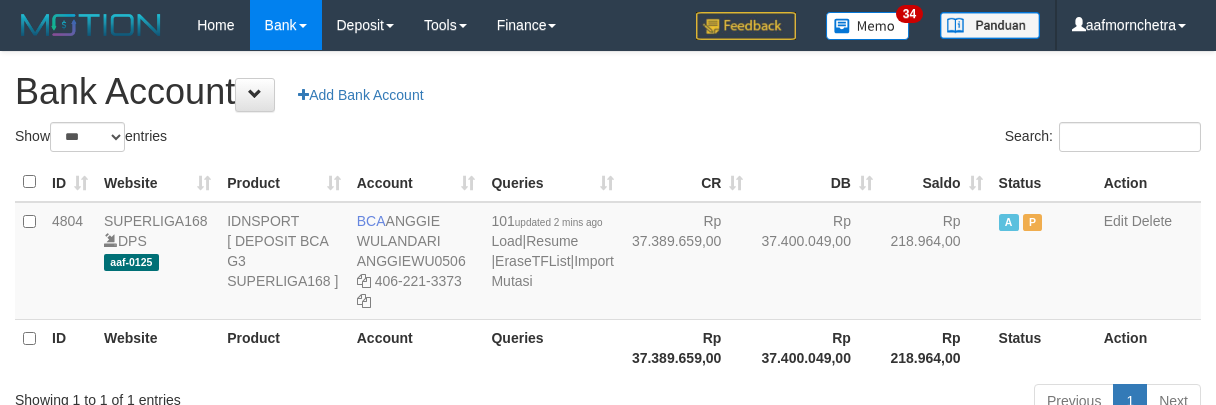 select on "***" 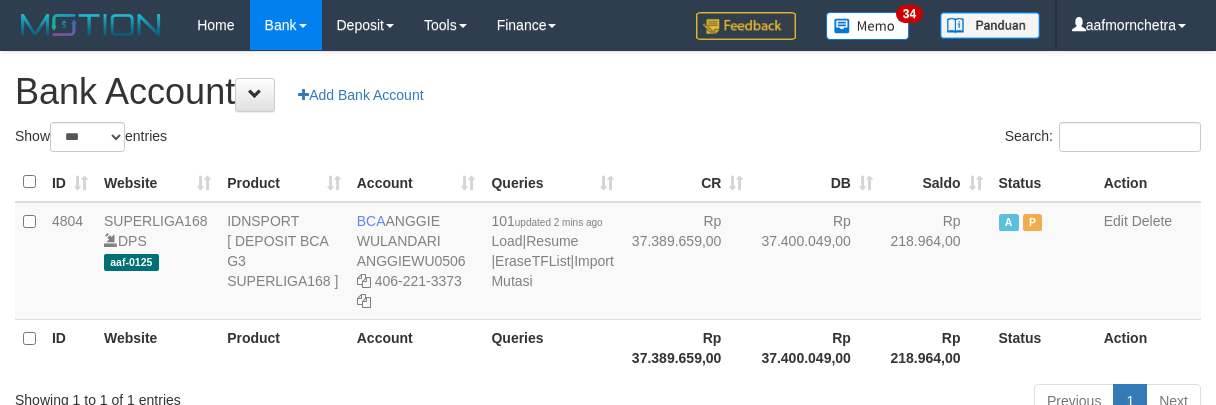 scroll, scrollTop: 0, scrollLeft: 0, axis: both 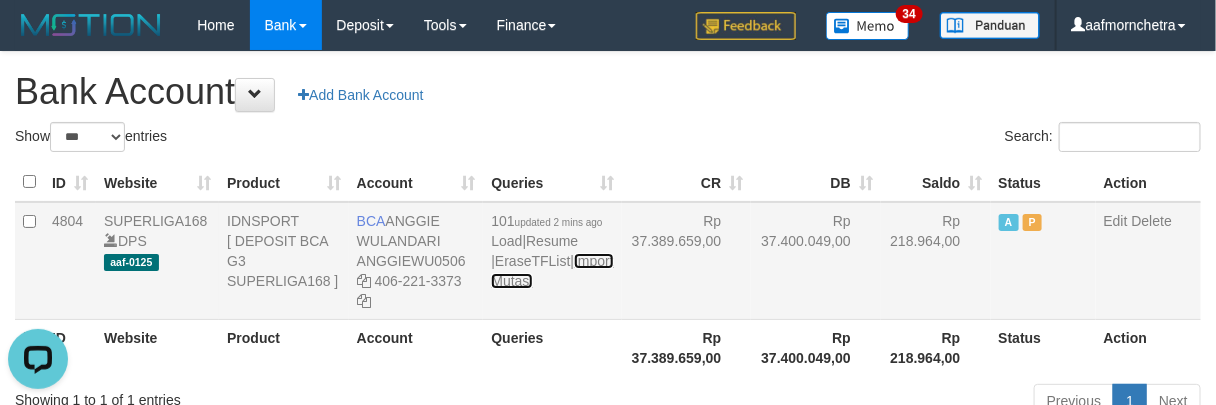 click on "Import Mutasi" at bounding box center (552, 271) 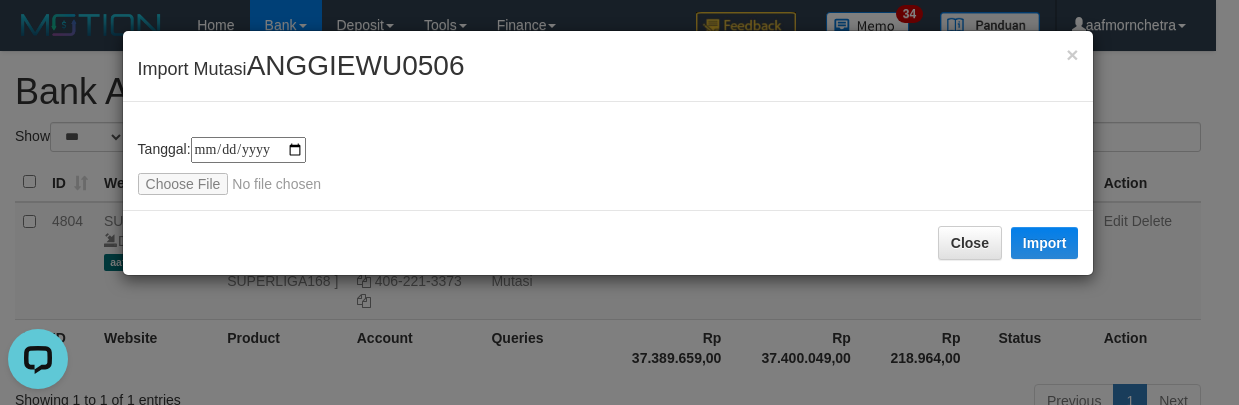 type on "**********" 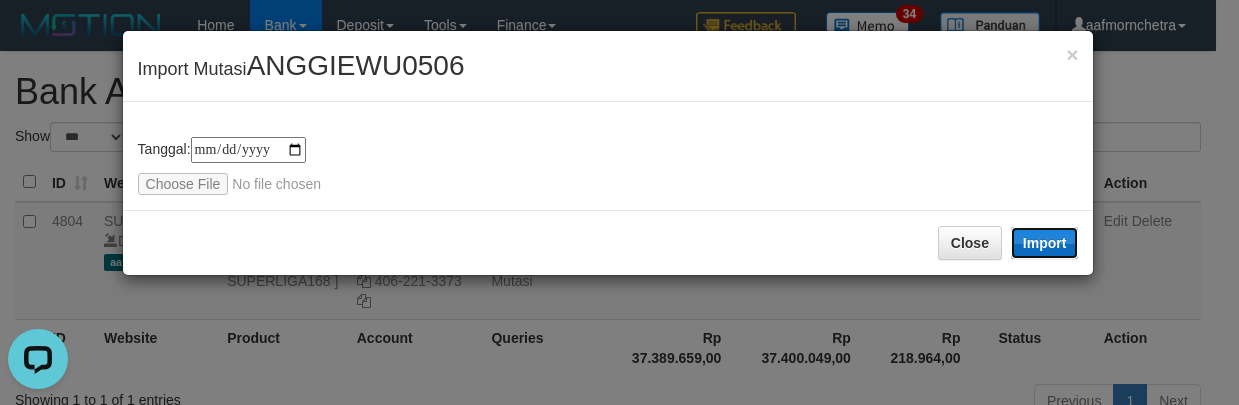 click on "Import" at bounding box center [1045, 243] 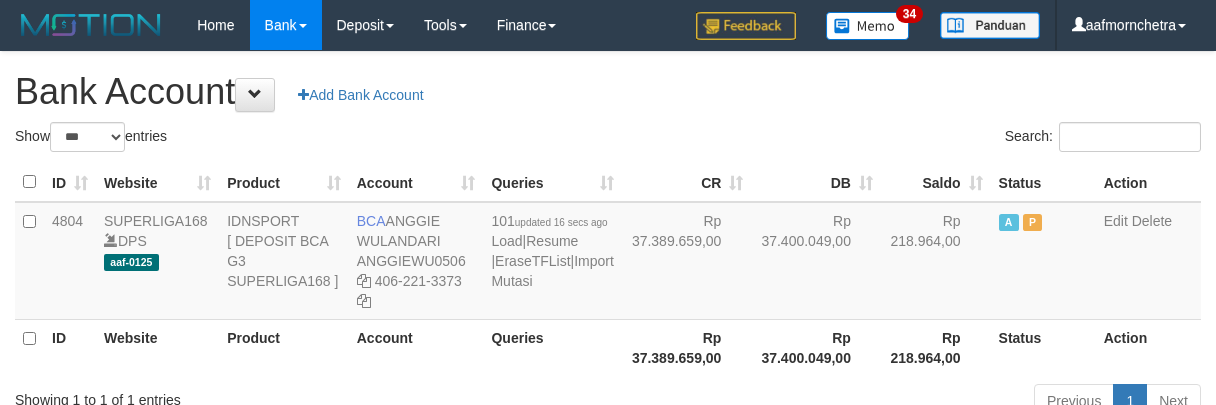 select on "***" 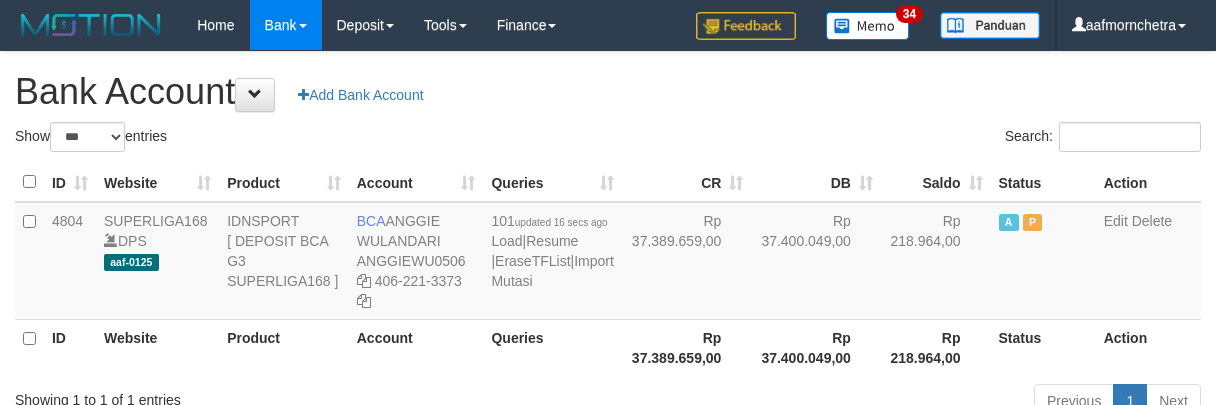 scroll, scrollTop: 0, scrollLeft: 0, axis: both 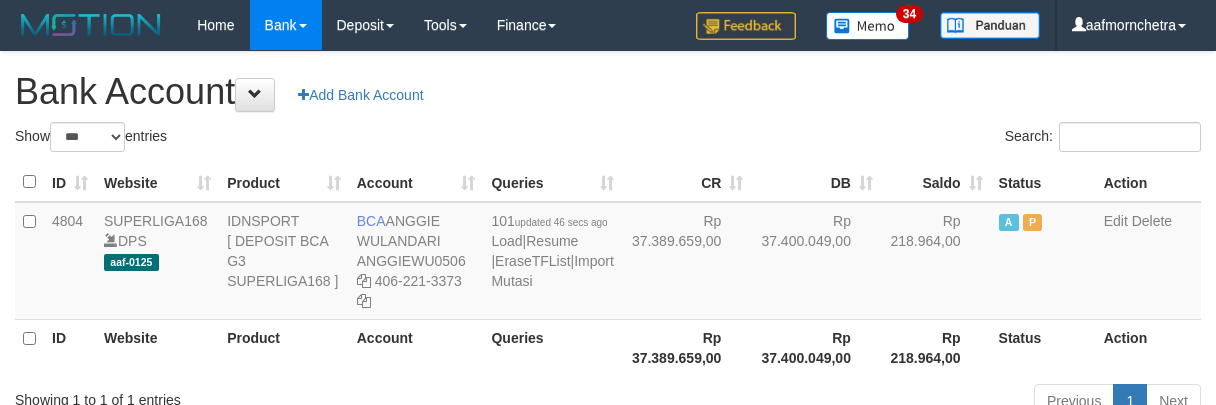 select on "***" 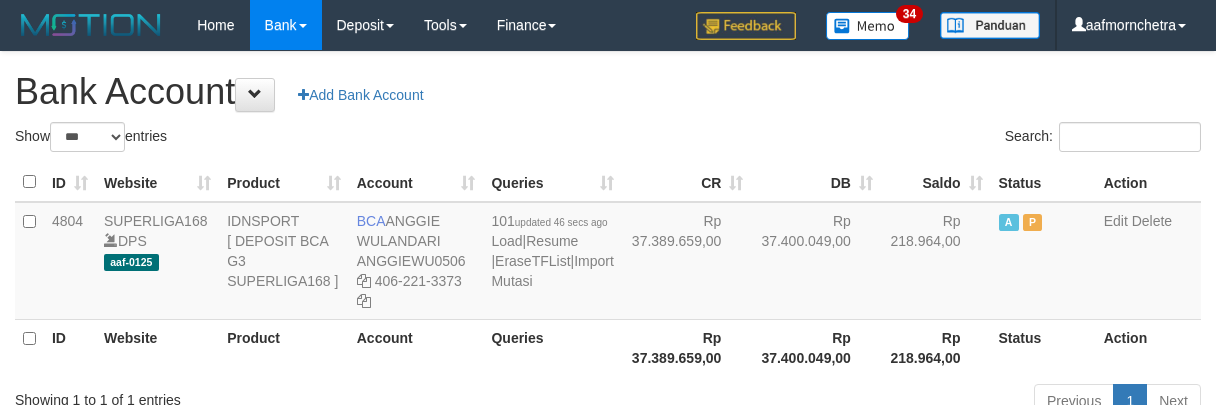 scroll, scrollTop: 0, scrollLeft: 0, axis: both 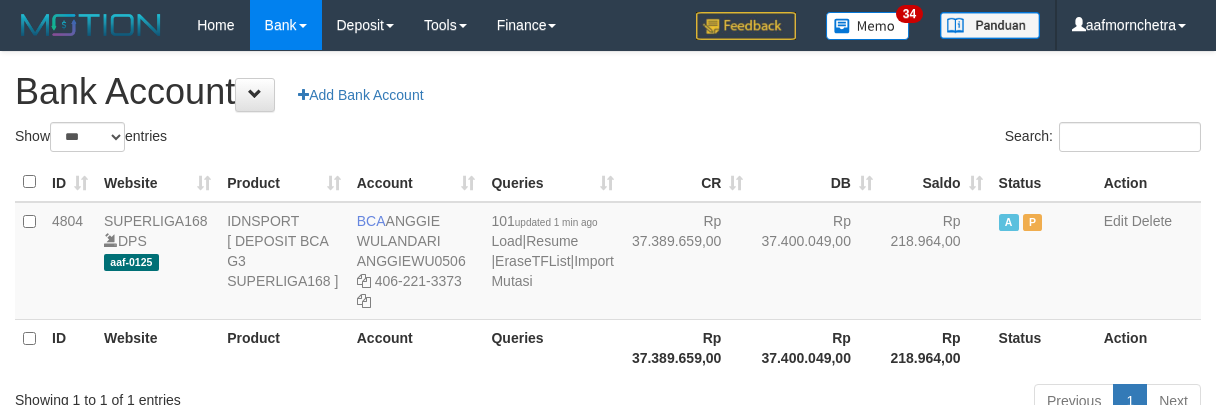 select on "***" 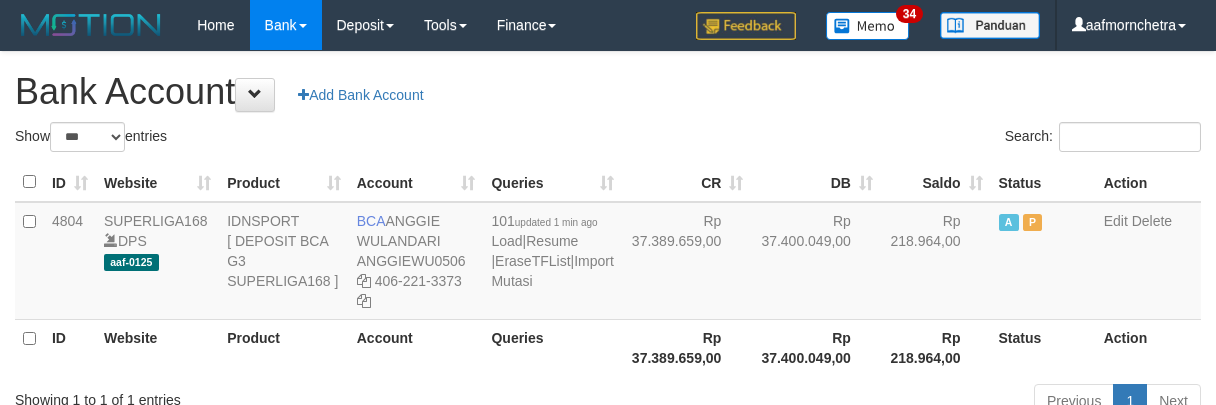 scroll, scrollTop: 0, scrollLeft: 0, axis: both 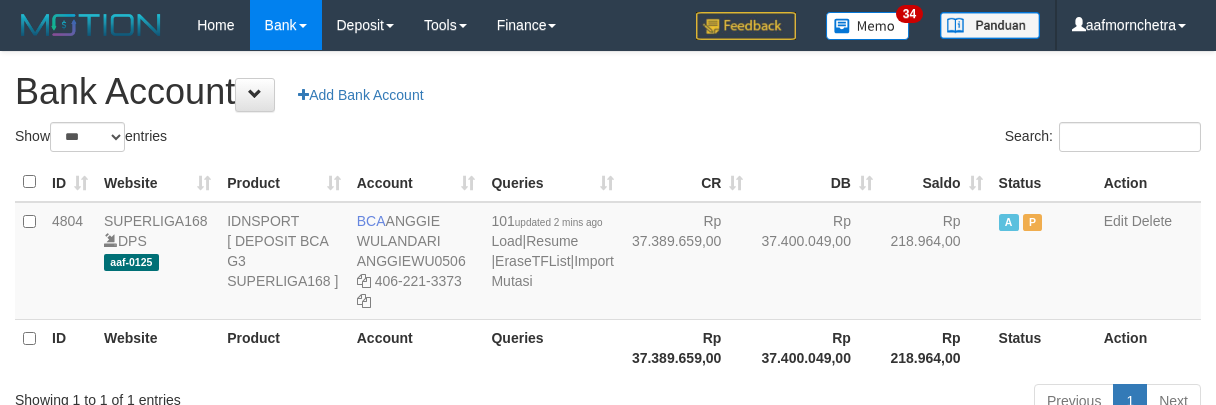 select on "***" 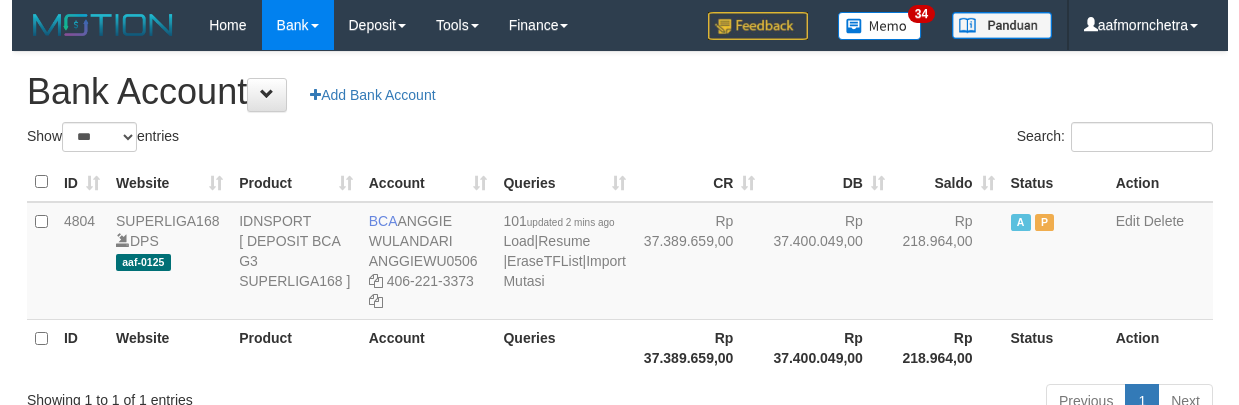 scroll, scrollTop: 0, scrollLeft: 0, axis: both 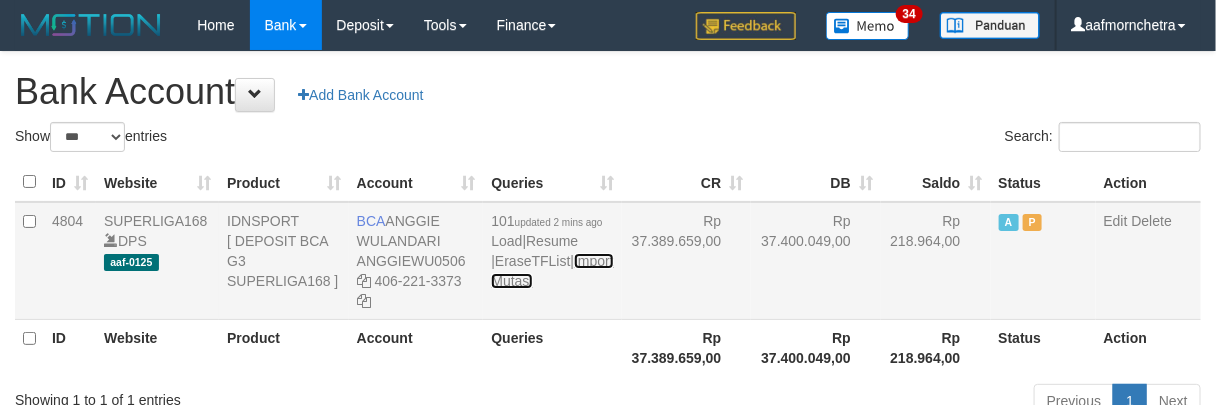 click on "Import Mutasi" at bounding box center (552, 271) 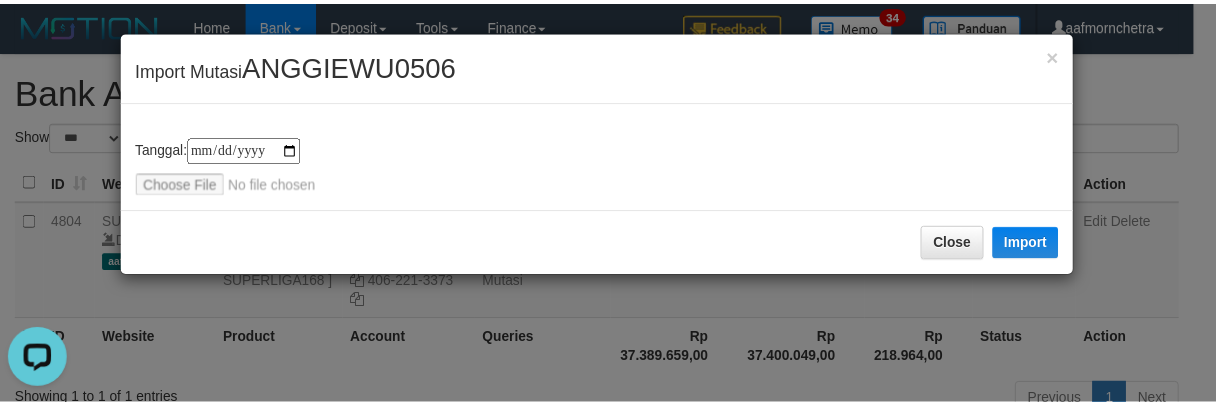 scroll, scrollTop: 0, scrollLeft: 0, axis: both 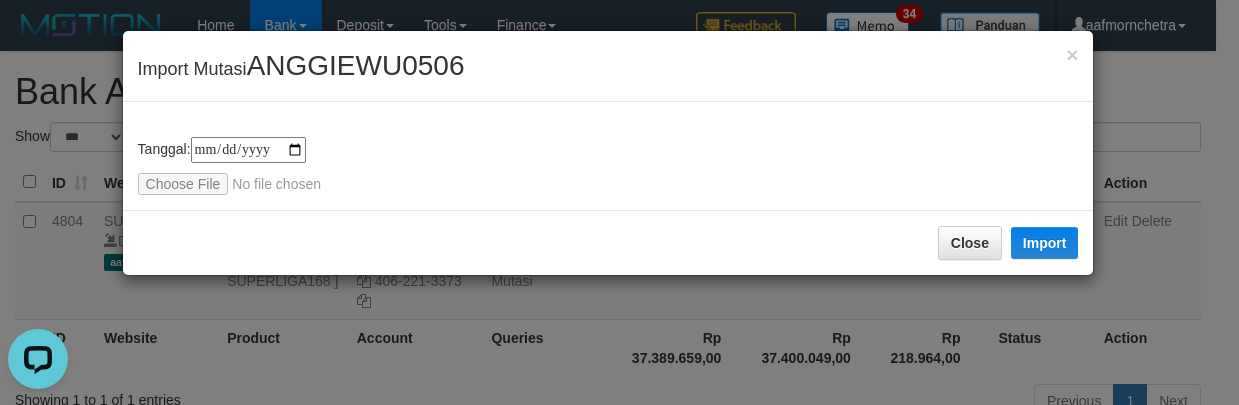 type on "**********" 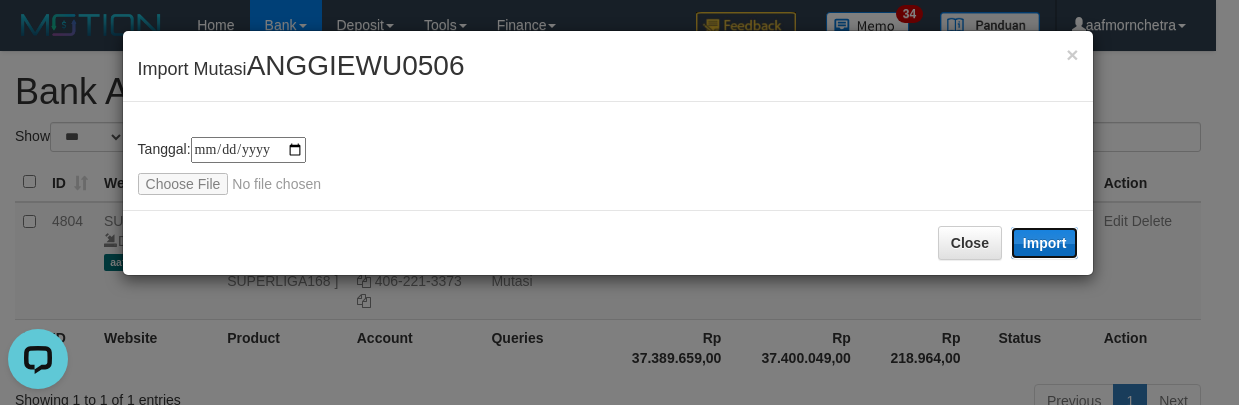 click on "Import" at bounding box center [1045, 243] 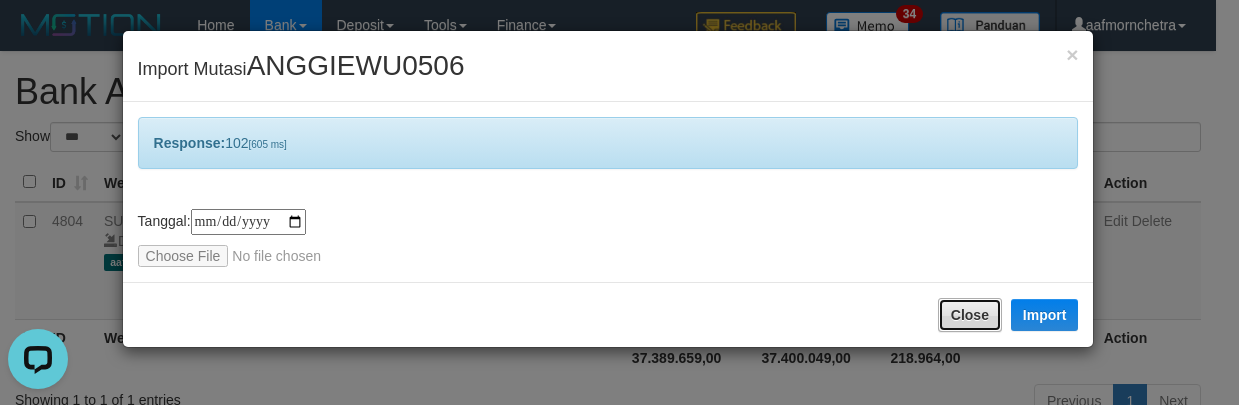 click on "Close" at bounding box center (970, 315) 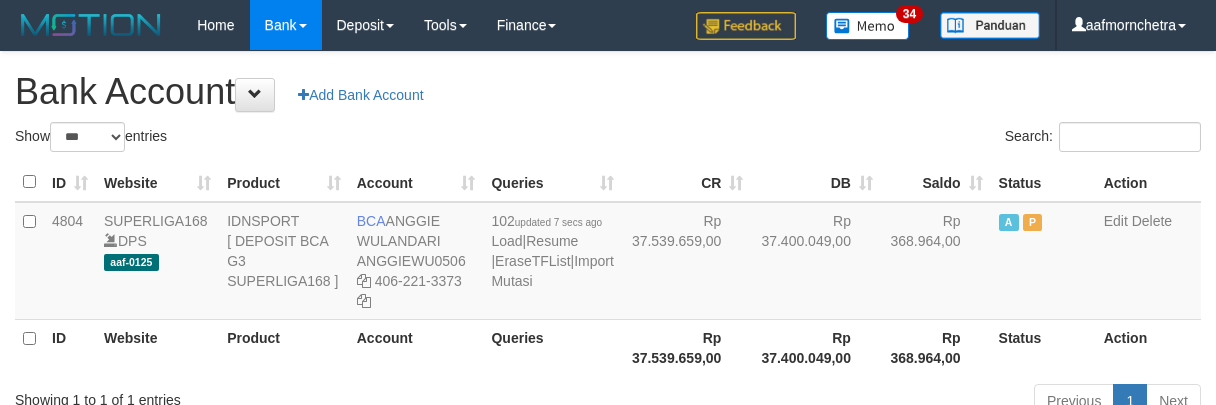 select on "***" 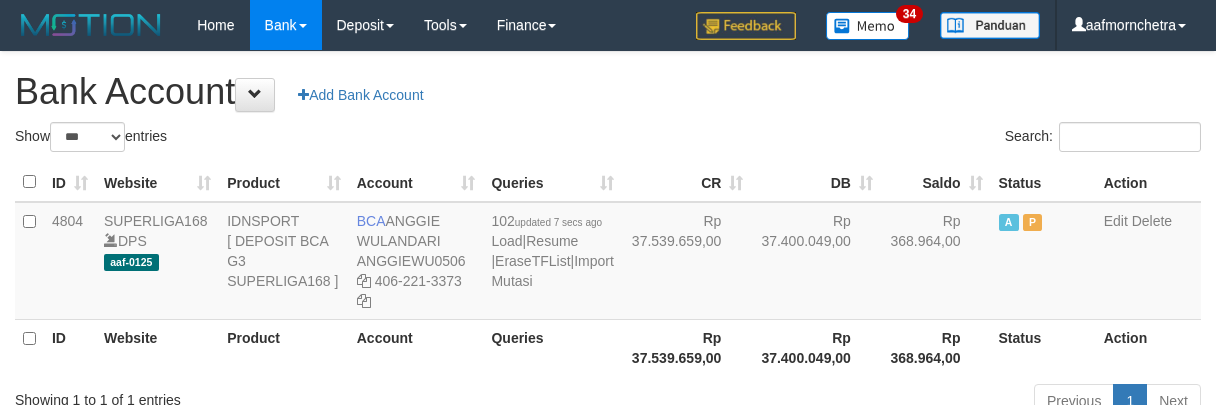 scroll, scrollTop: 0, scrollLeft: 0, axis: both 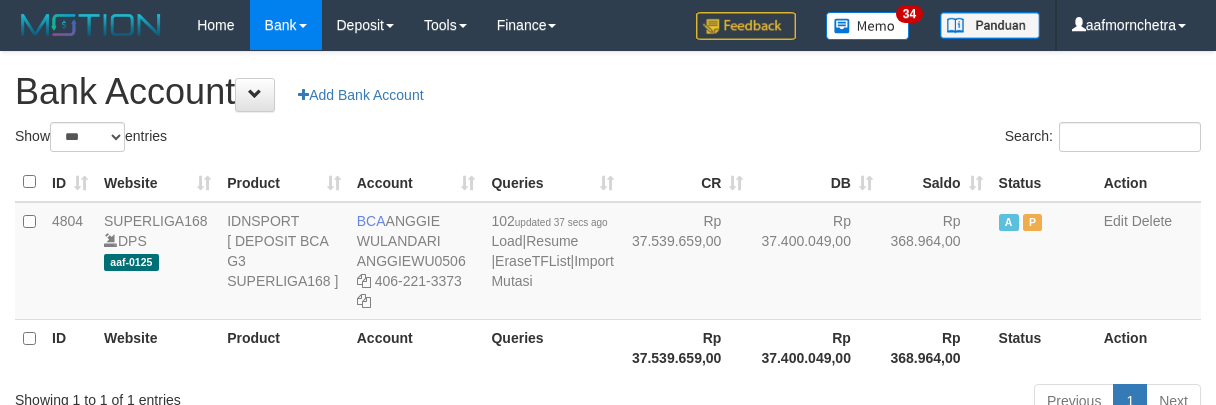 select on "***" 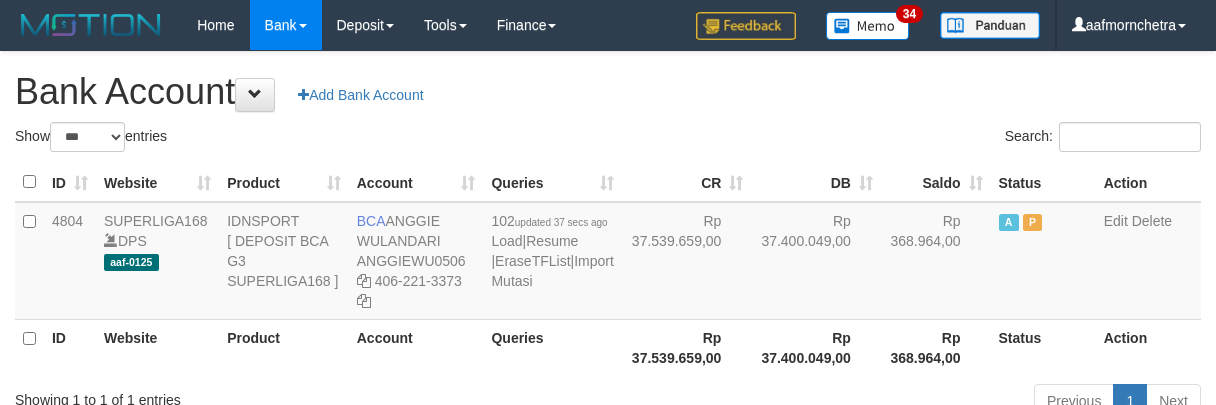 scroll, scrollTop: 0, scrollLeft: 0, axis: both 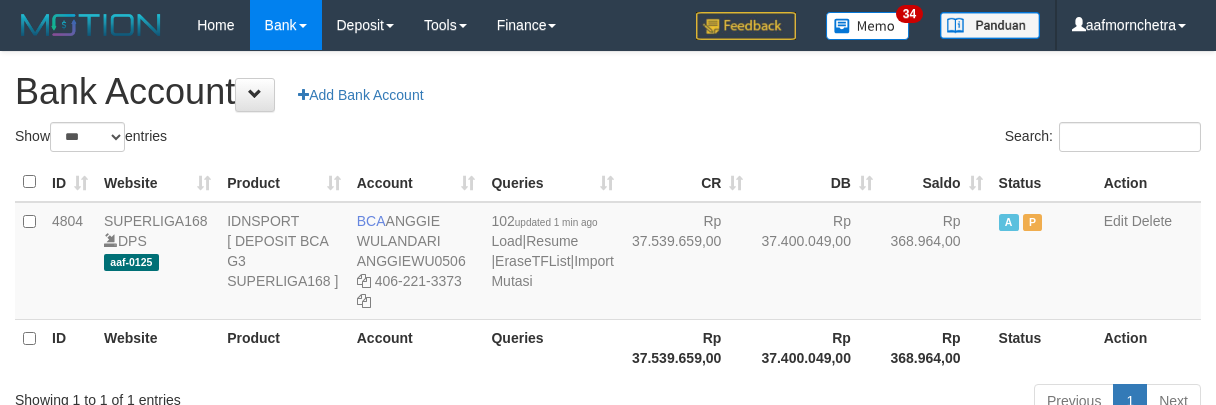 select on "***" 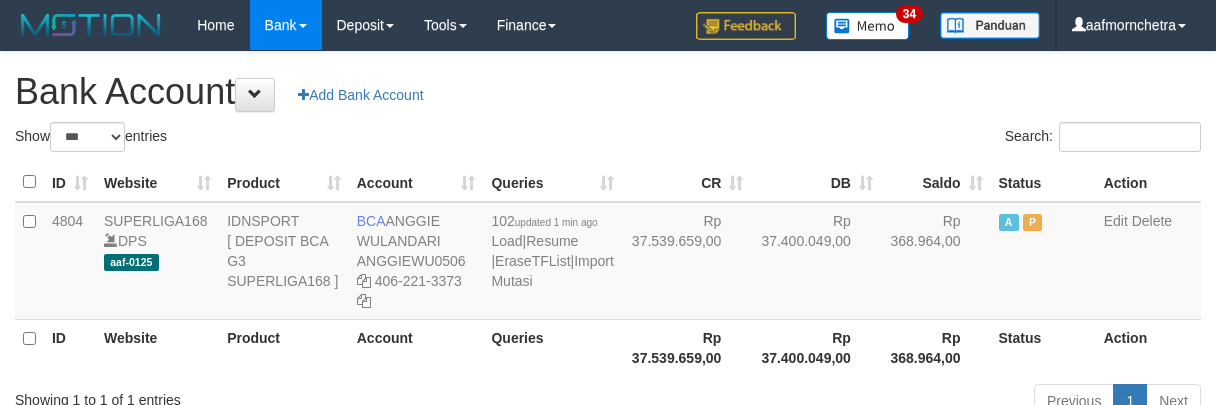 scroll, scrollTop: 0, scrollLeft: 0, axis: both 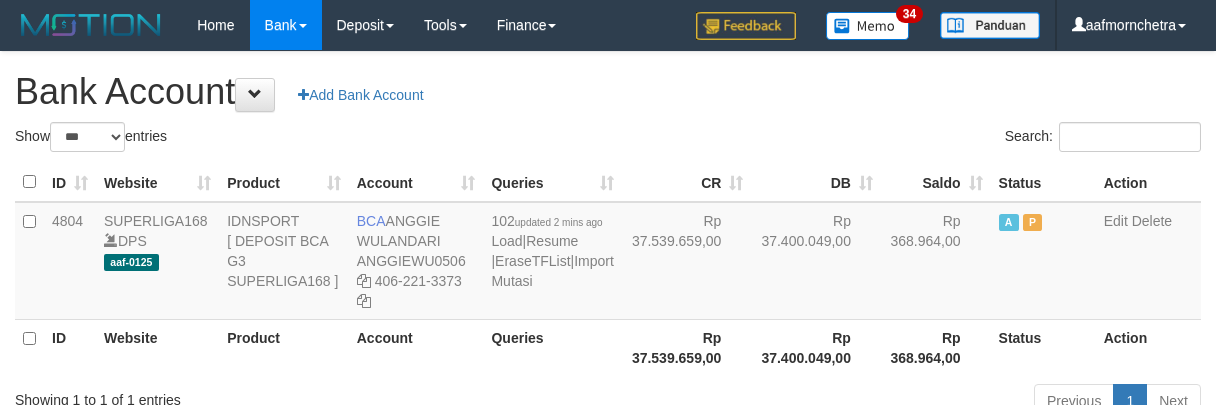 select on "***" 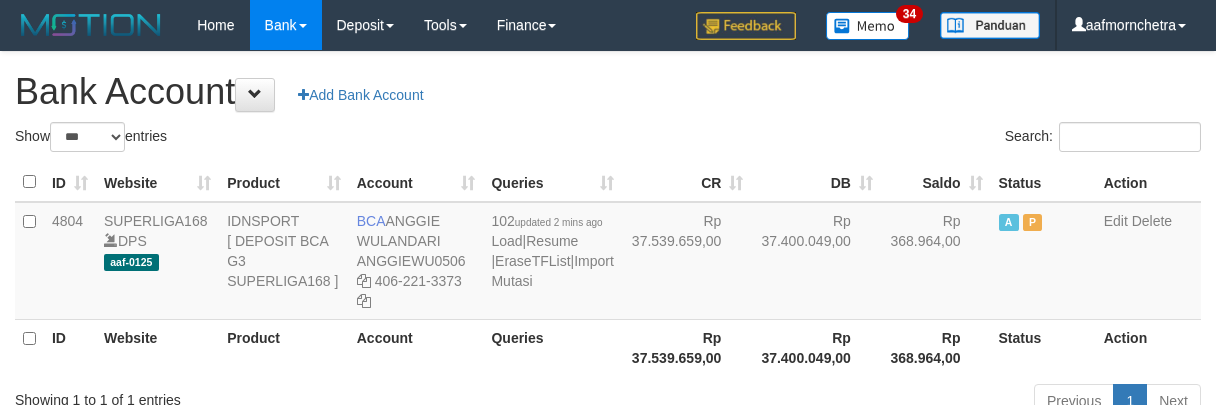 scroll, scrollTop: 0, scrollLeft: 0, axis: both 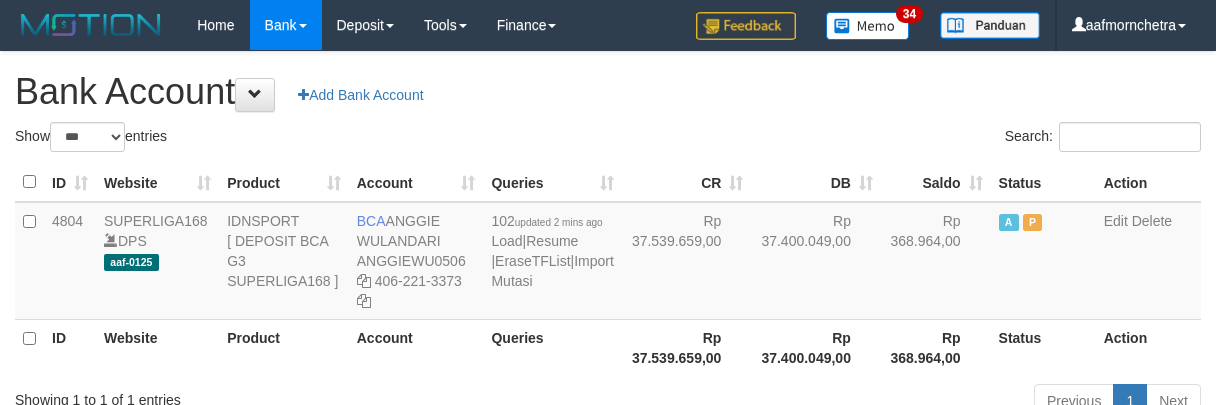 select on "***" 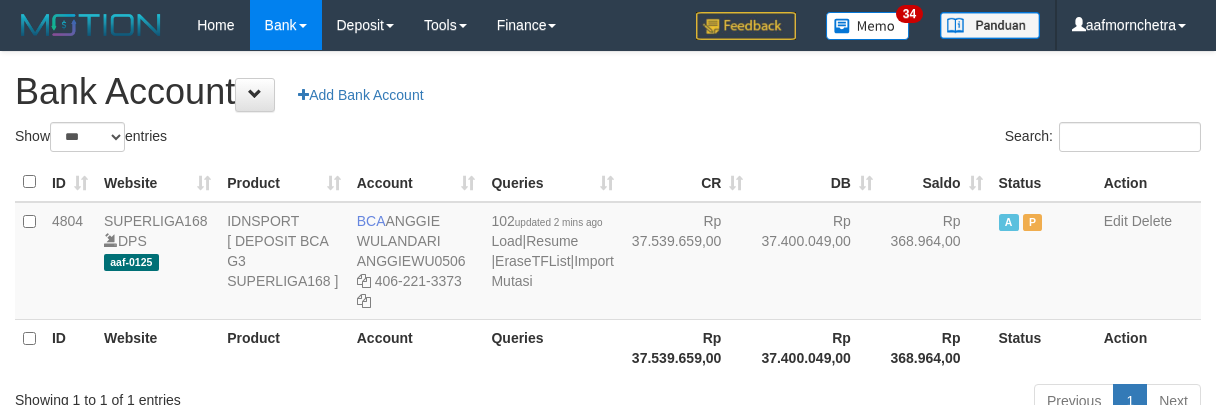 scroll, scrollTop: 0, scrollLeft: 0, axis: both 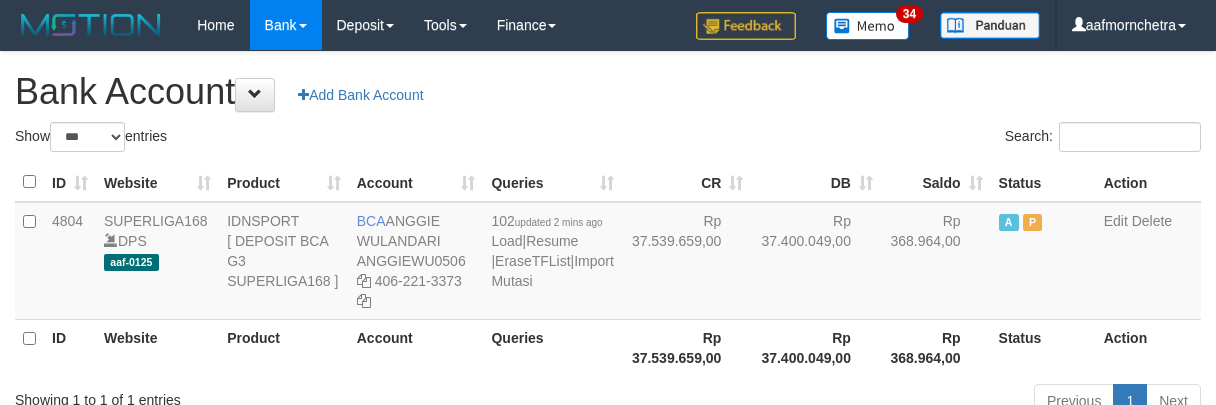 select on "***" 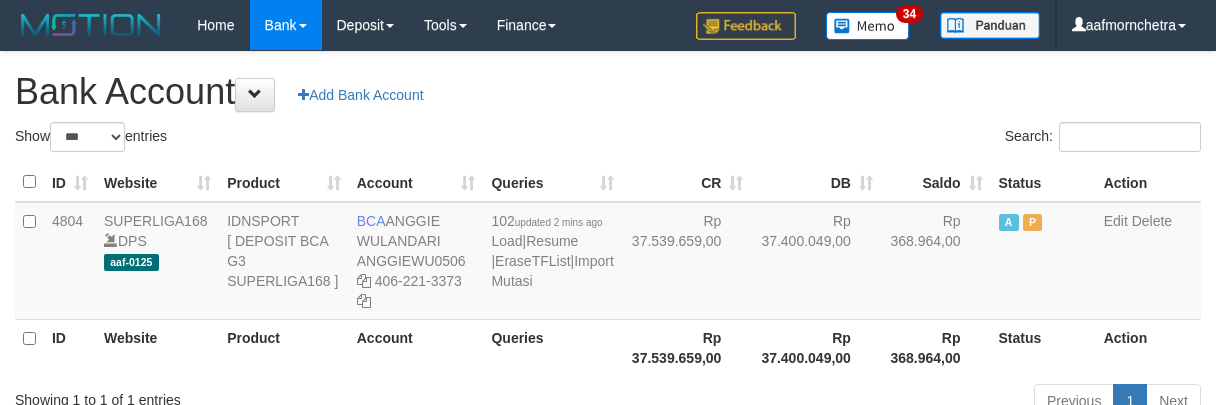 scroll, scrollTop: 0, scrollLeft: 0, axis: both 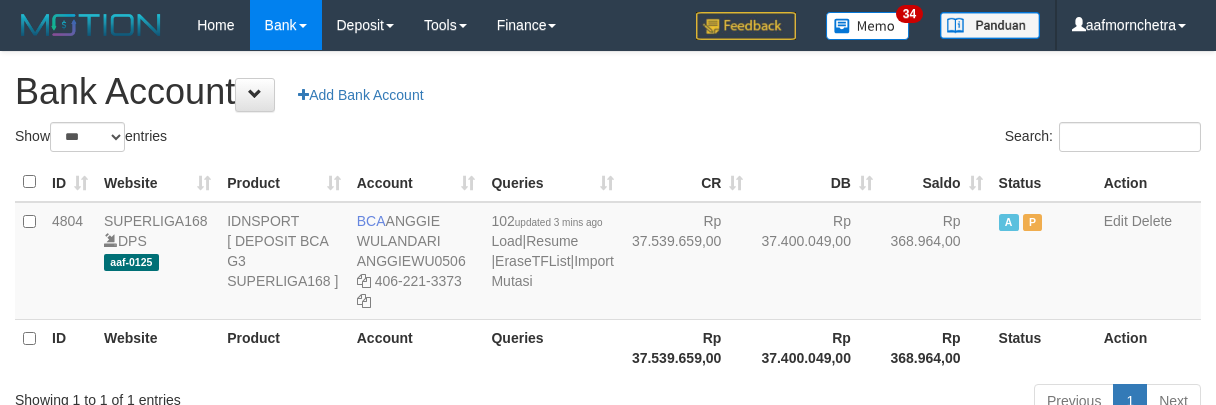 select on "***" 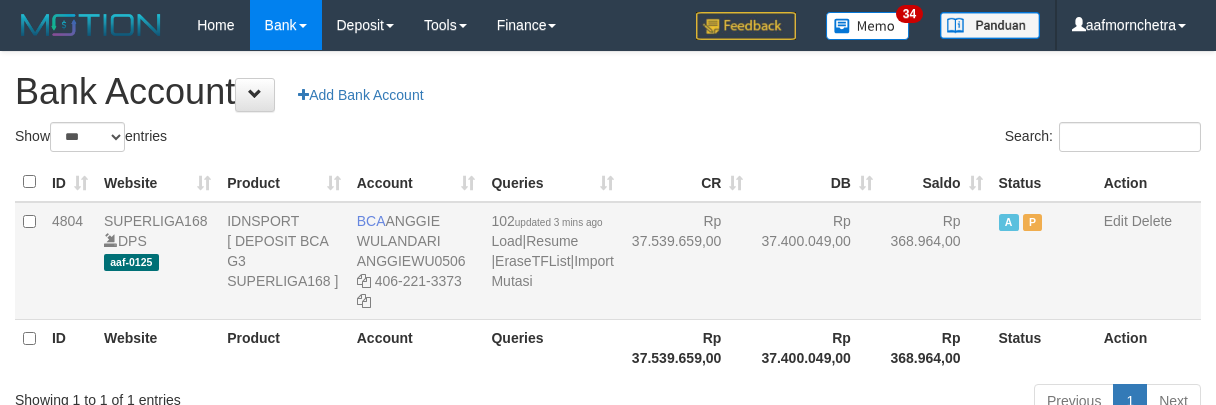scroll, scrollTop: 0, scrollLeft: 0, axis: both 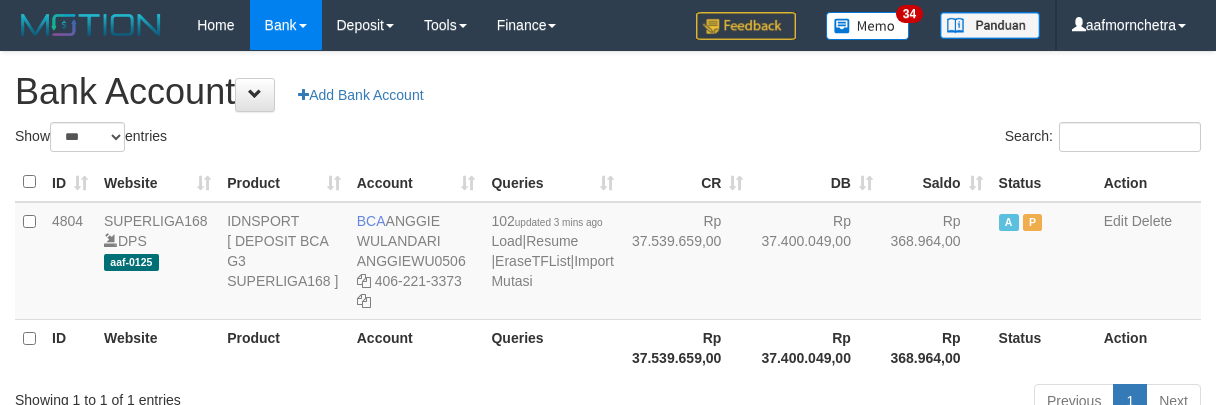 select on "***" 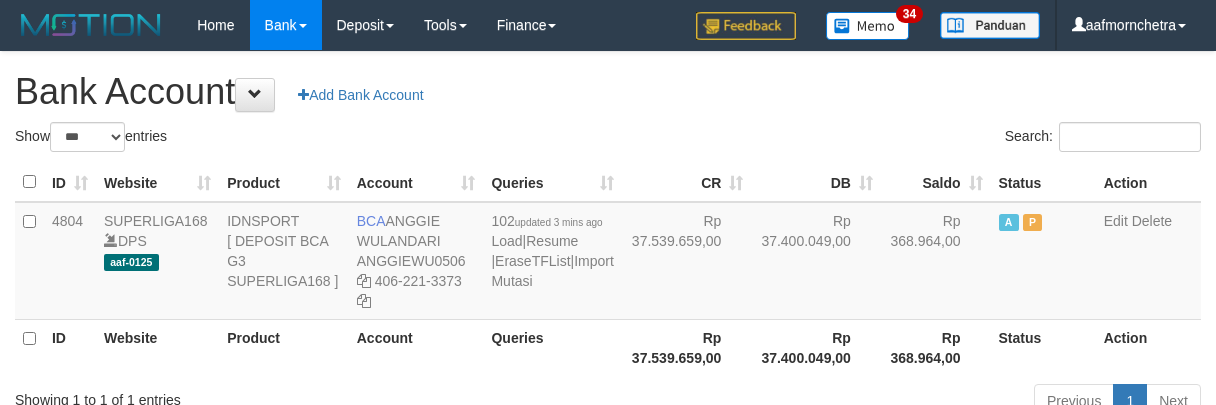 scroll, scrollTop: 0, scrollLeft: 0, axis: both 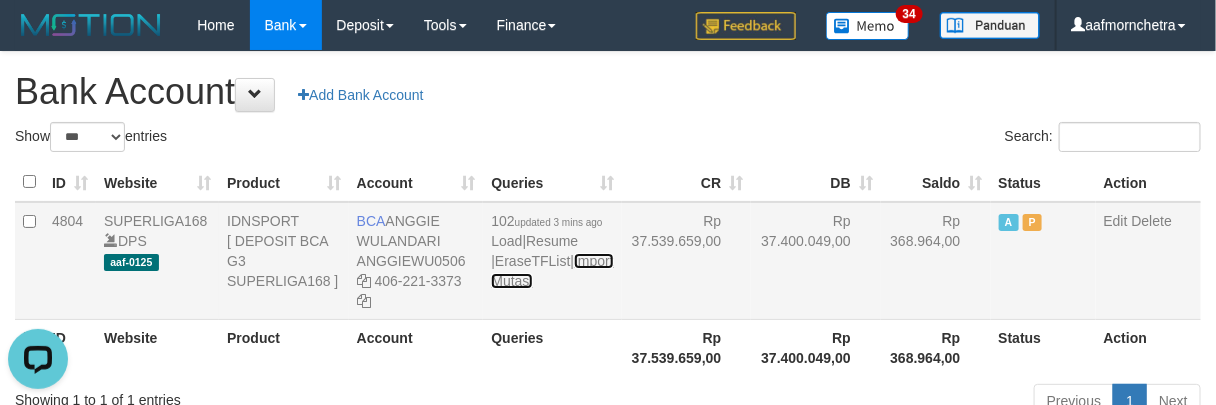 click on "Import Mutasi" at bounding box center (552, 271) 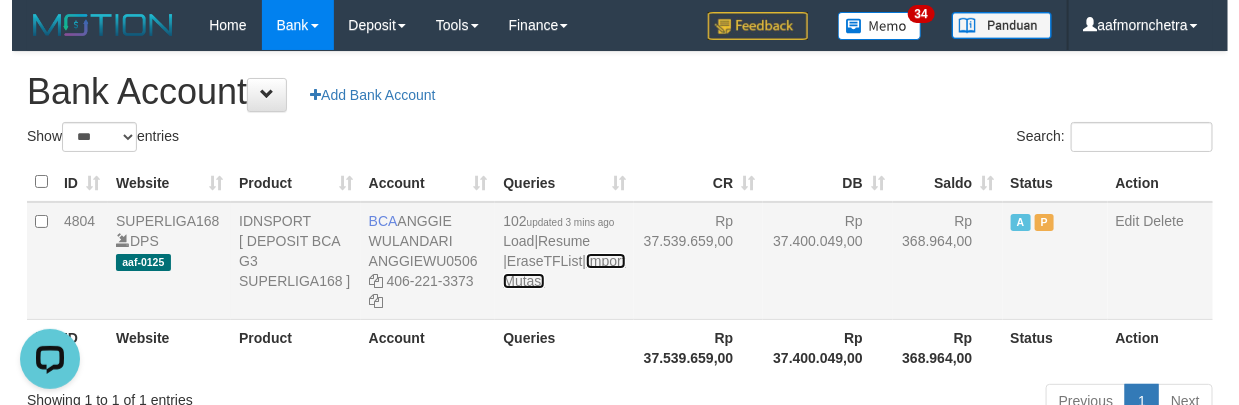 scroll, scrollTop: 0, scrollLeft: 0, axis: both 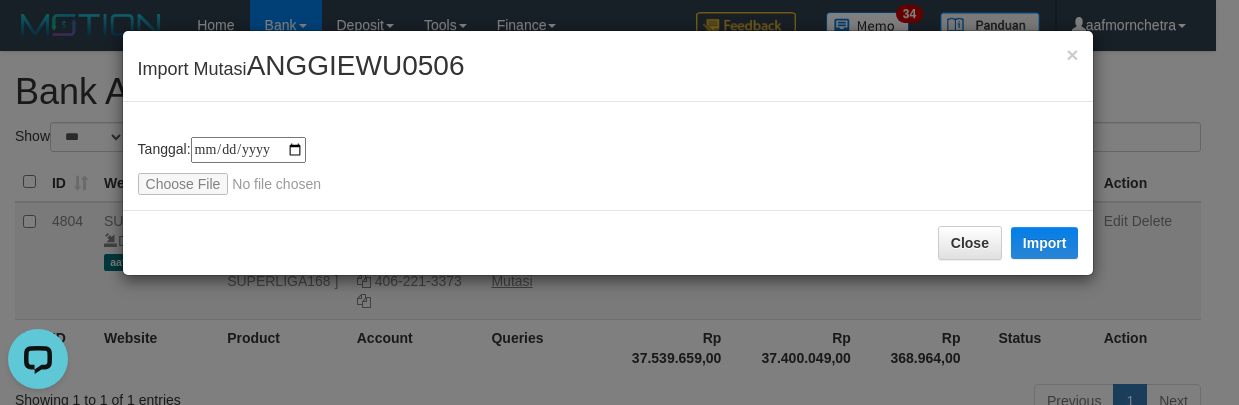type on "**********" 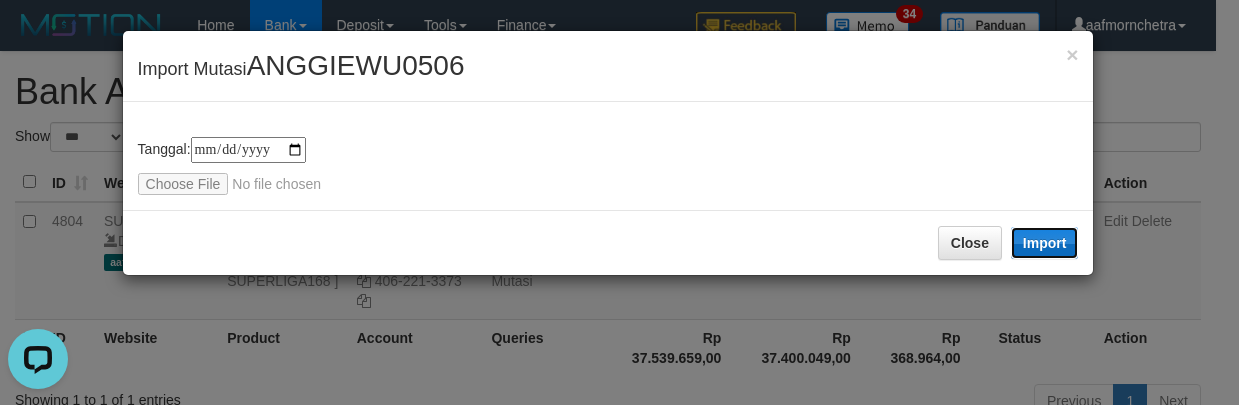 click on "Import" at bounding box center [1045, 243] 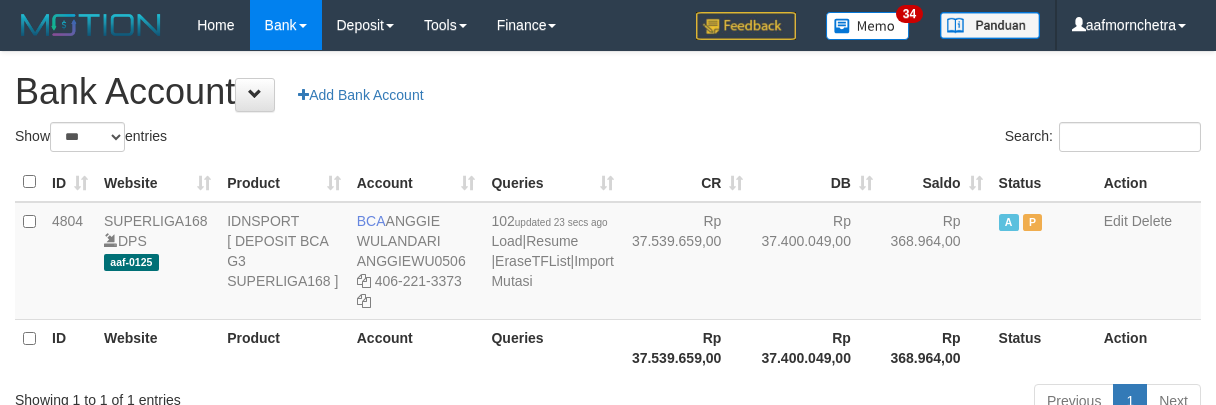 select on "***" 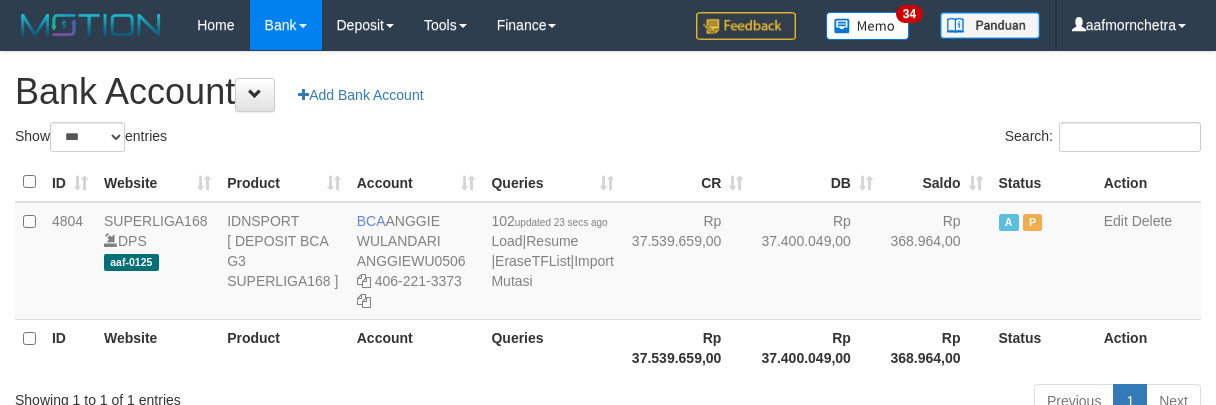 scroll, scrollTop: 0, scrollLeft: 0, axis: both 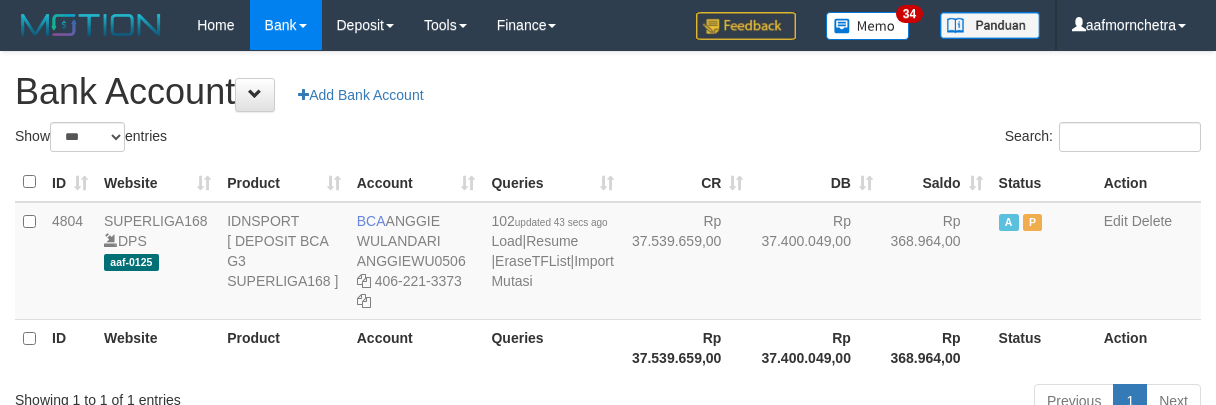 select on "***" 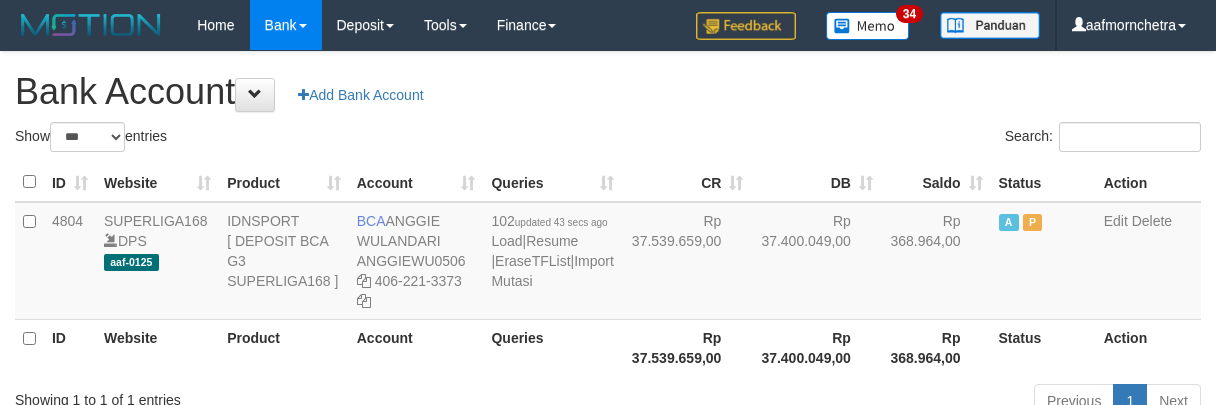 scroll, scrollTop: 0, scrollLeft: 0, axis: both 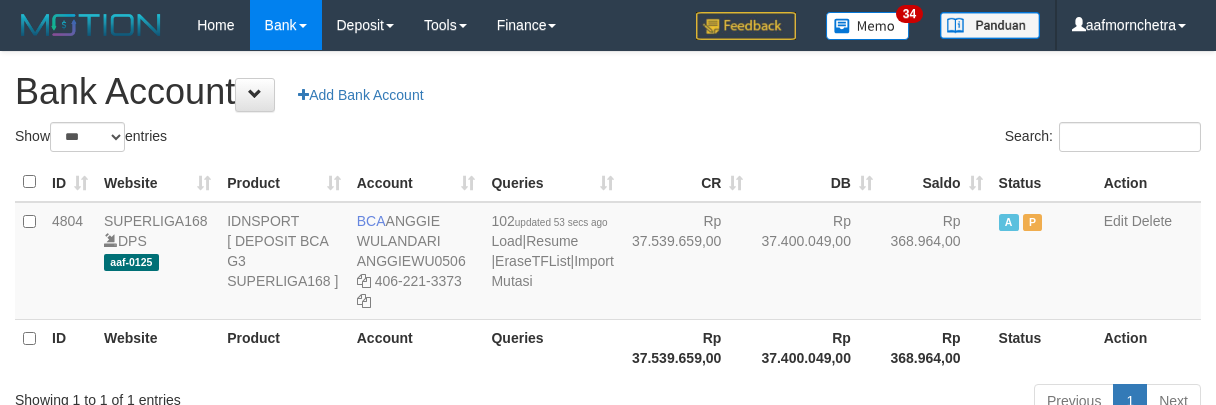 select on "***" 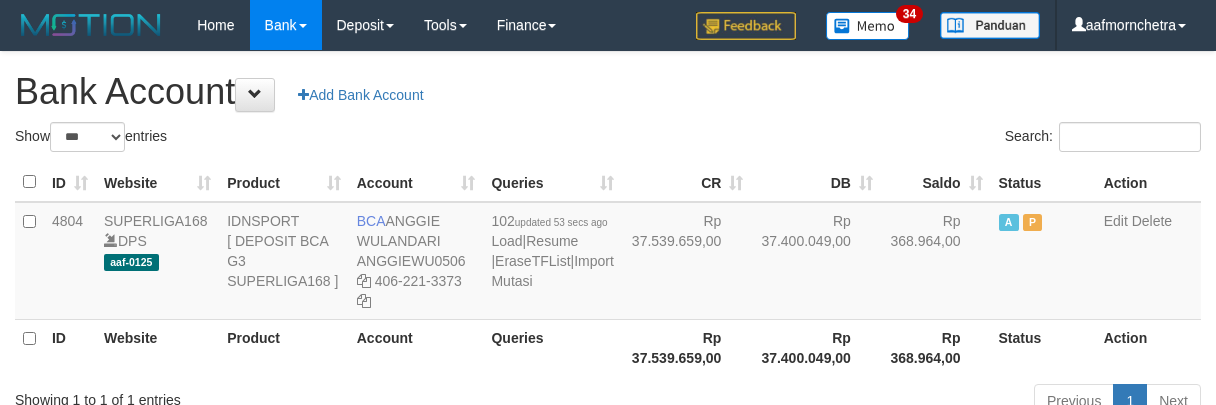 scroll, scrollTop: 0, scrollLeft: 0, axis: both 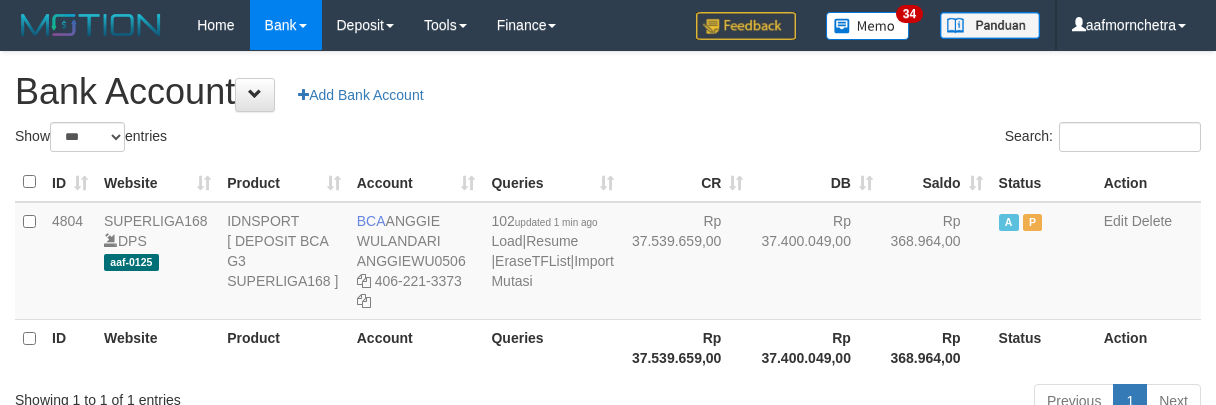 select on "***" 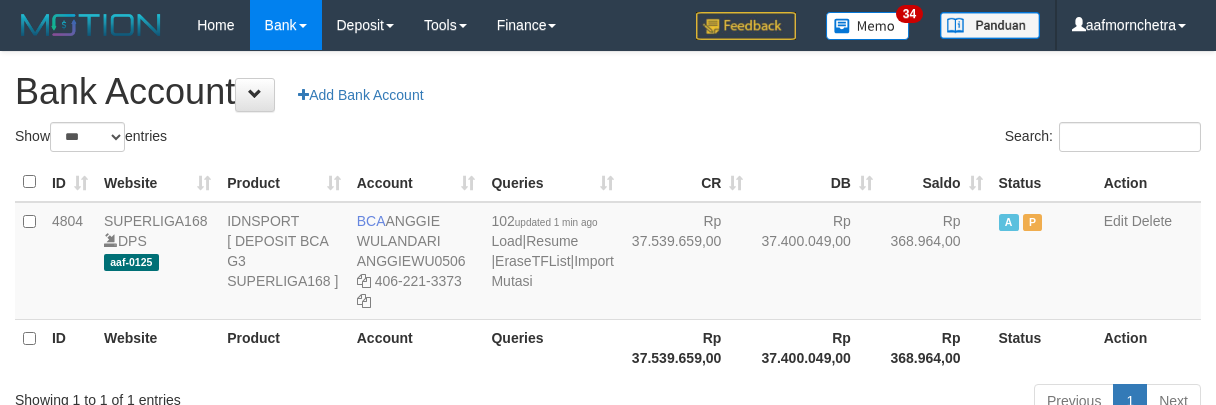 scroll, scrollTop: 0, scrollLeft: 0, axis: both 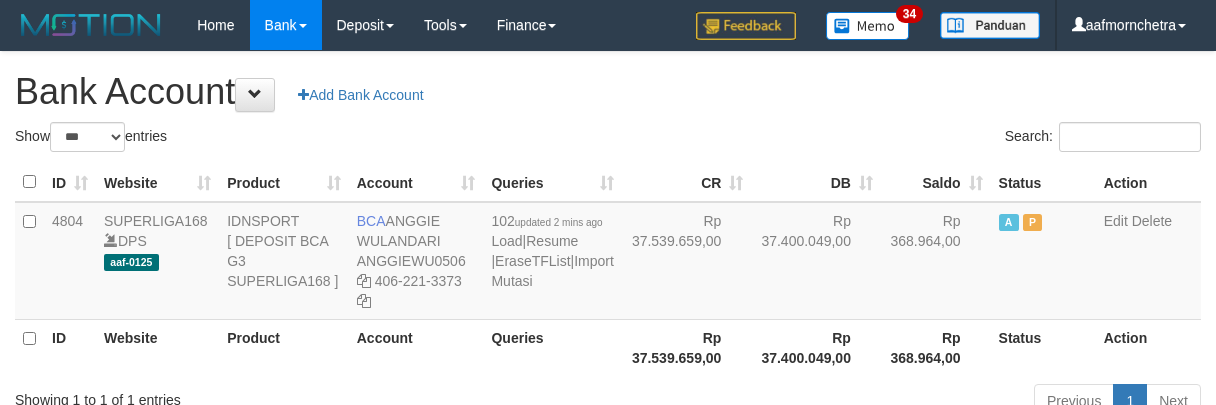 select on "***" 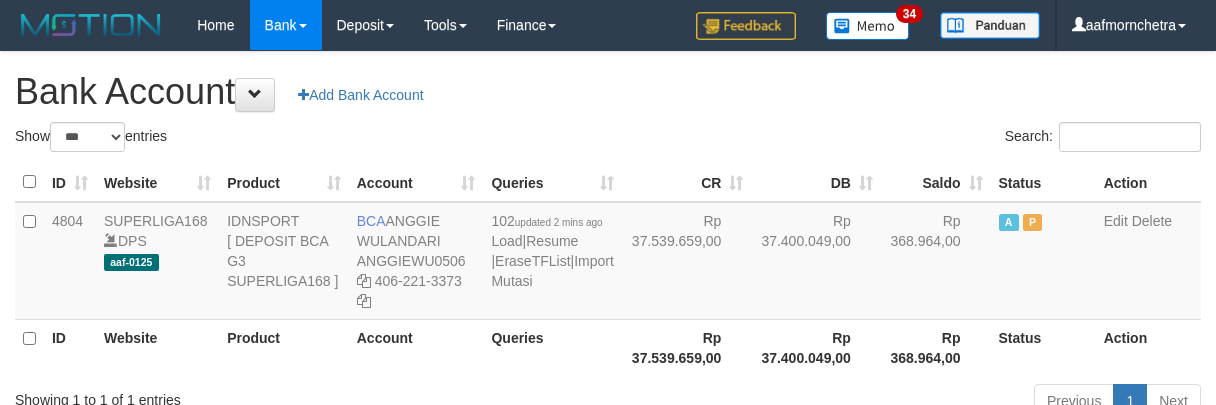 scroll, scrollTop: 0, scrollLeft: 0, axis: both 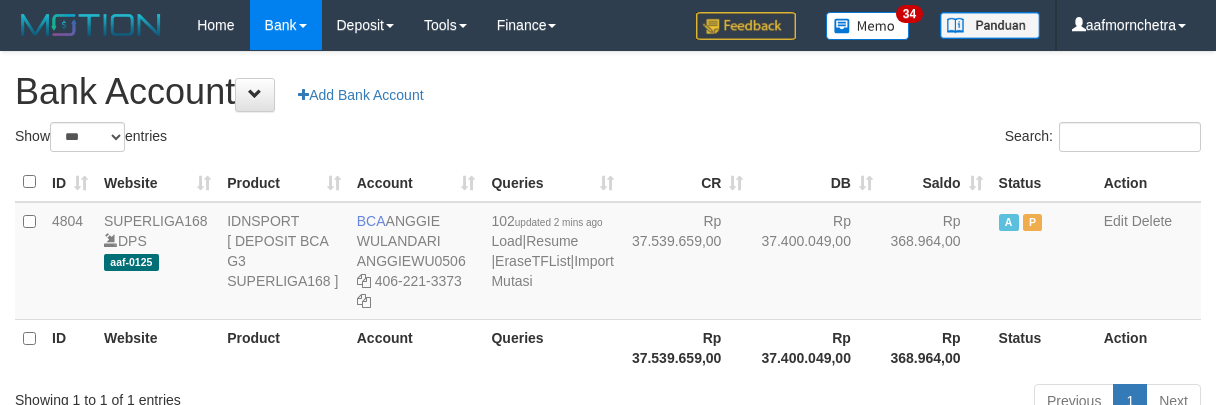 select on "***" 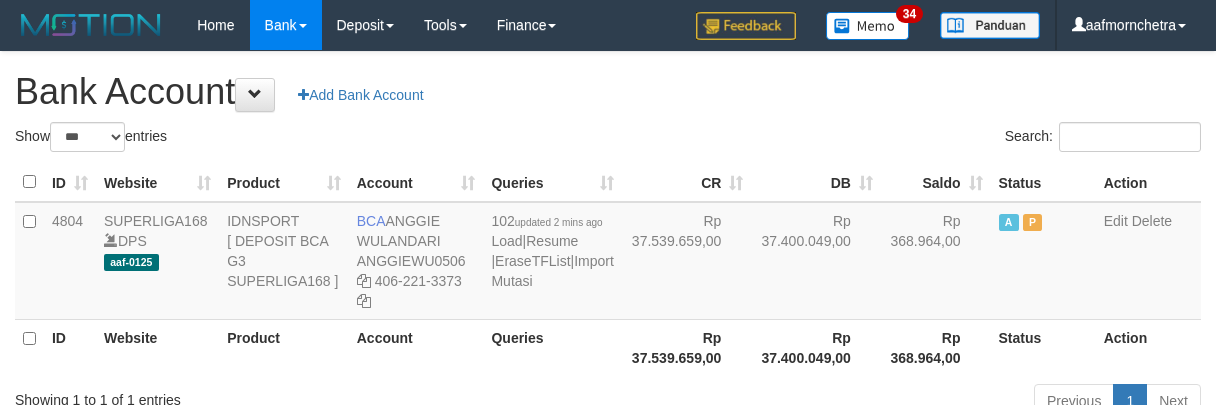 scroll, scrollTop: 0, scrollLeft: 0, axis: both 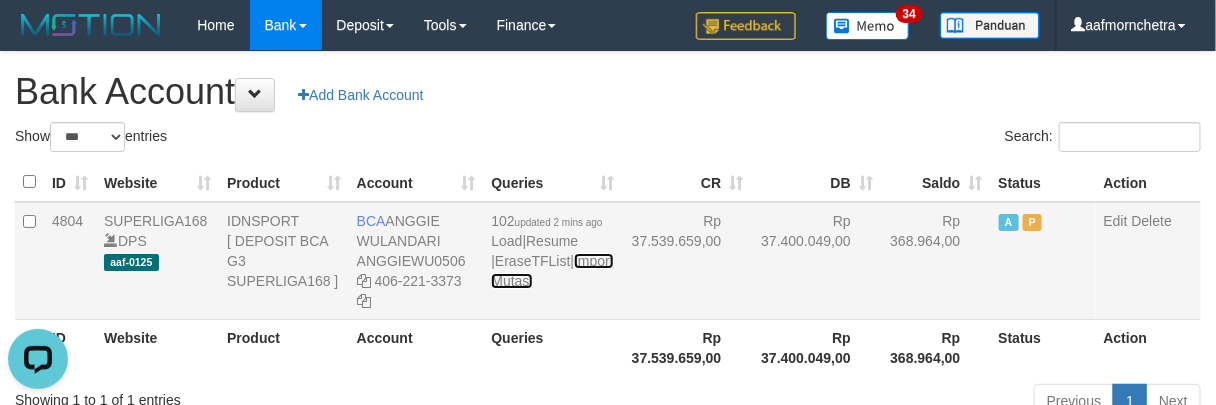 click on "Import Mutasi" at bounding box center (552, 271) 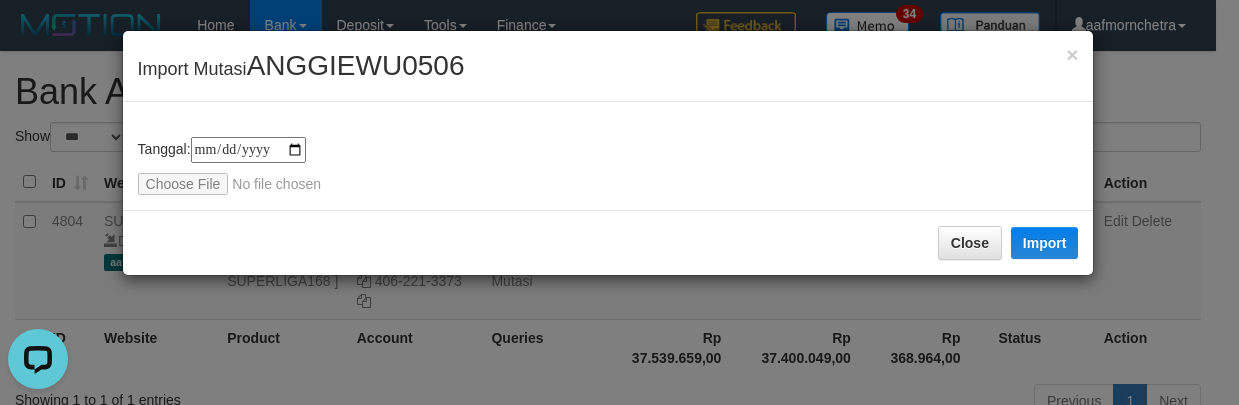 type on "**********" 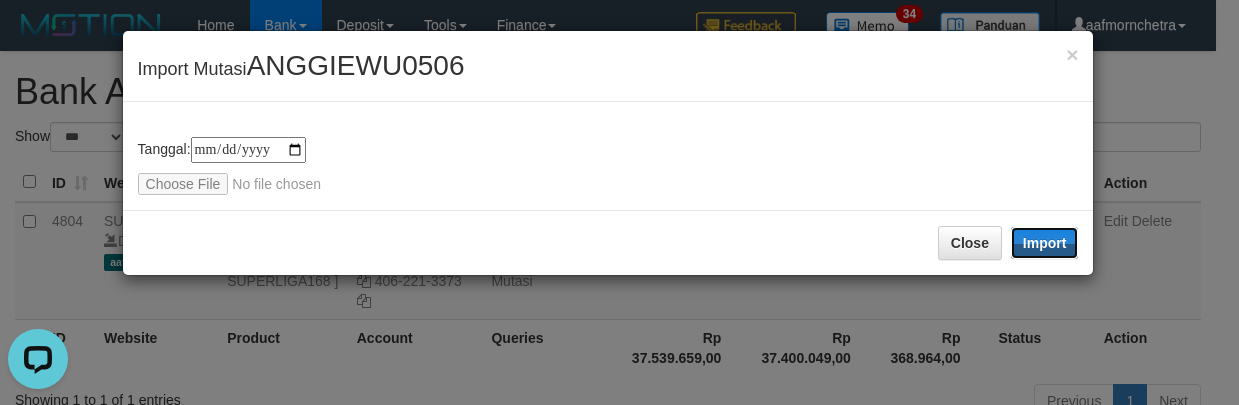 drag, startPoint x: 1044, startPoint y: 238, endPoint x: 996, endPoint y: 400, distance: 168.96153 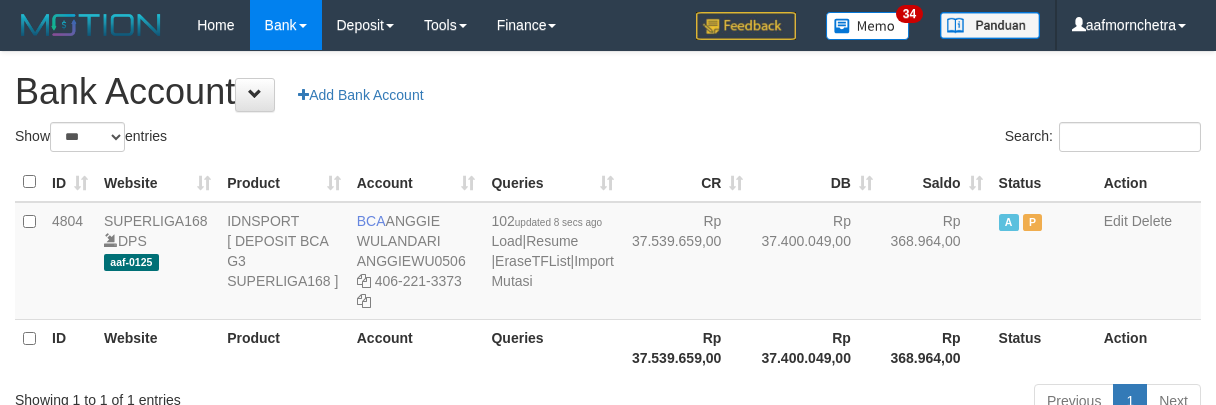 select on "***" 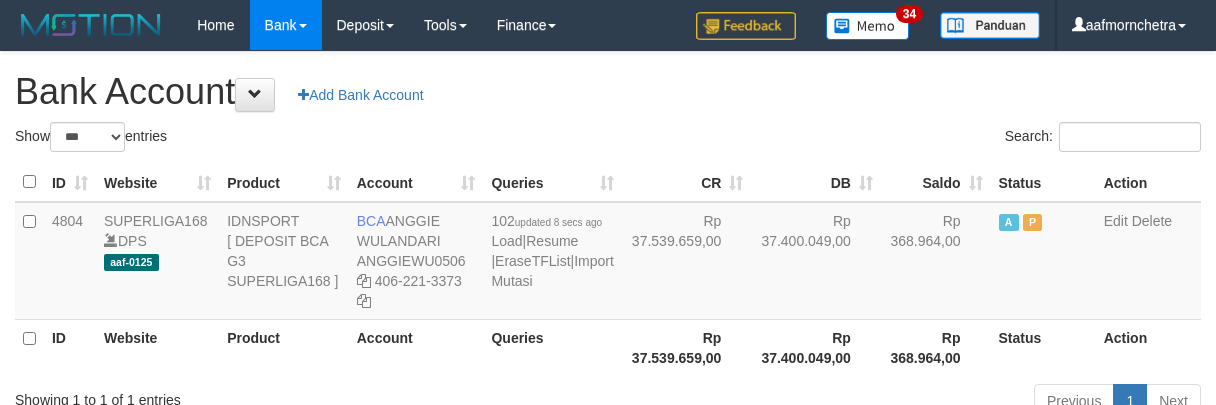 scroll, scrollTop: 0, scrollLeft: 0, axis: both 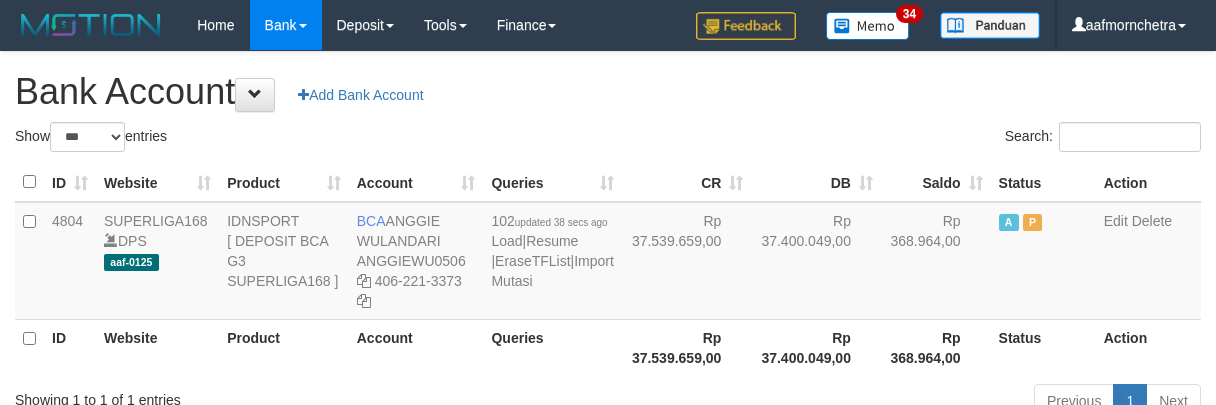 select on "***" 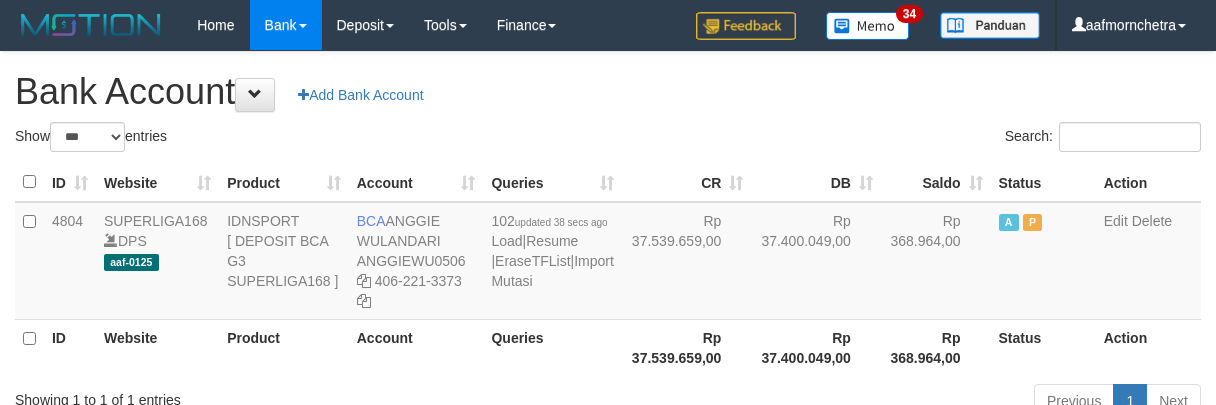 scroll, scrollTop: 0, scrollLeft: 0, axis: both 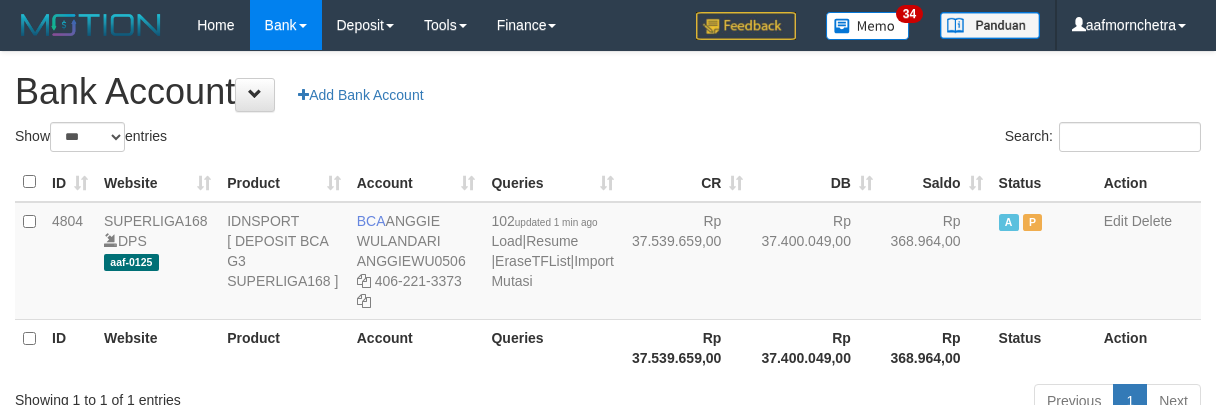 select on "***" 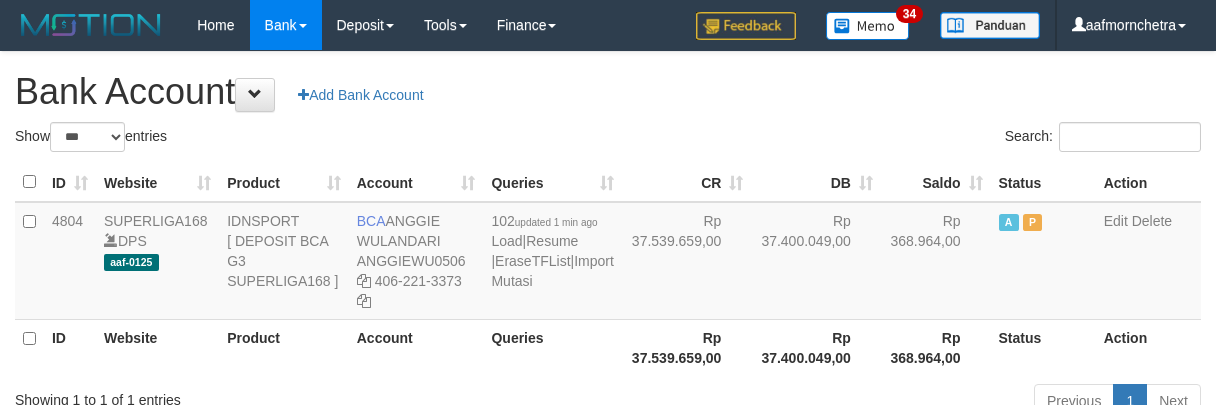 scroll, scrollTop: 0, scrollLeft: 0, axis: both 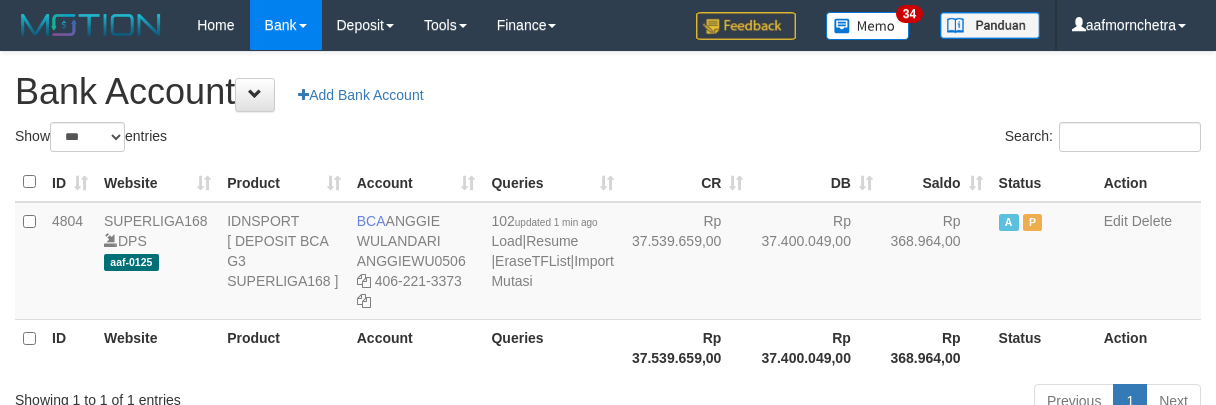 select on "***" 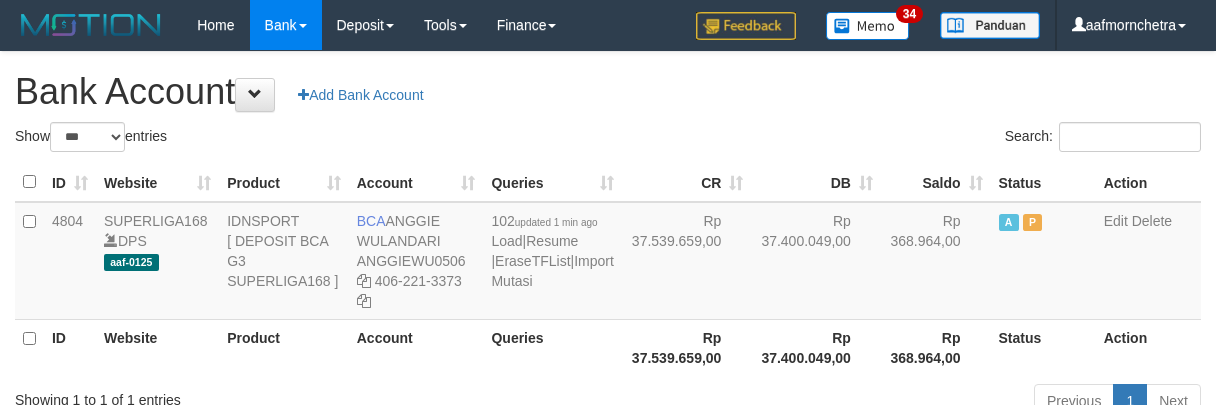 scroll, scrollTop: 0, scrollLeft: 0, axis: both 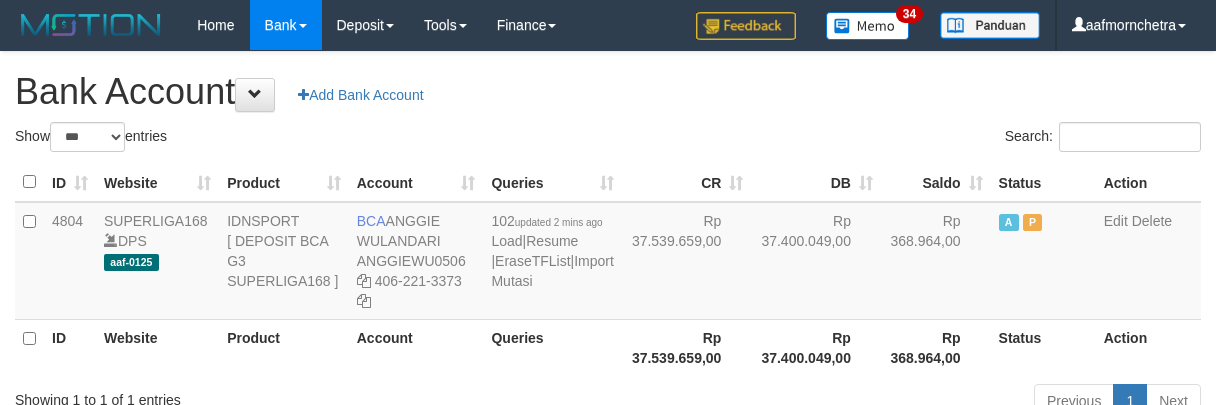 select on "***" 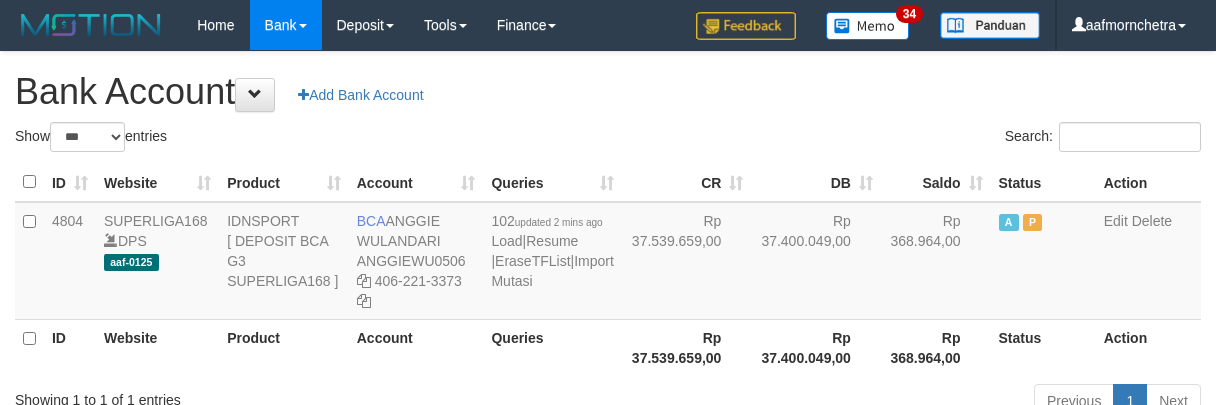 scroll, scrollTop: 0, scrollLeft: 0, axis: both 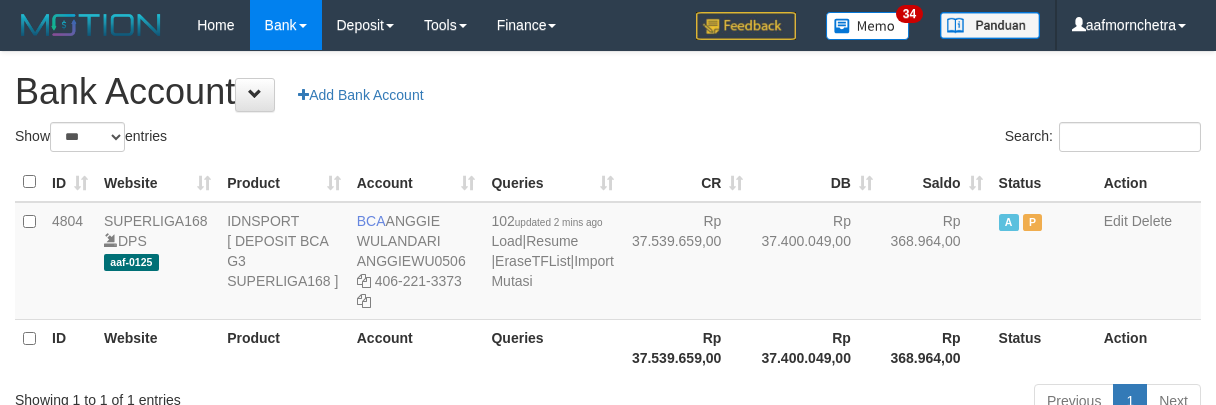 select on "***" 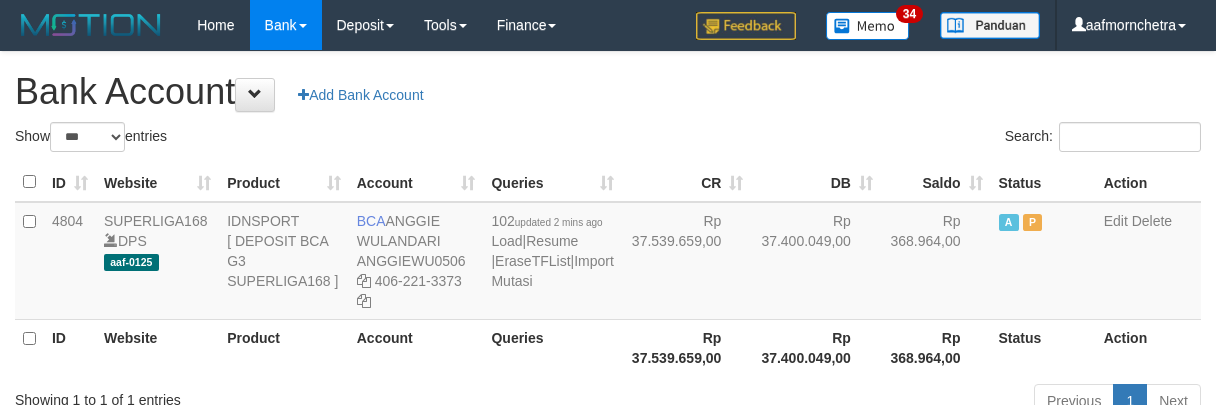 scroll, scrollTop: 0, scrollLeft: 0, axis: both 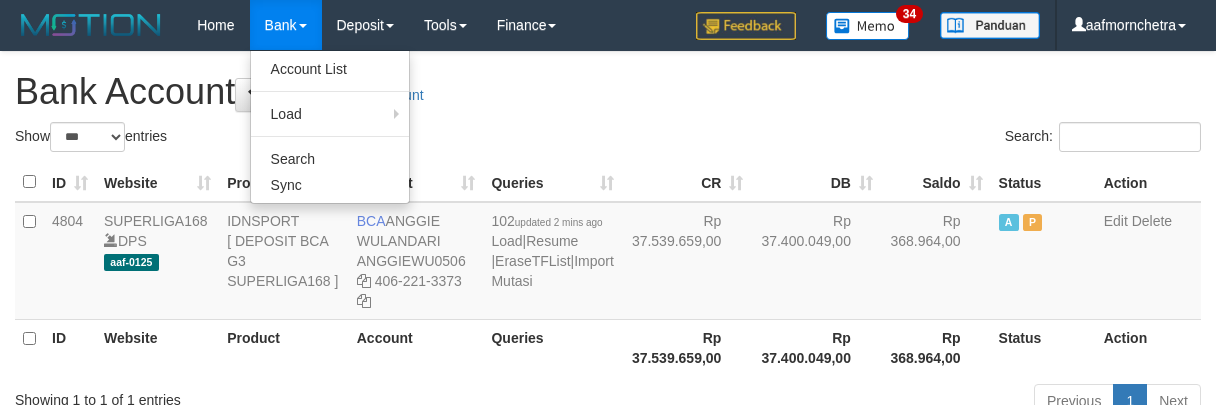 select on "***" 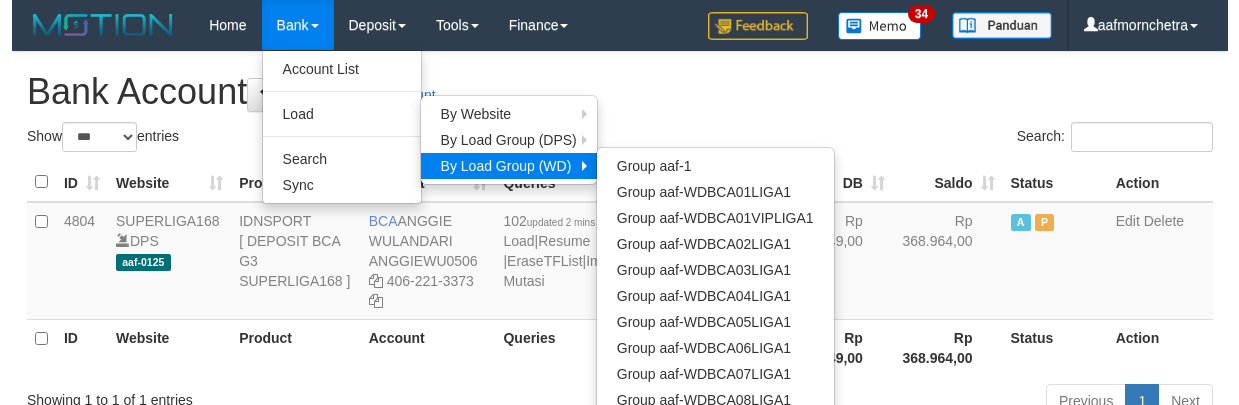 scroll, scrollTop: 0, scrollLeft: 0, axis: both 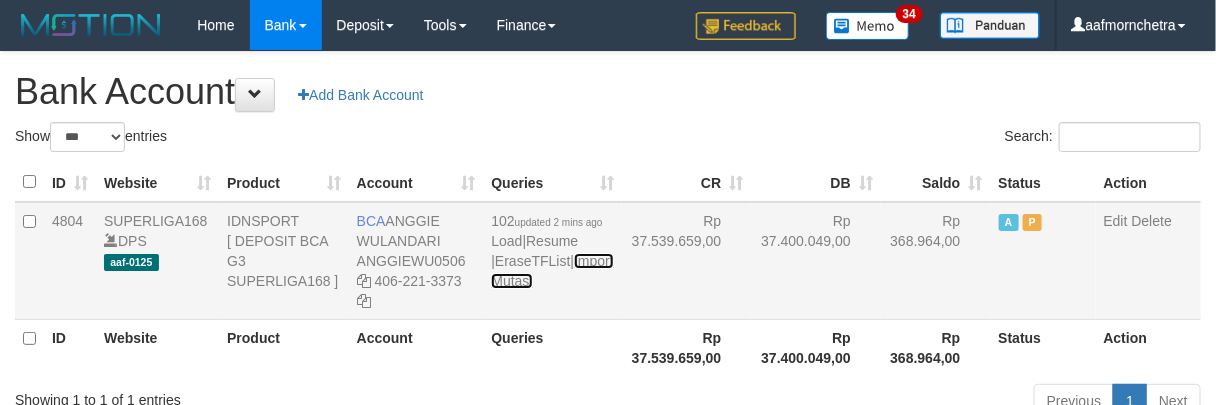 click on "Import Mutasi" at bounding box center [552, 271] 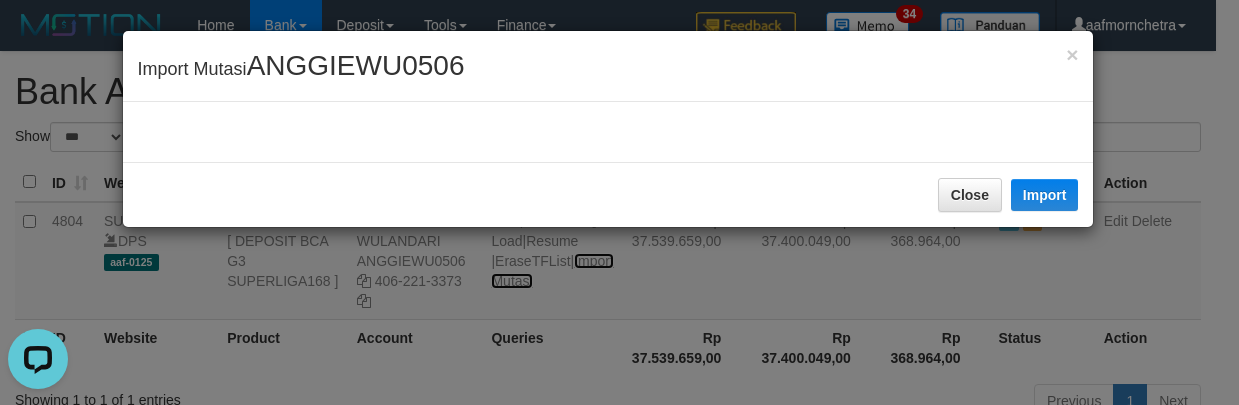 scroll, scrollTop: 0, scrollLeft: 0, axis: both 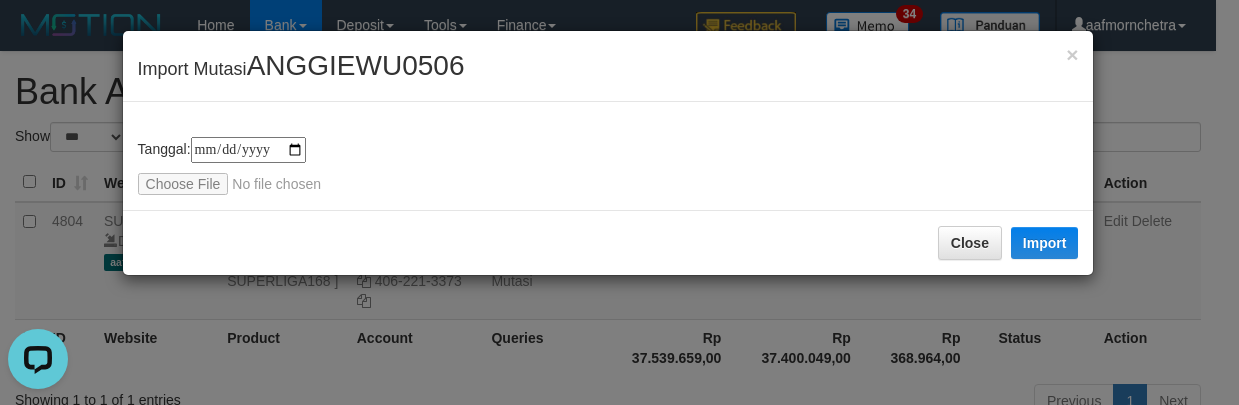 type on "**********" 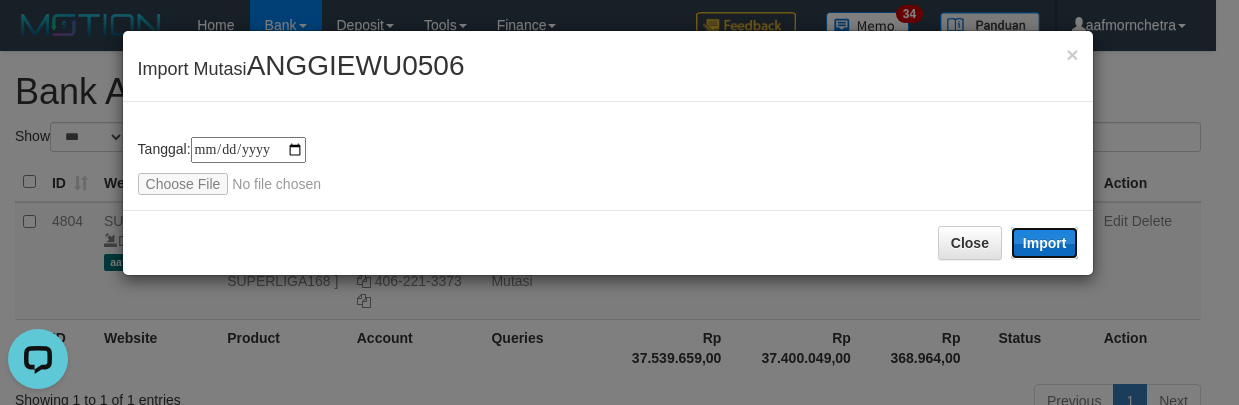 click on "Import" at bounding box center (1045, 243) 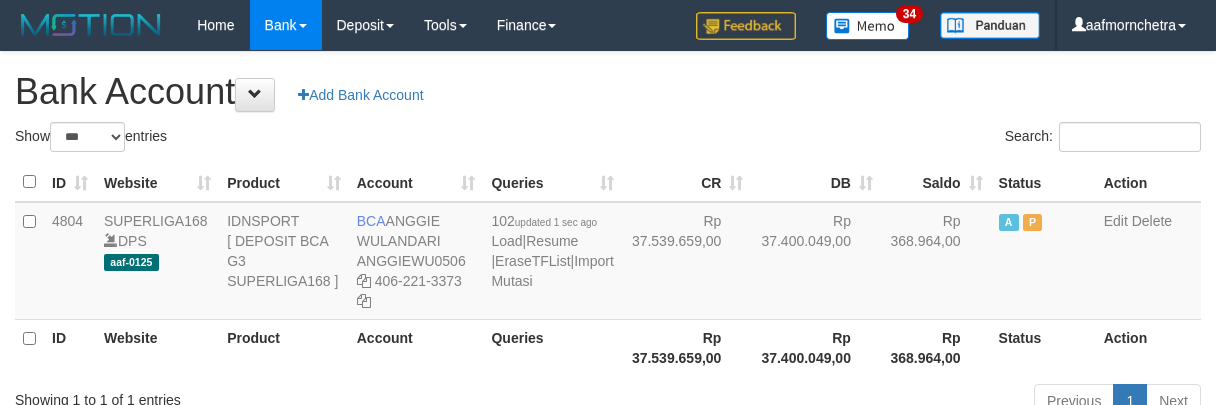 select on "***" 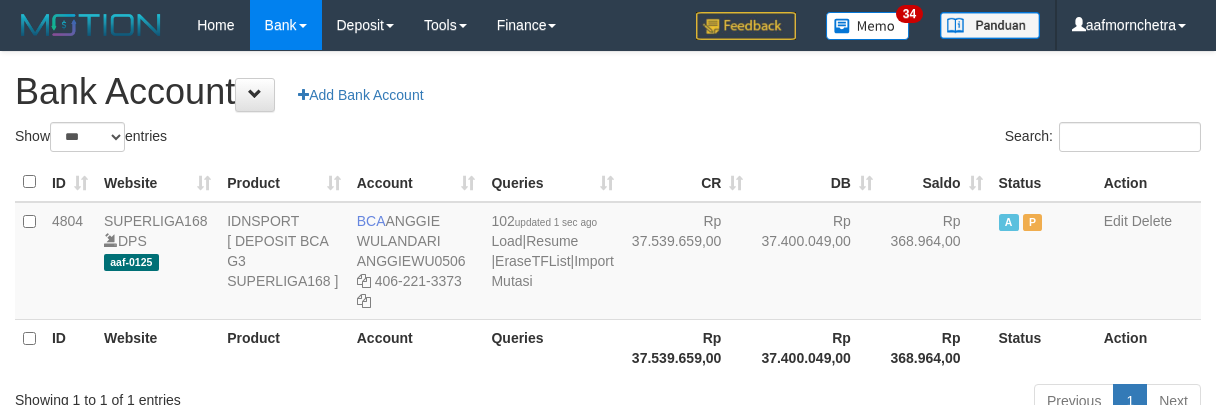 scroll, scrollTop: 0, scrollLeft: 0, axis: both 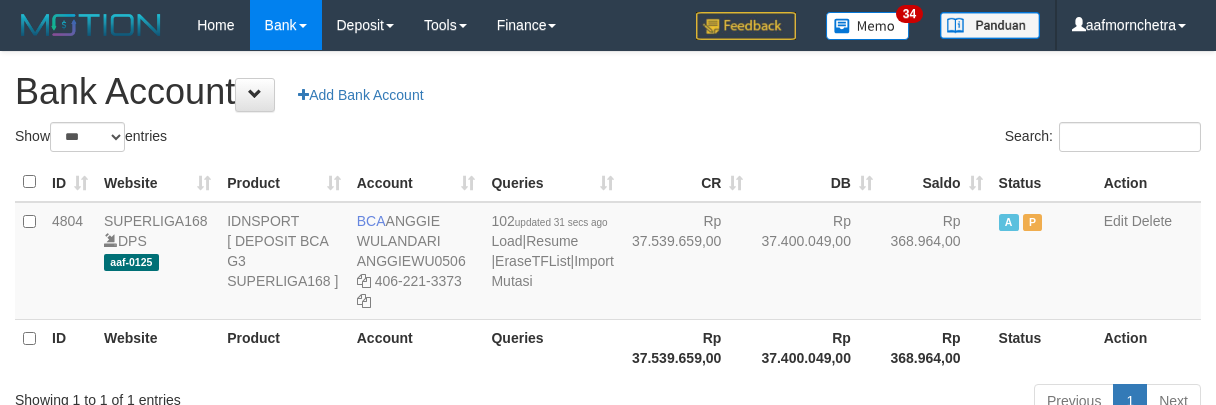 select on "***" 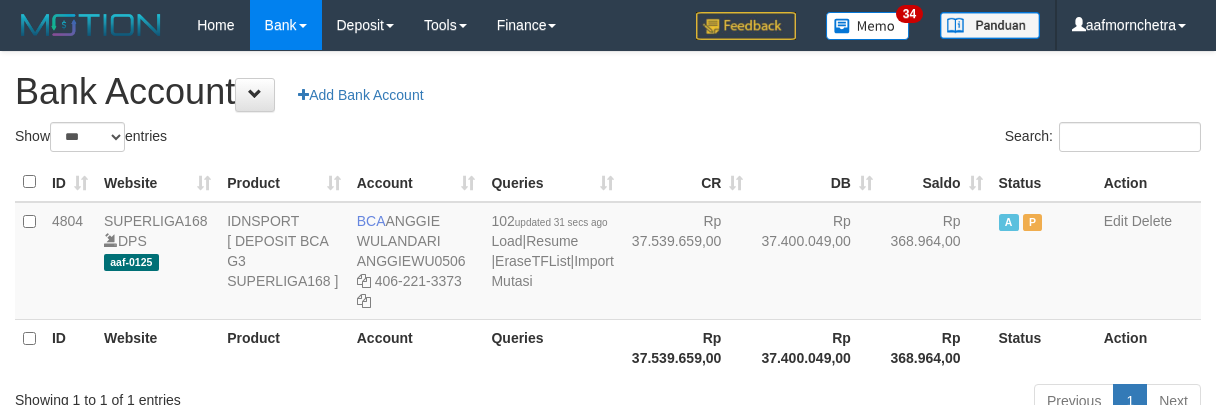 scroll, scrollTop: 0, scrollLeft: 0, axis: both 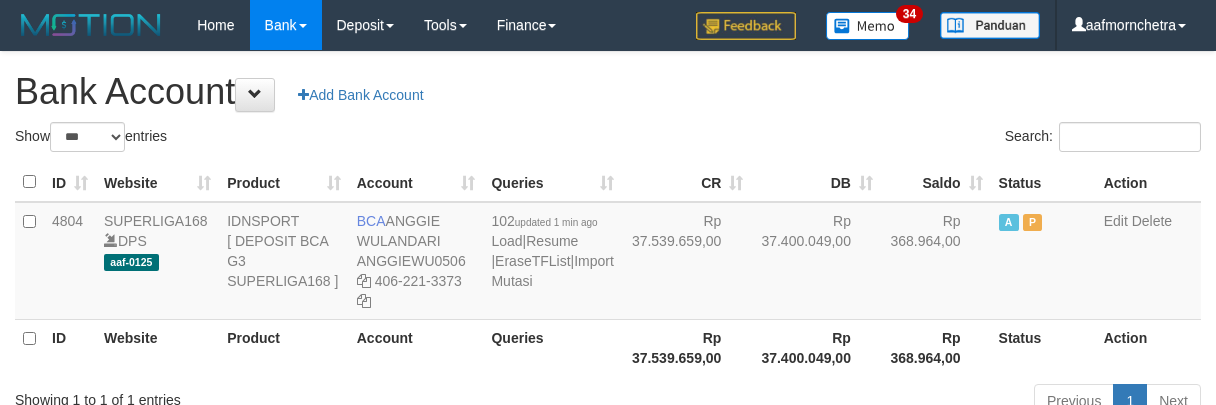 select on "***" 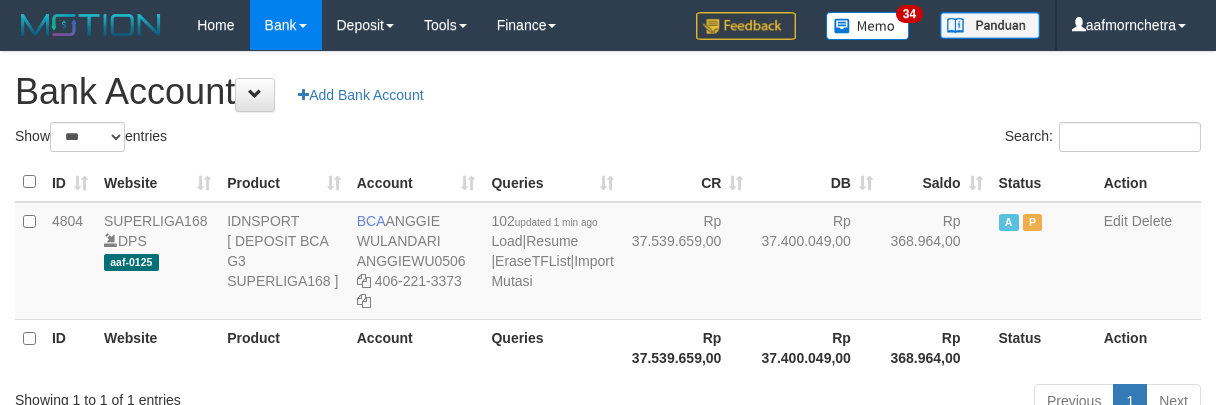 scroll, scrollTop: 0, scrollLeft: 0, axis: both 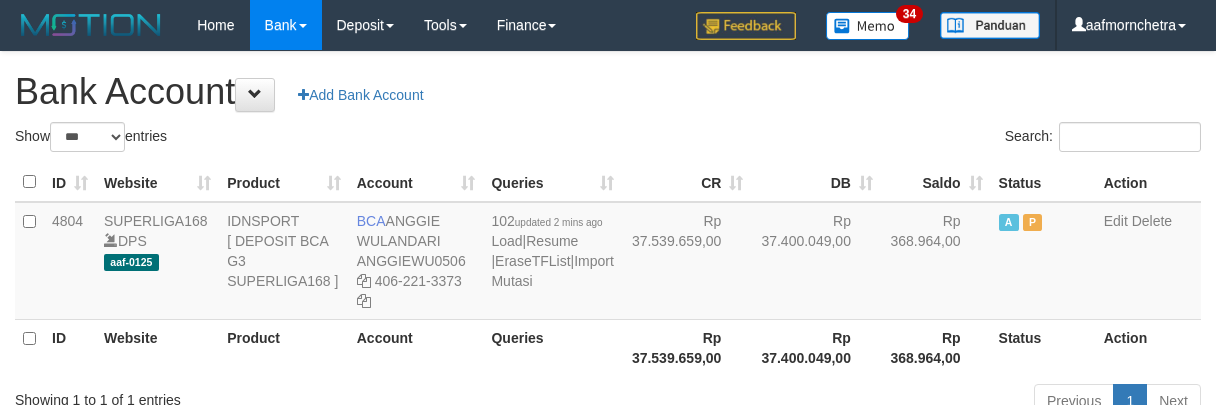 select on "***" 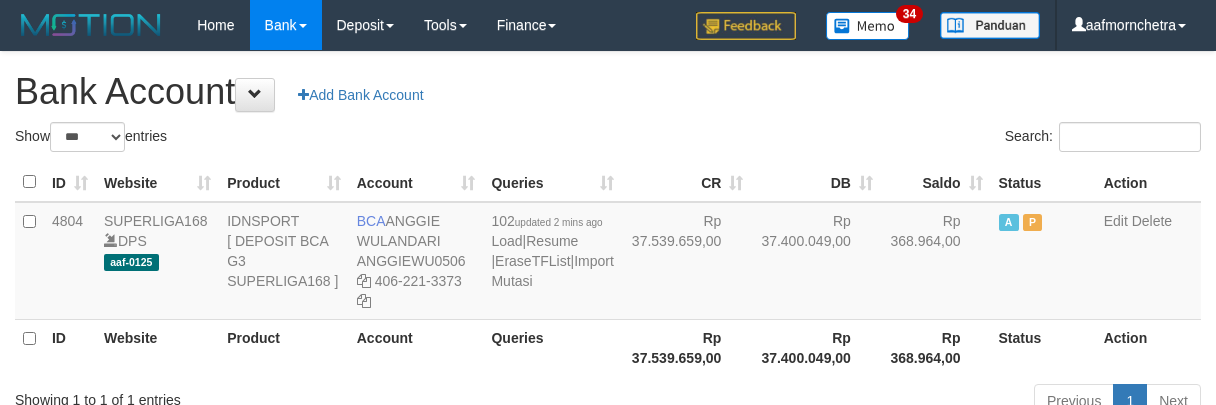 scroll, scrollTop: 0, scrollLeft: 0, axis: both 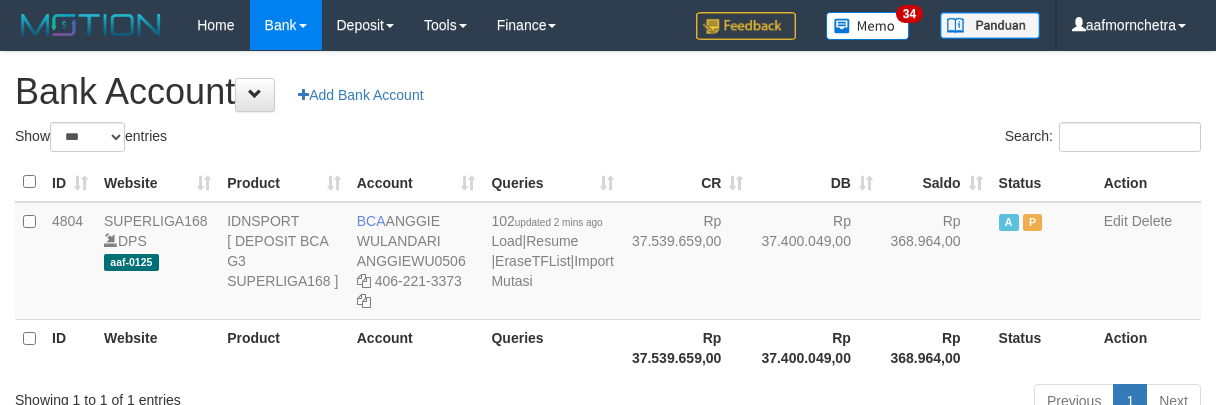 select on "***" 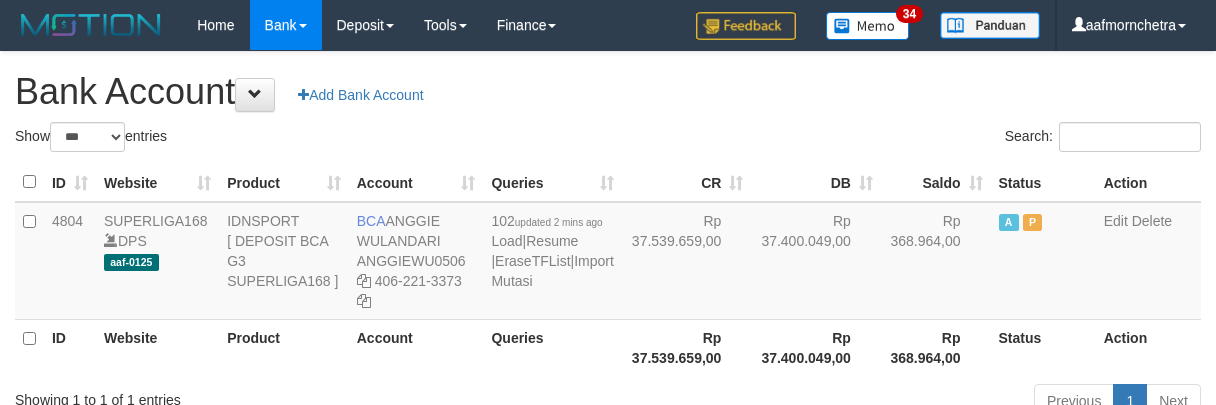 scroll, scrollTop: 0, scrollLeft: 0, axis: both 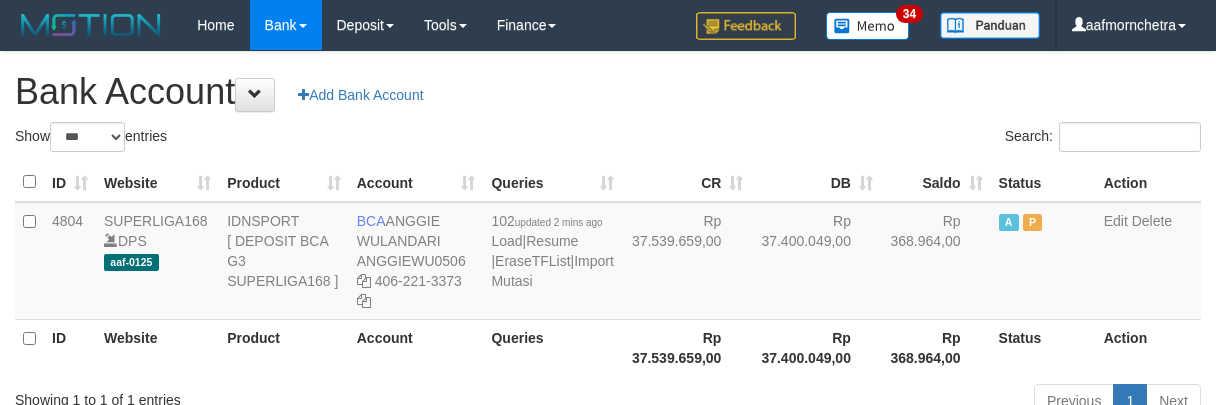 select on "***" 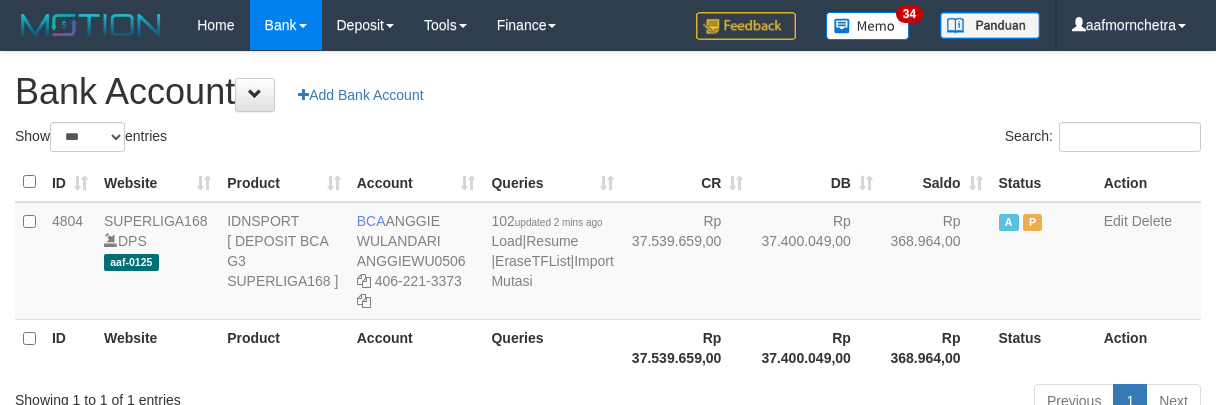 scroll, scrollTop: 0, scrollLeft: 0, axis: both 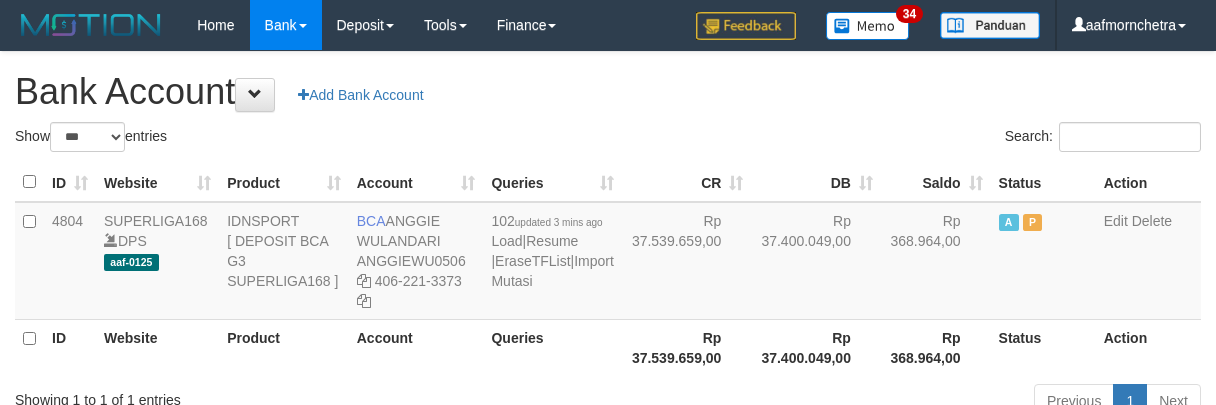 select on "***" 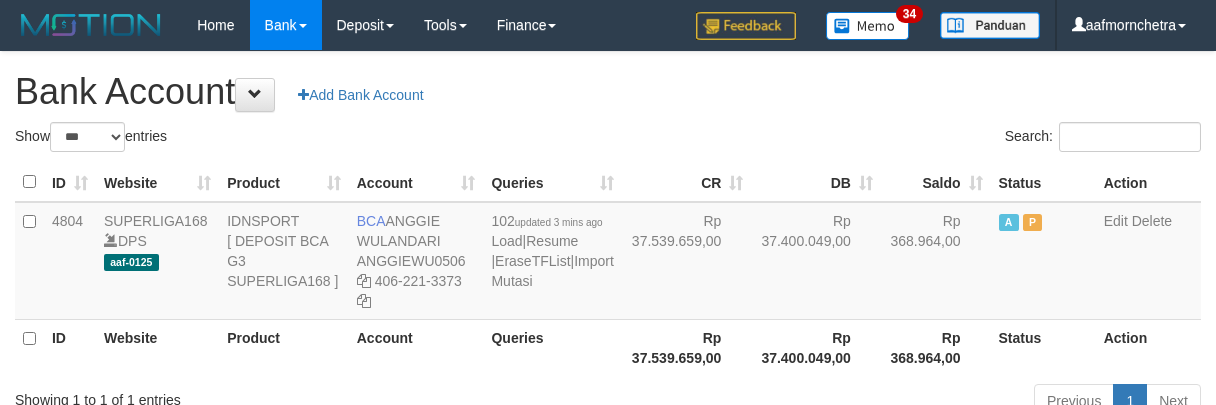scroll, scrollTop: 0, scrollLeft: 0, axis: both 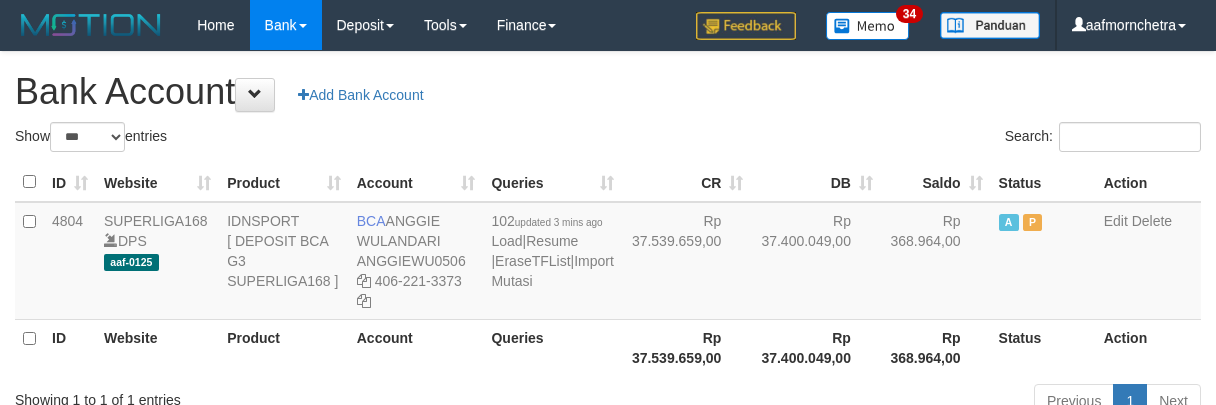 select on "***" 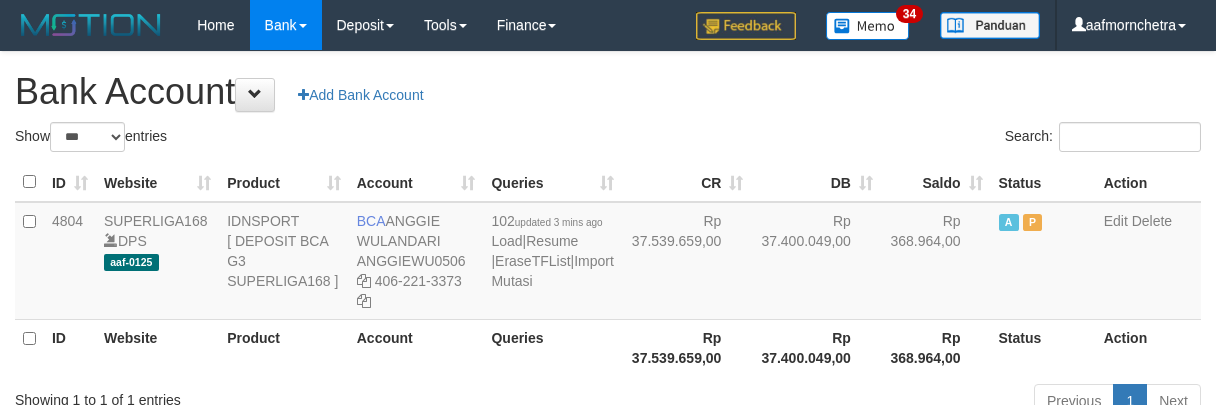 scroll, scrollTop: 0, scrollLeft: 0, axis: both 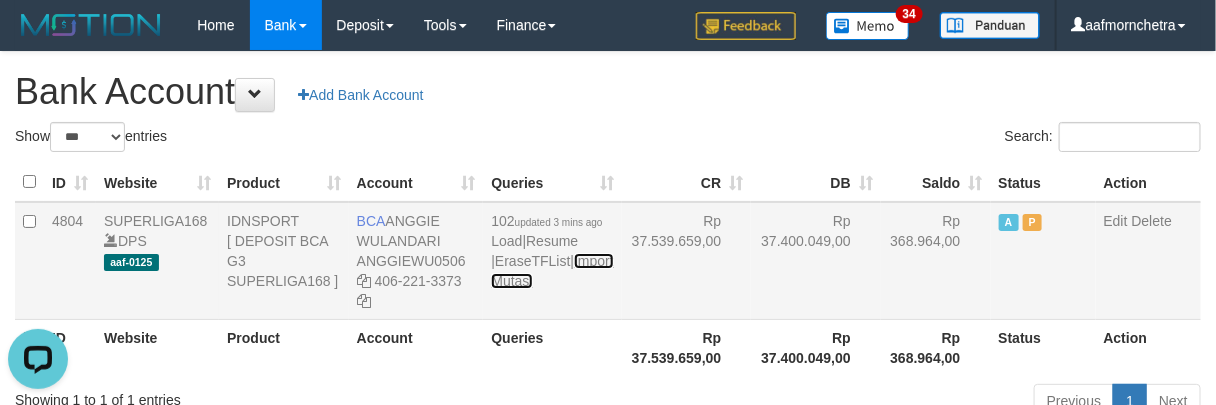 click on "Import Mutasi" at bounding box center (552, 271) 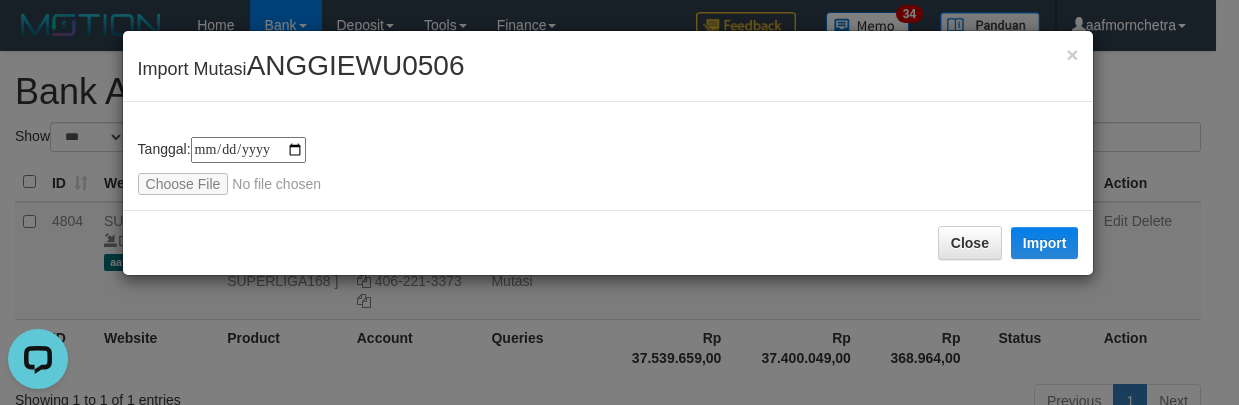 type on "**********" 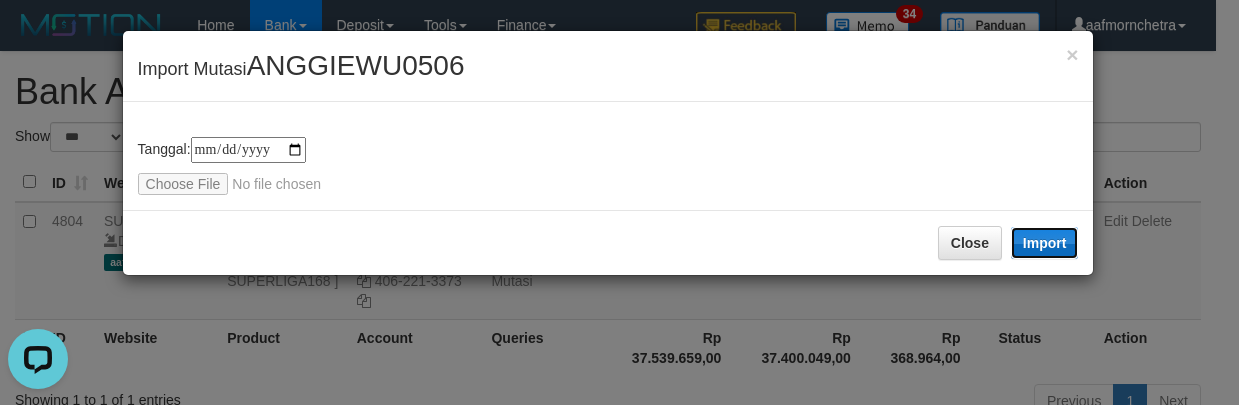 click on "Import" at bounding box center (1045, 243) 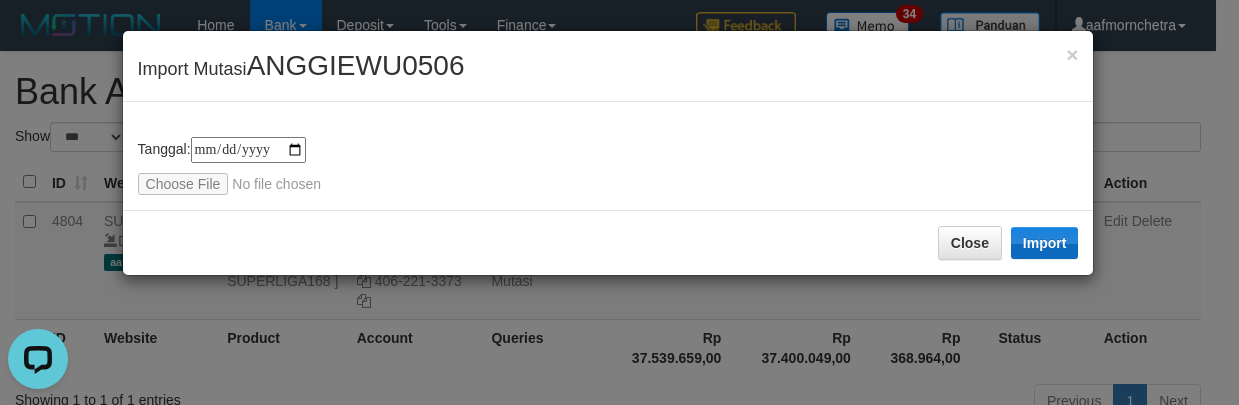 click on "**********" at bounding box center [608, 166] 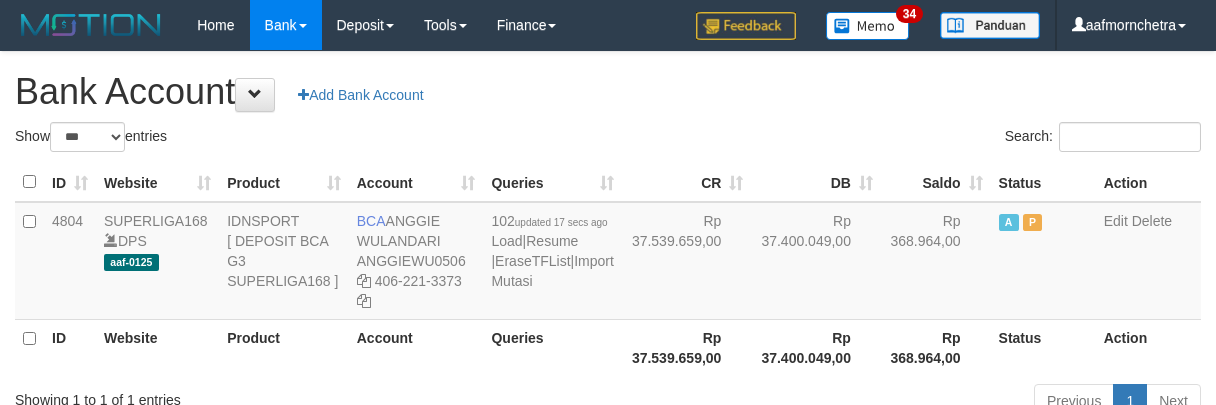 select on "***" 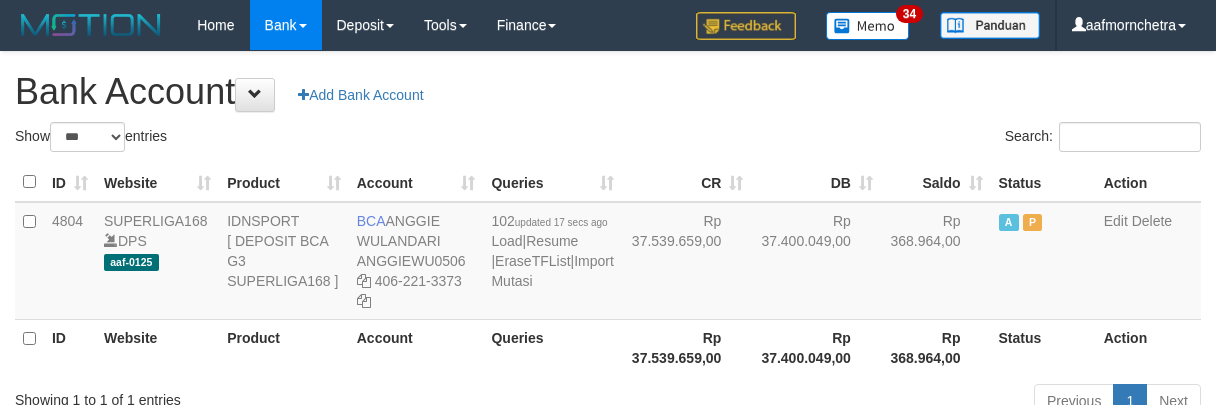 scroll, scrollTop: 0, scrollLeft: 0, axis: both 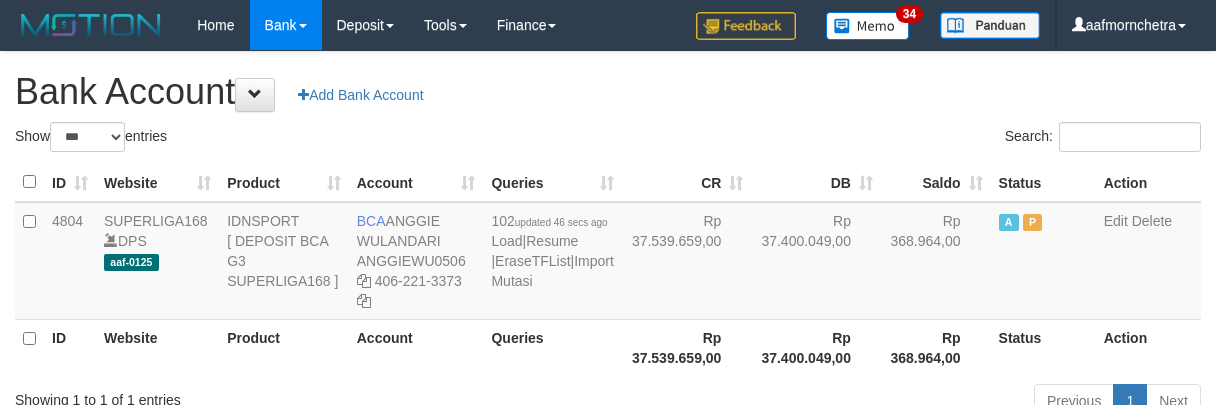 select on "***" 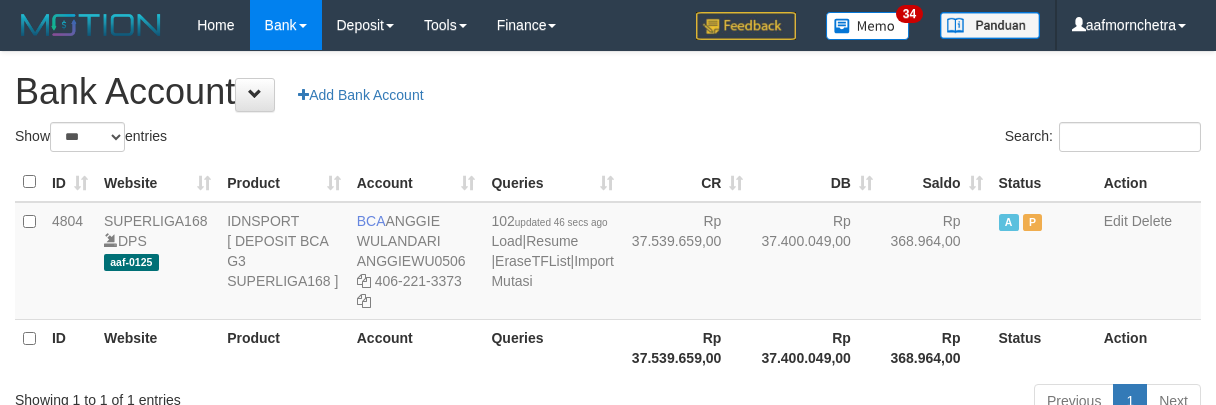 scroll, scrollTop: 0, scrollLeft: 0, axis: both 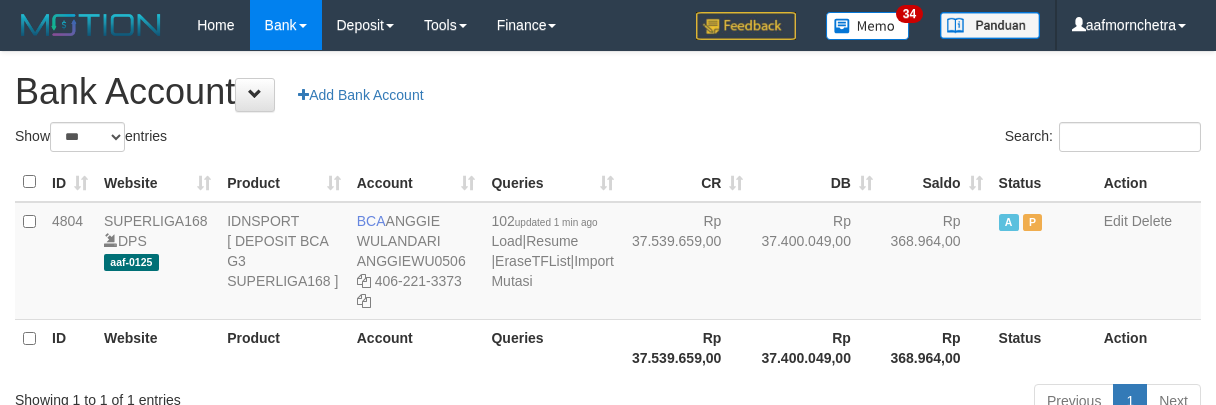 select on "***" 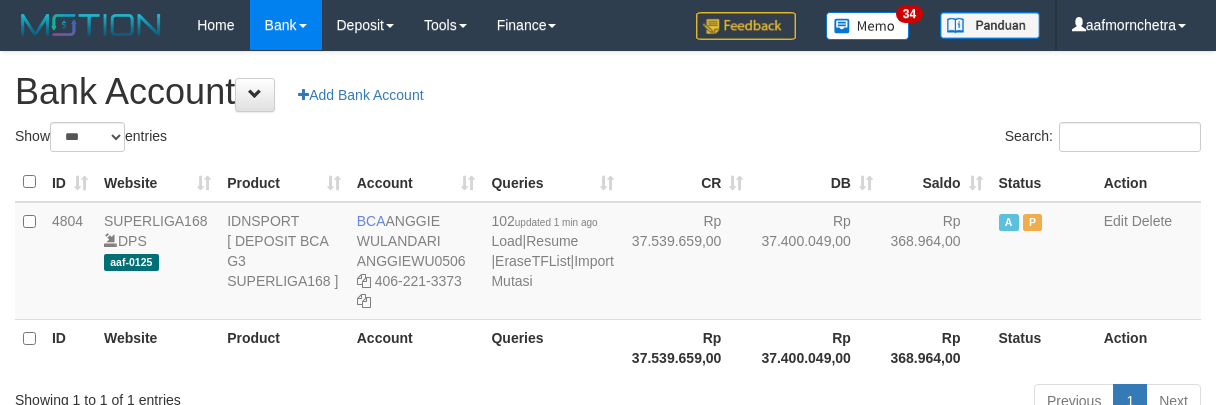 scroll, scrollTop: 0, scrollLeft: 0, axis: both 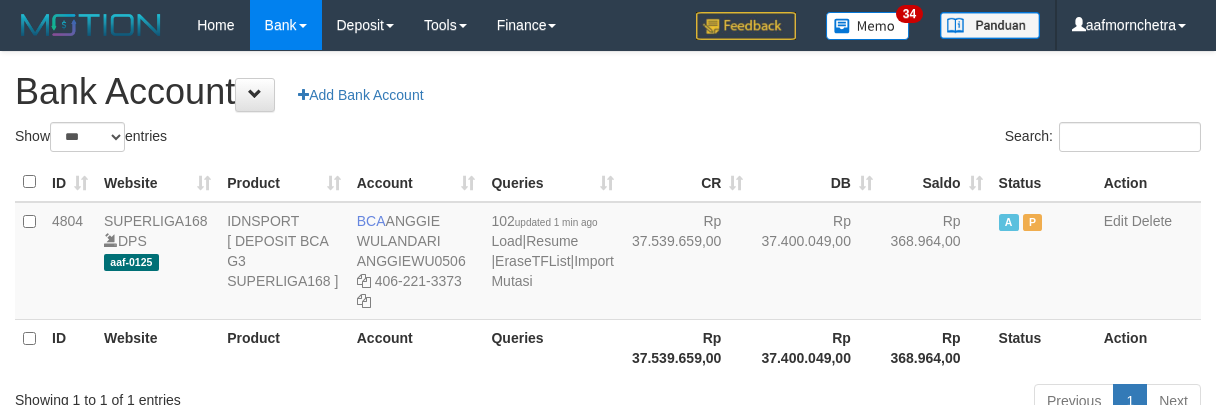 select on "***" 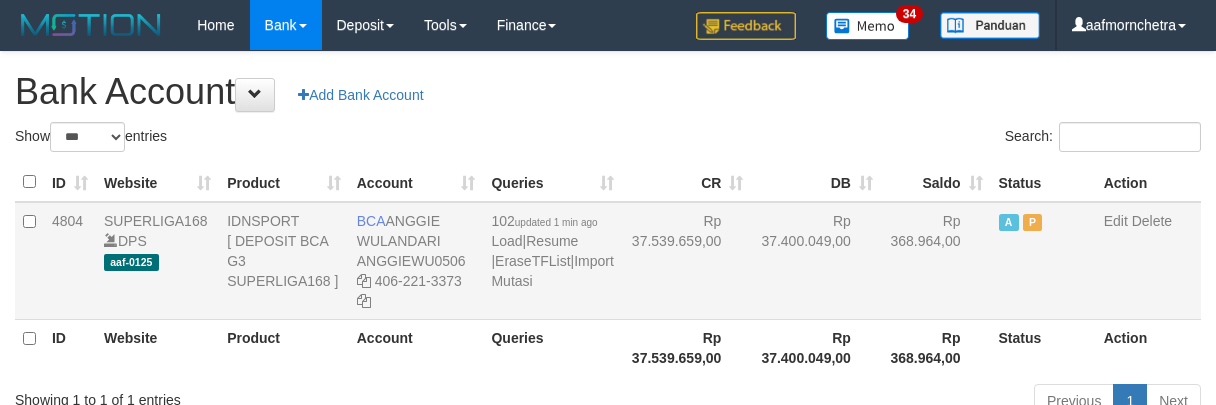 scroll, scrollTop: 0, scrollLeft: 0, axis: both 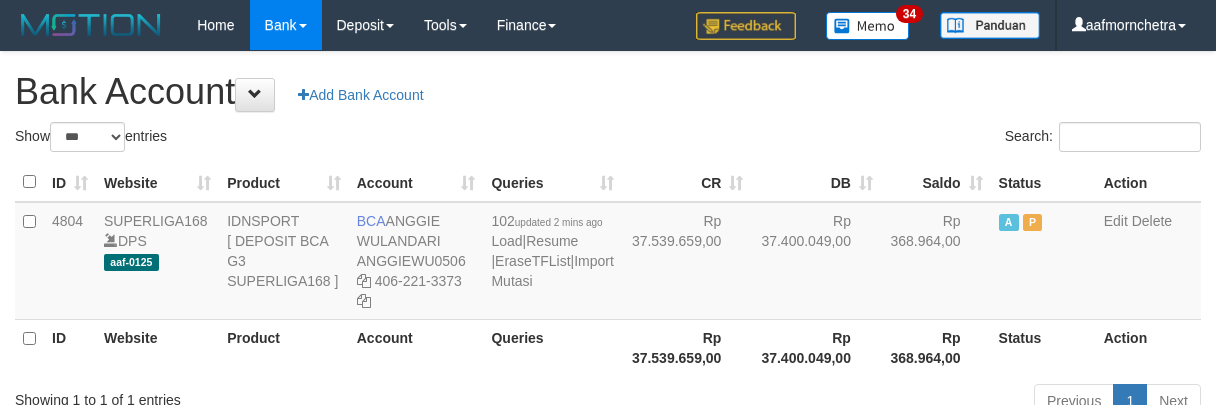 select on "***" 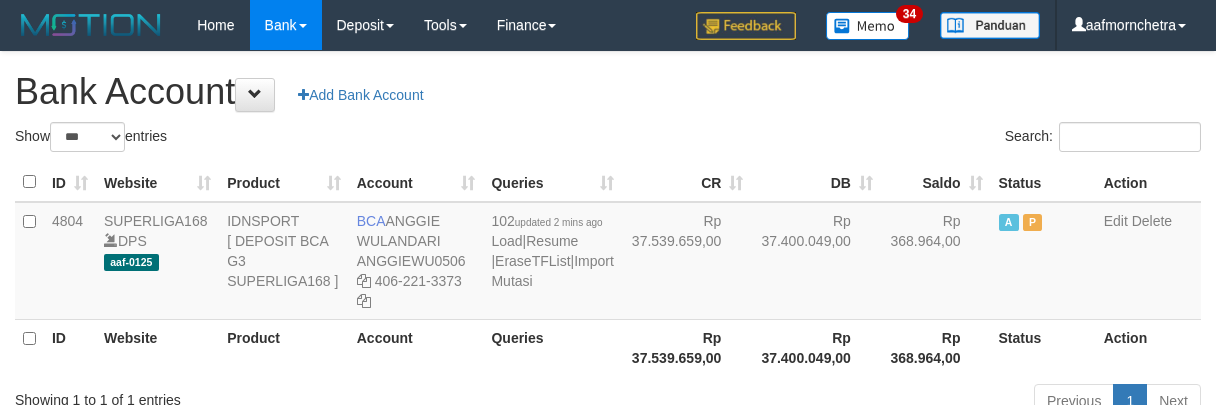 scroll, scrollTop: 0, scrollLeft: 0, axis: both 